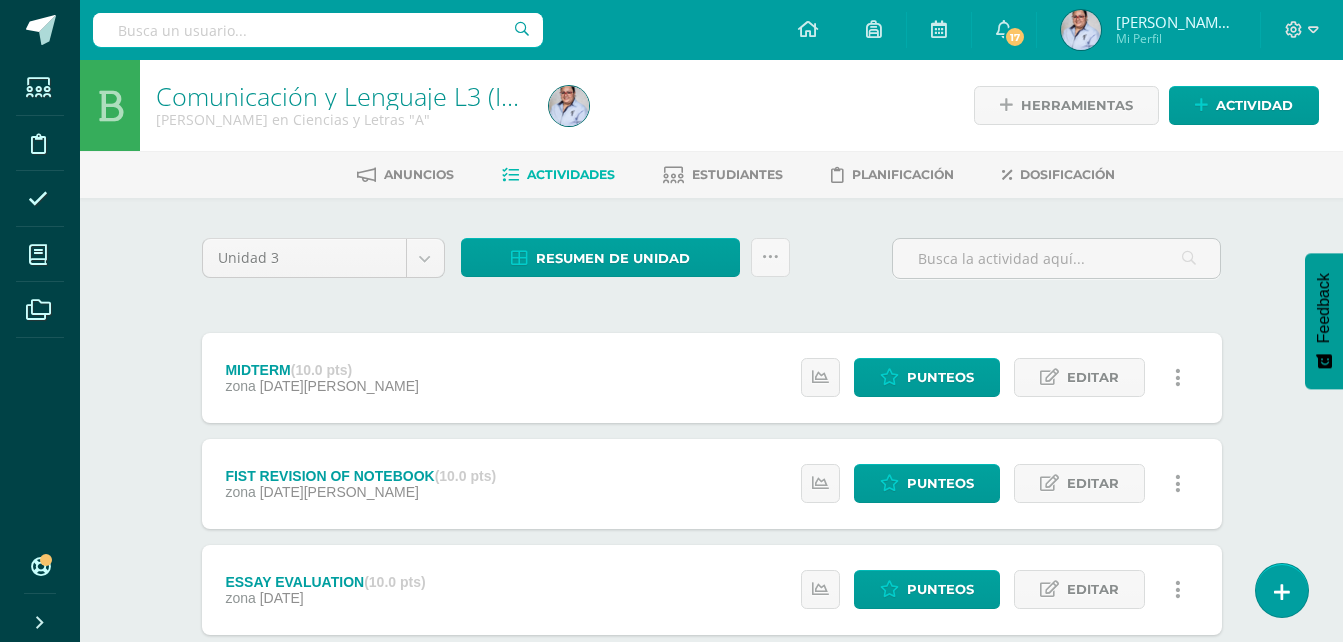 scroll, scrollTop: 0, scrollLeft: 0, axis: both 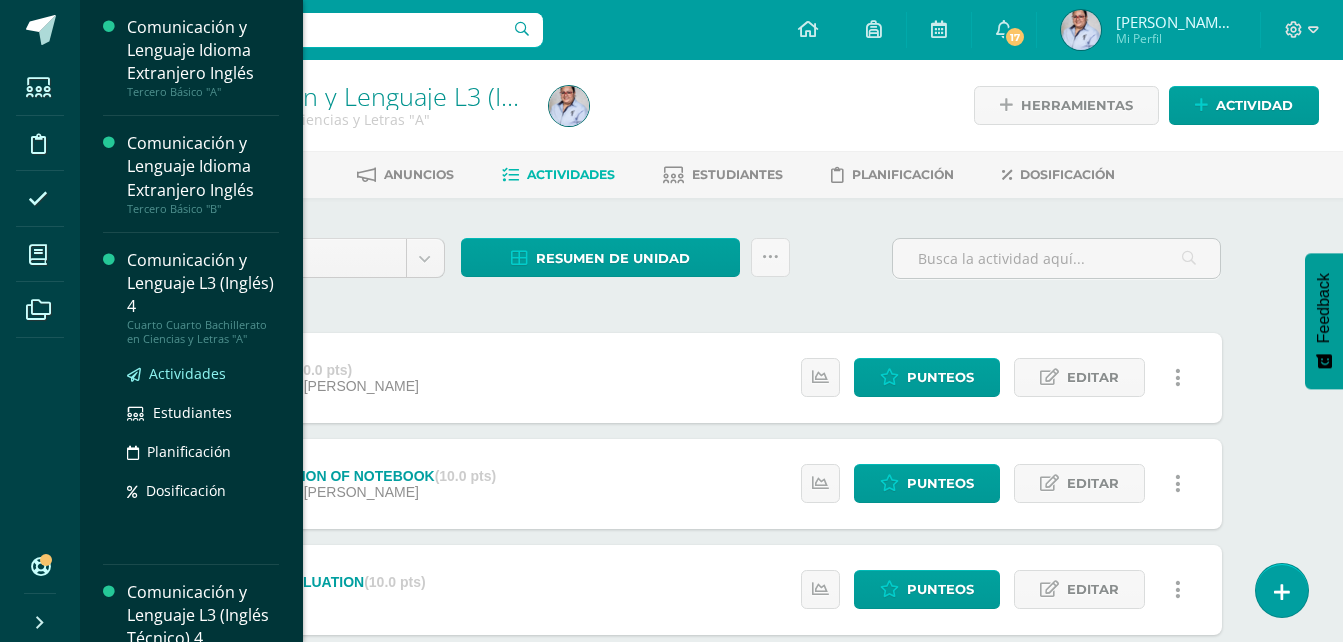 click on "Actividades" at bounding box center [187, 373] 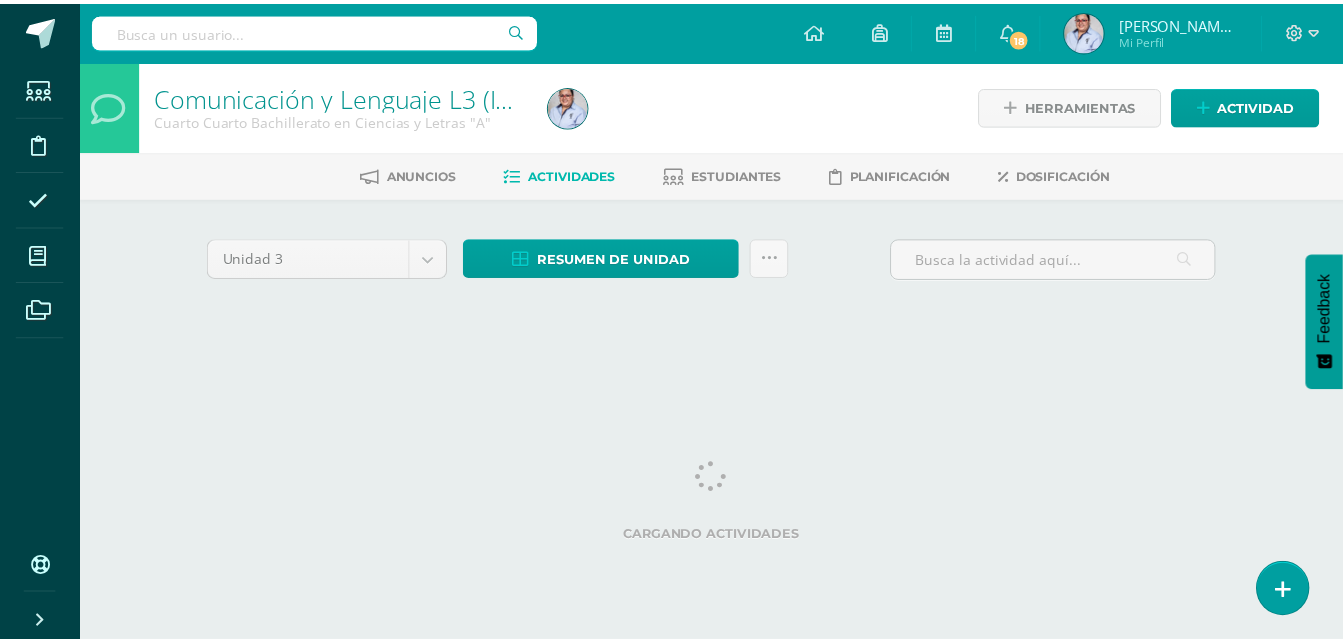 scroll, scrollTop: 0, scrollLeft: 0, axis: both 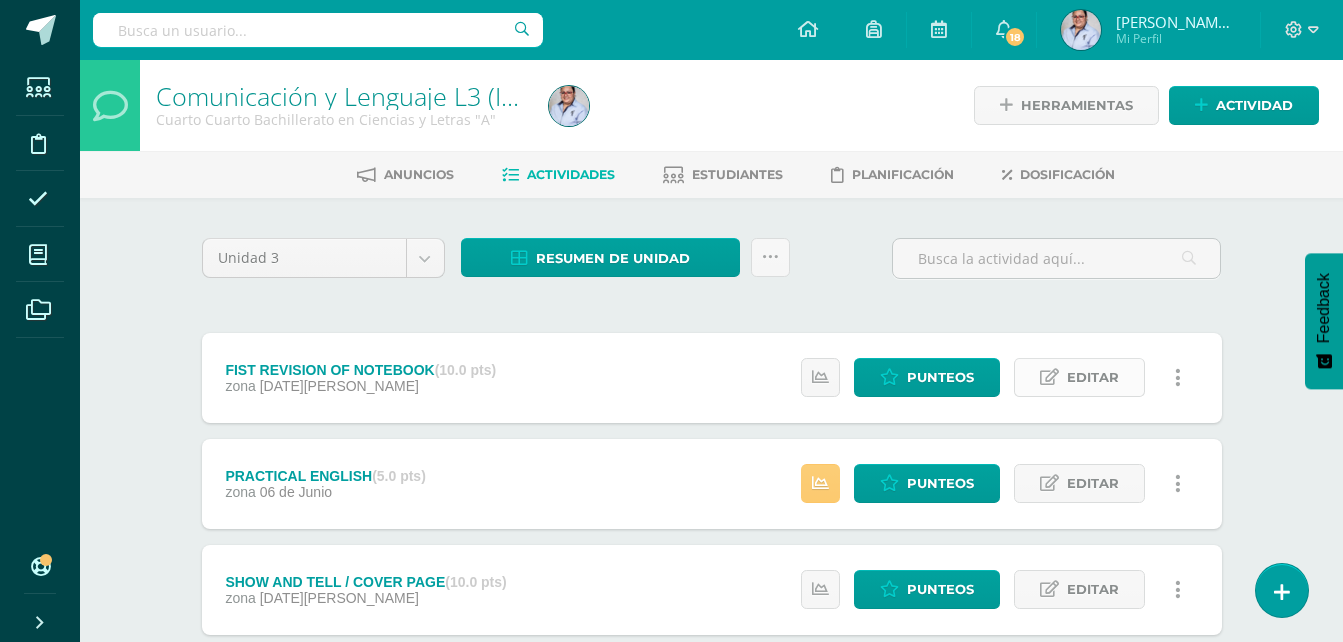 click on "Editar" at bounding box center [1093, 377] 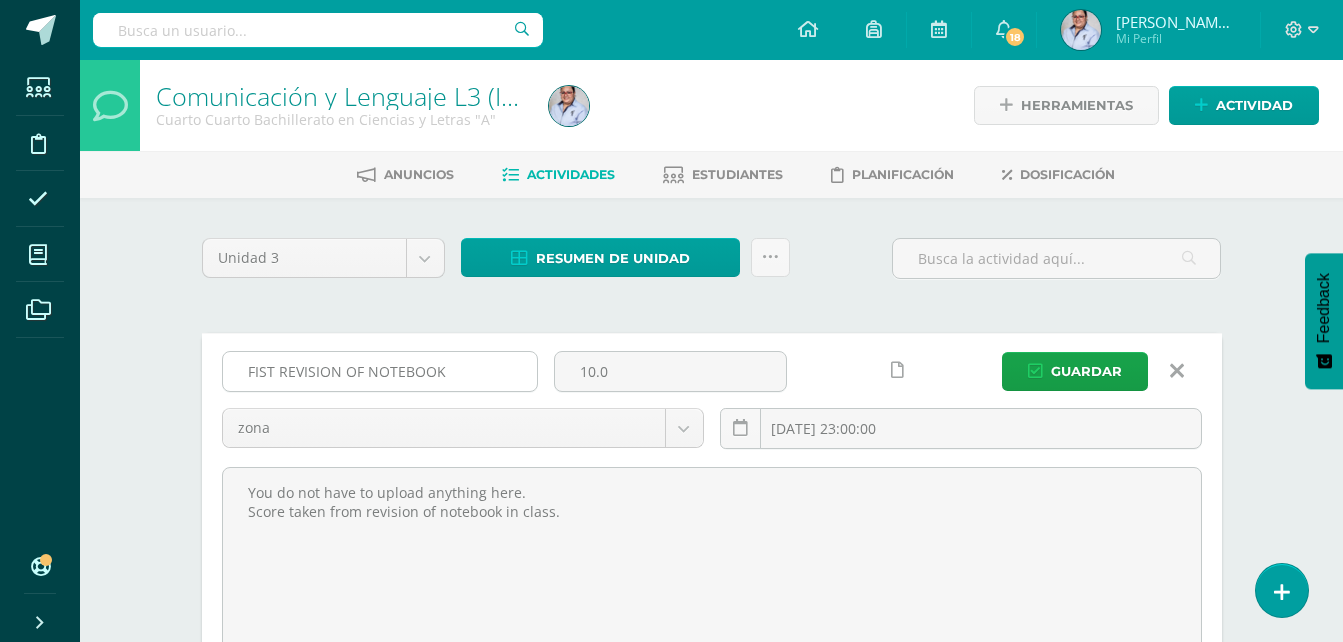 click on "FIST REVISION OF NOTEBOOK" at bounding box center [380, 371] 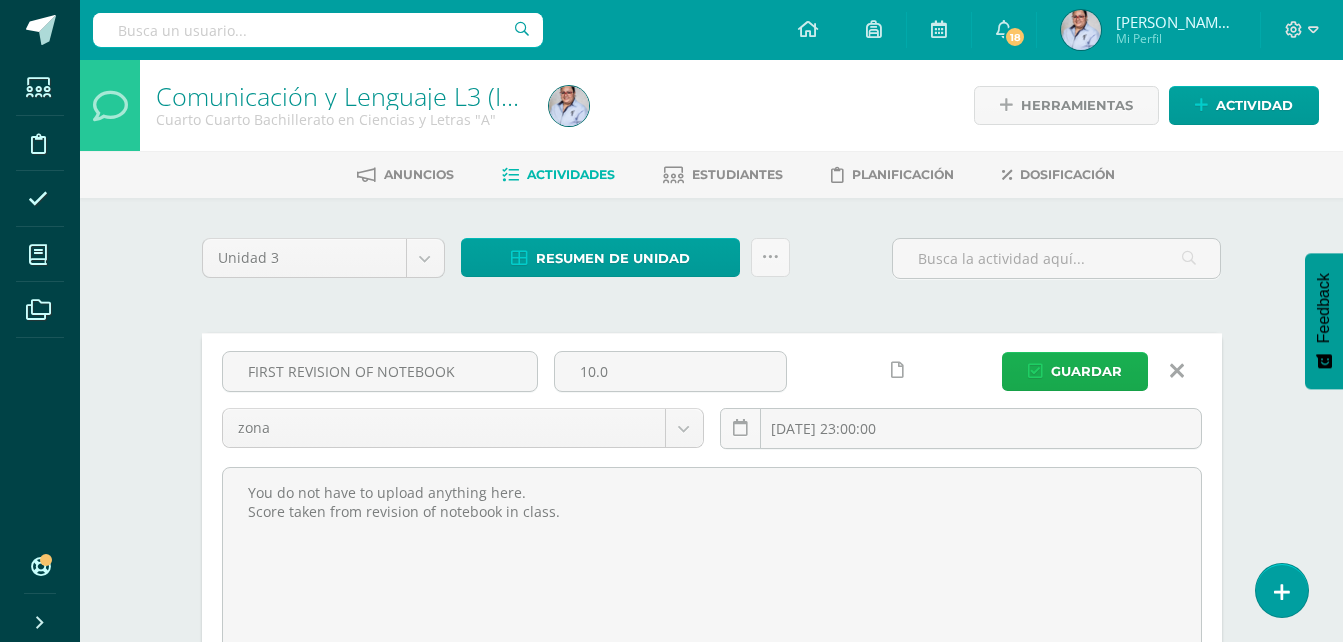 type on "FIRST REVISION OF NOTEBOOK" 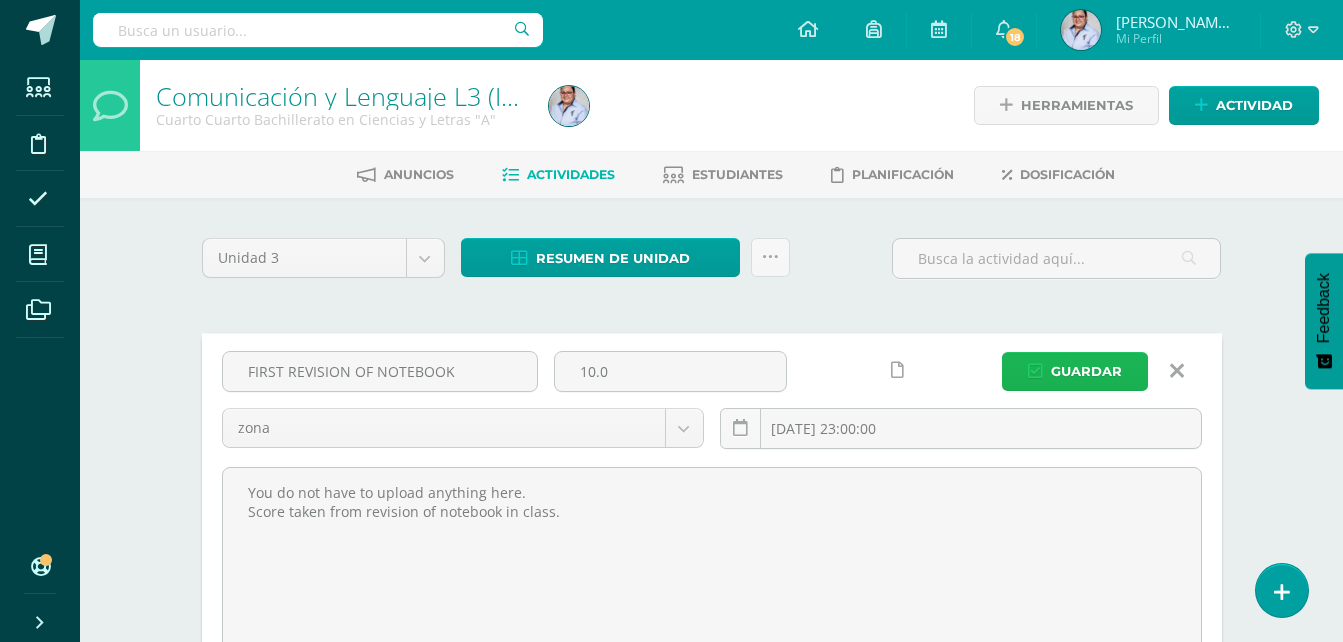 click on "Guardar" at bounding box center (1086, 371) 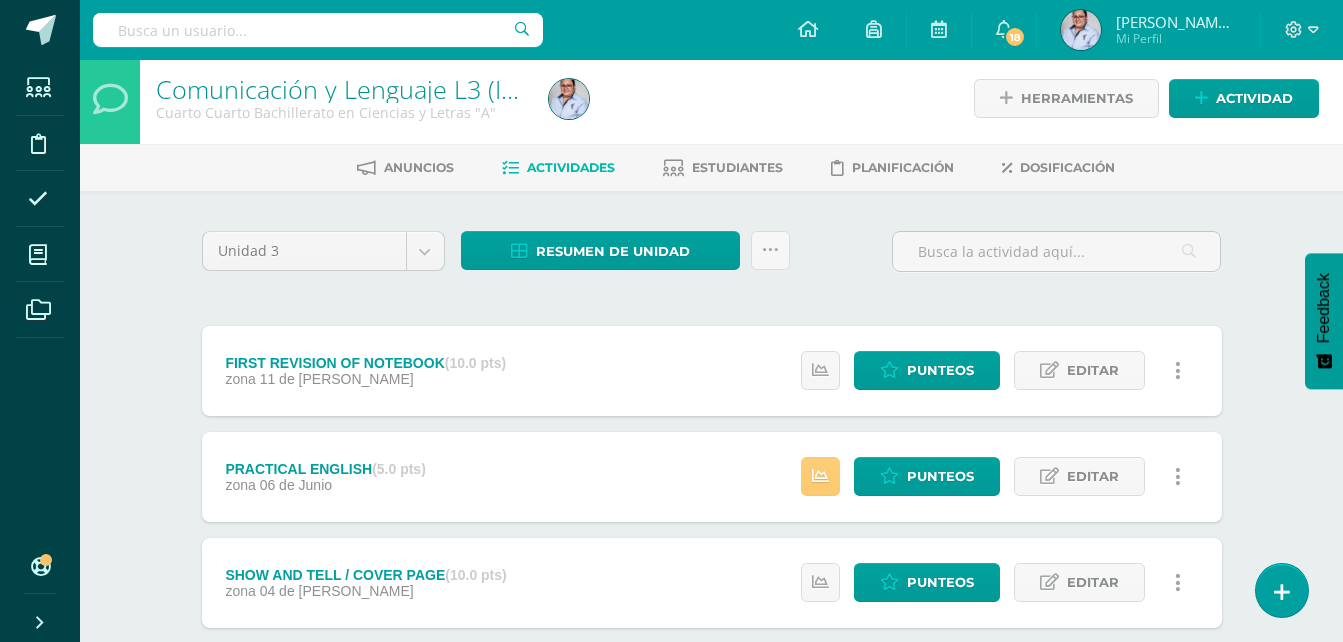 scroll, scrollTop: 0, scrollLeft: 0, axis: both 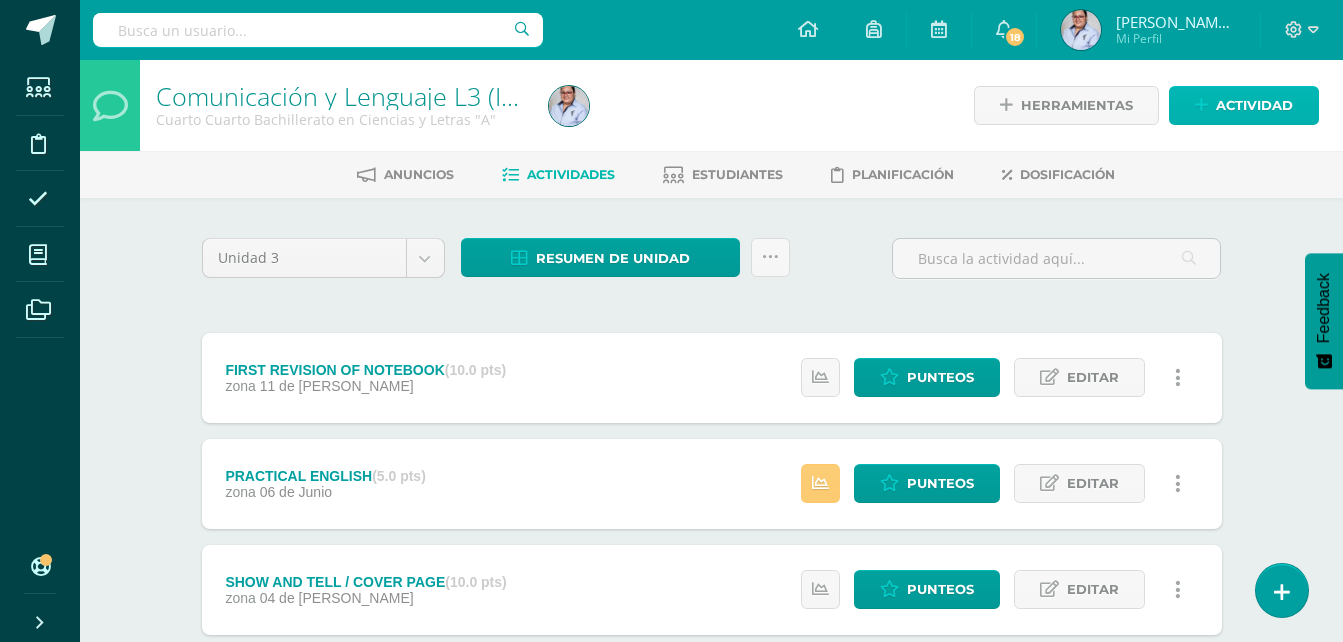 click on "Actividad" at bounding box center [1254, 105] 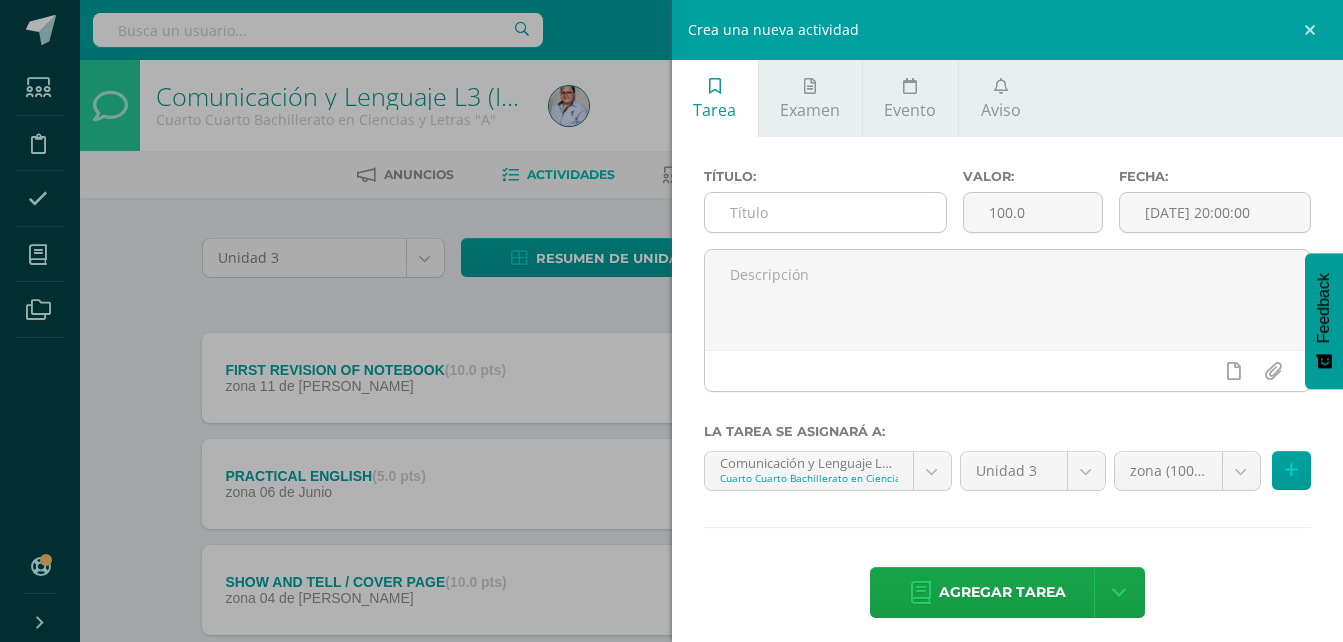 click at bounding box center (826, 212) 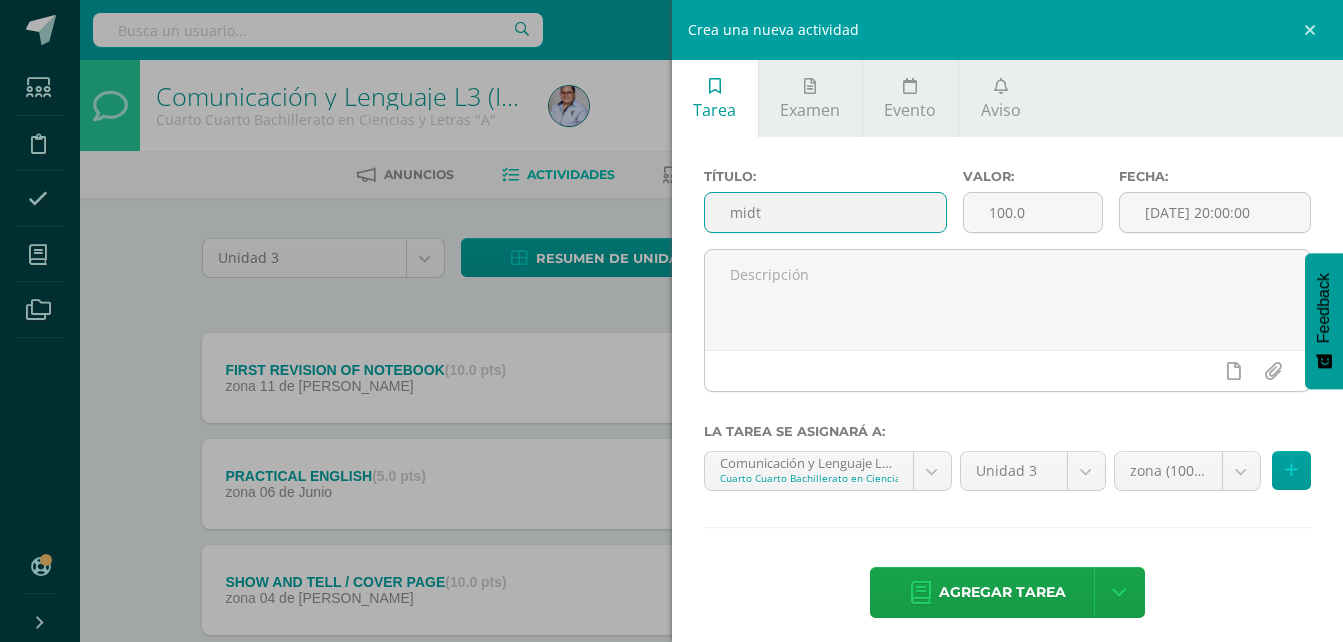 type on "MIDTERM" 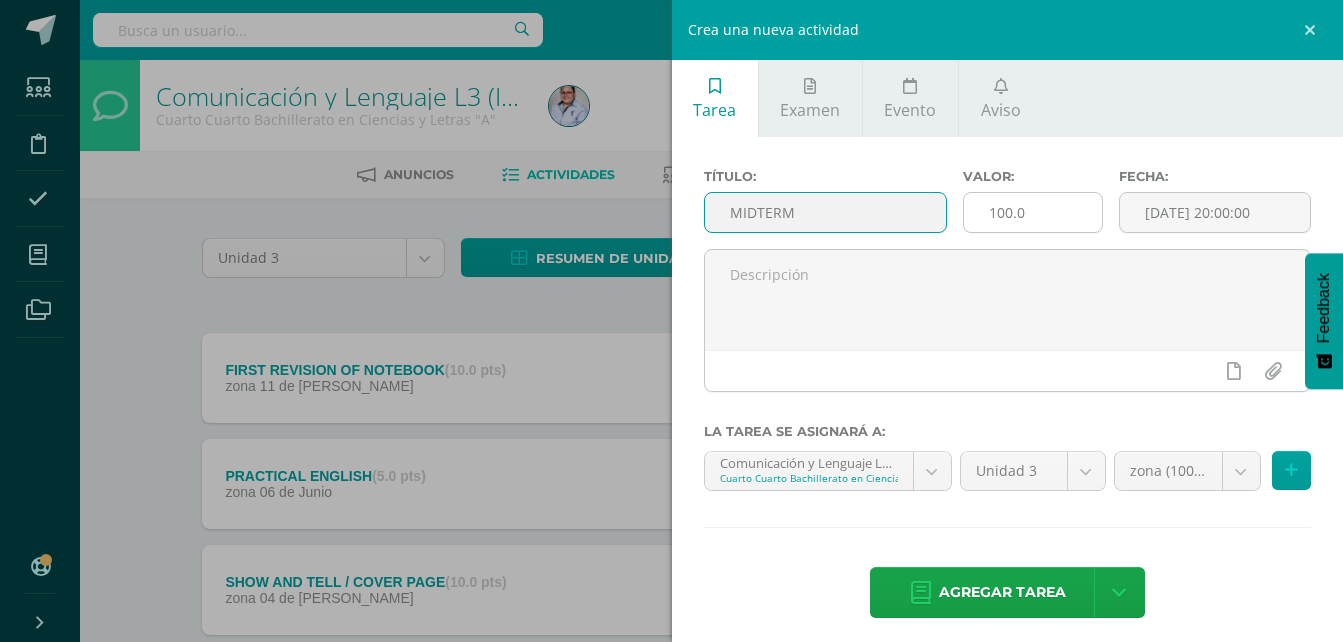 click on "100.0" at bounding box center [1033, 212] 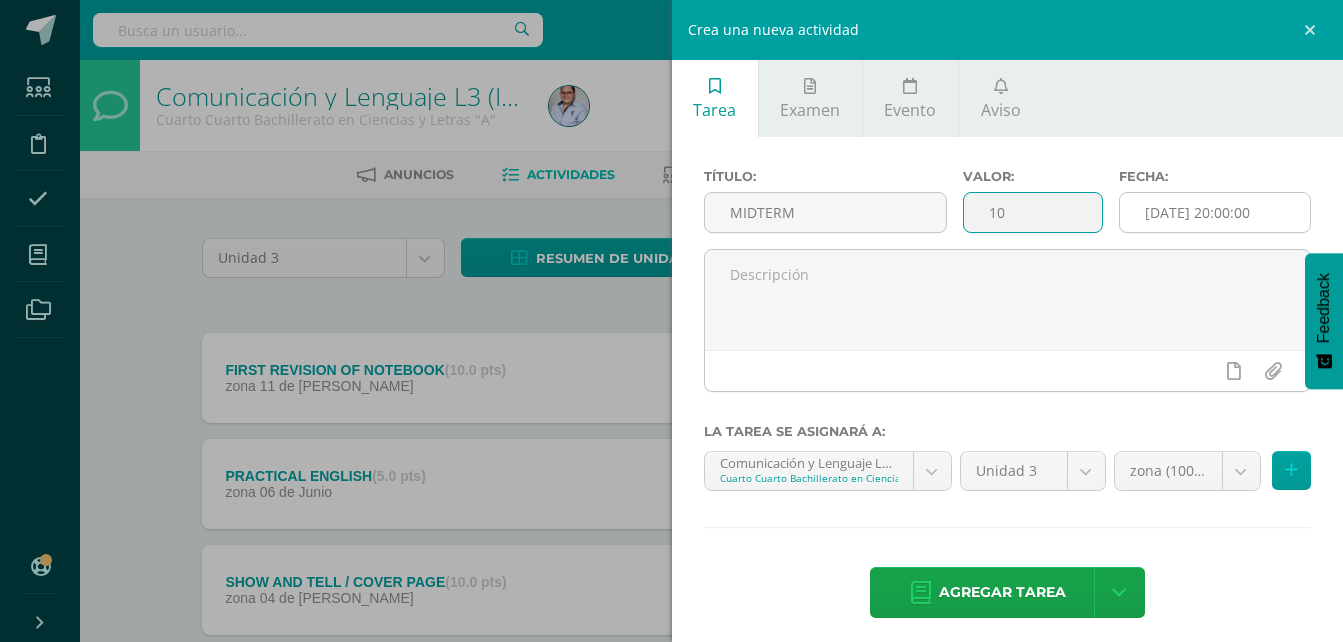 type on "10" 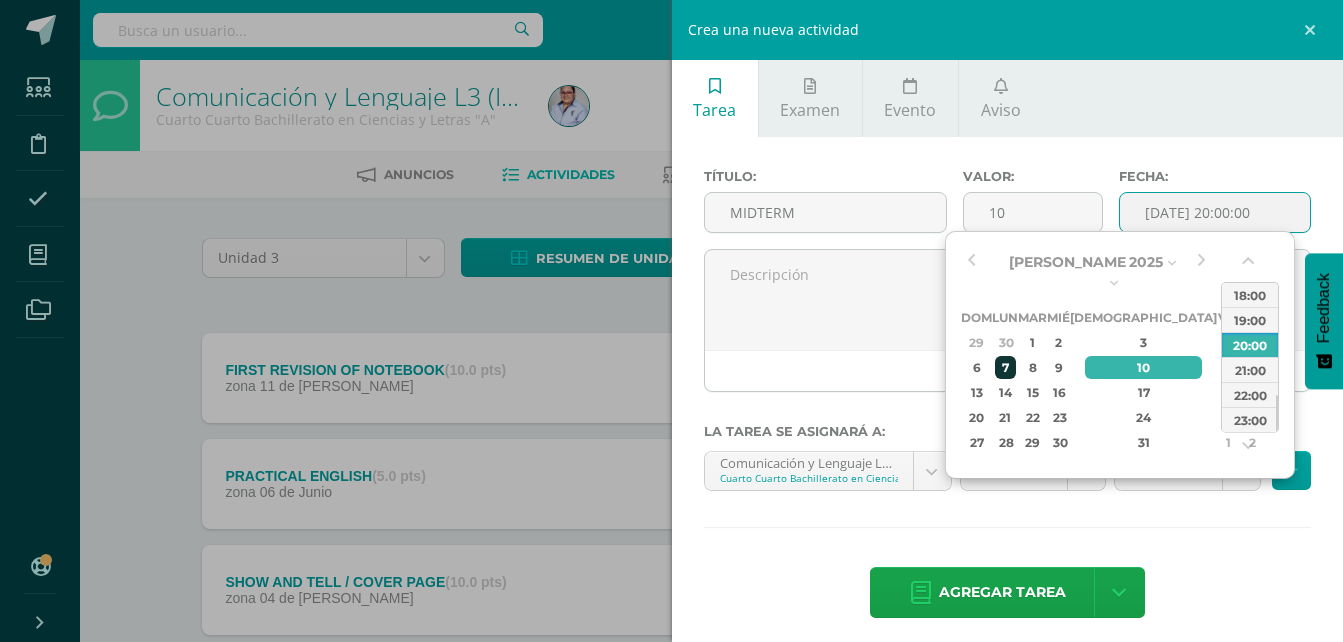 click on "7" at bounding box center (1005, 367) 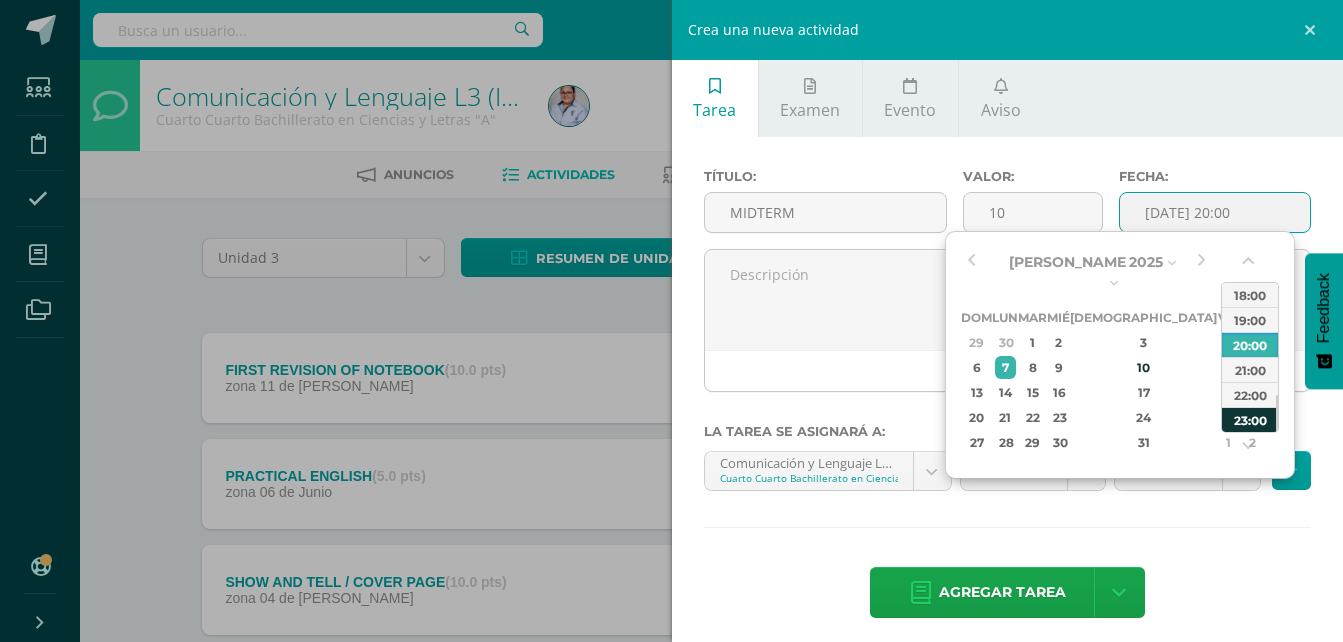 click on "23:00" at bounding box center [1250, 419] 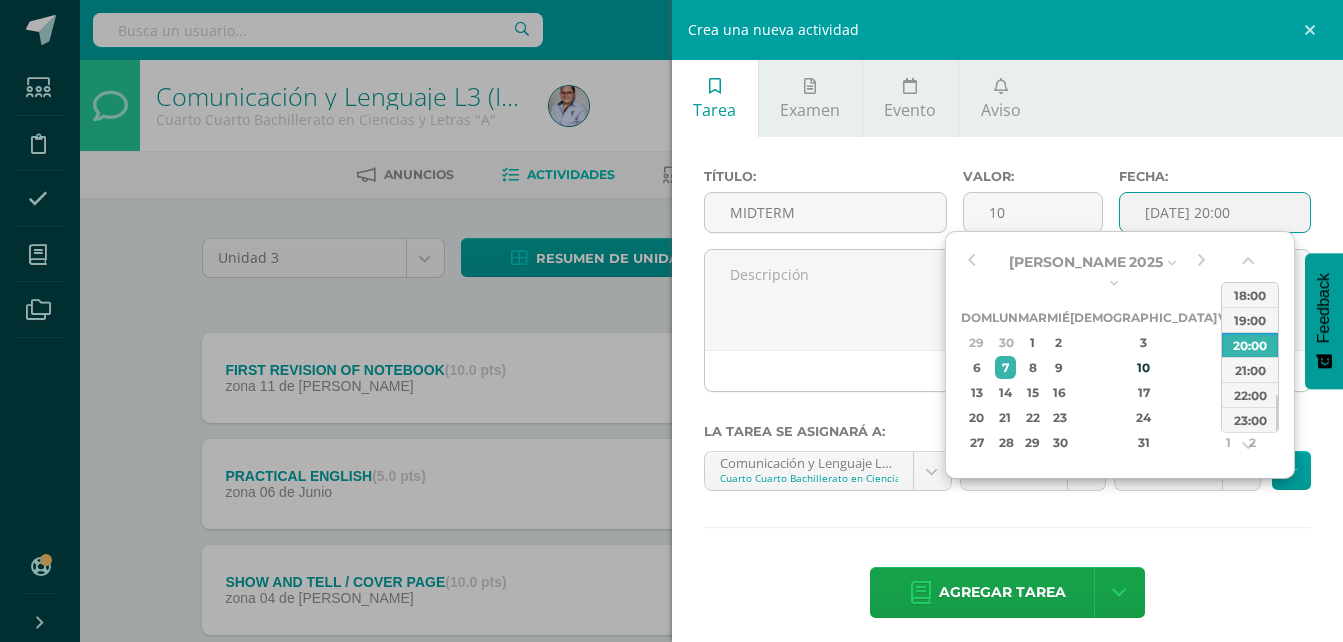 type on "2025-07-07 23:00" 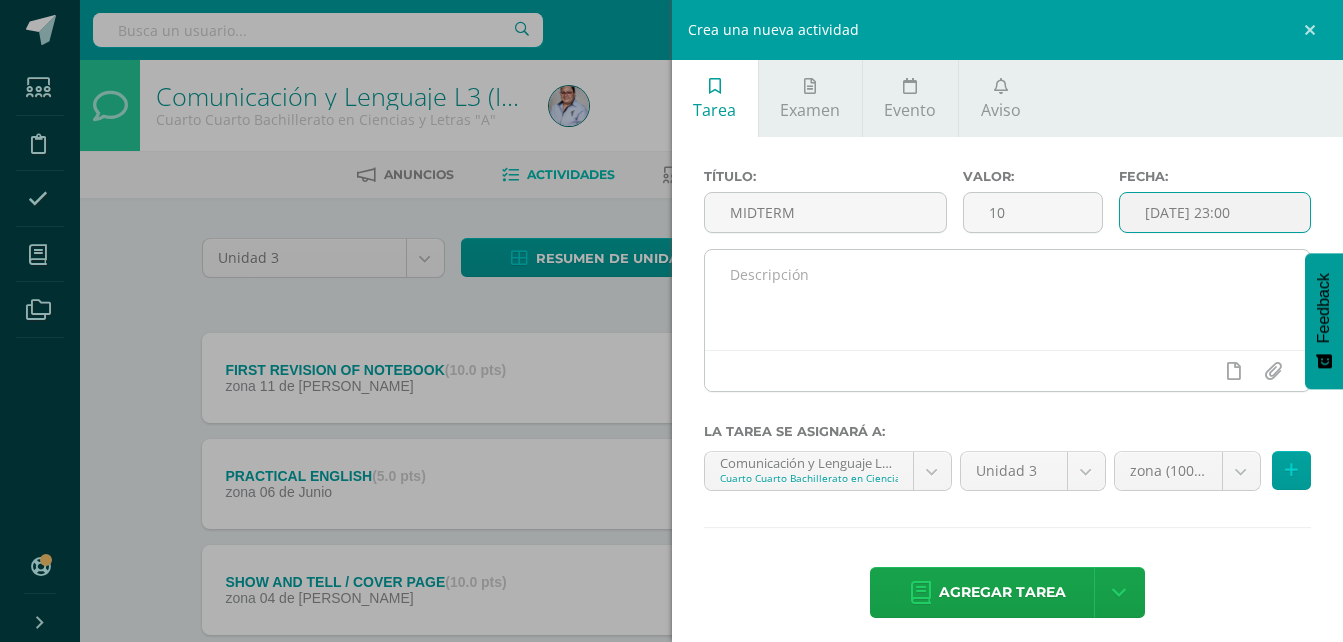 click at bounding box center [1008, 300] 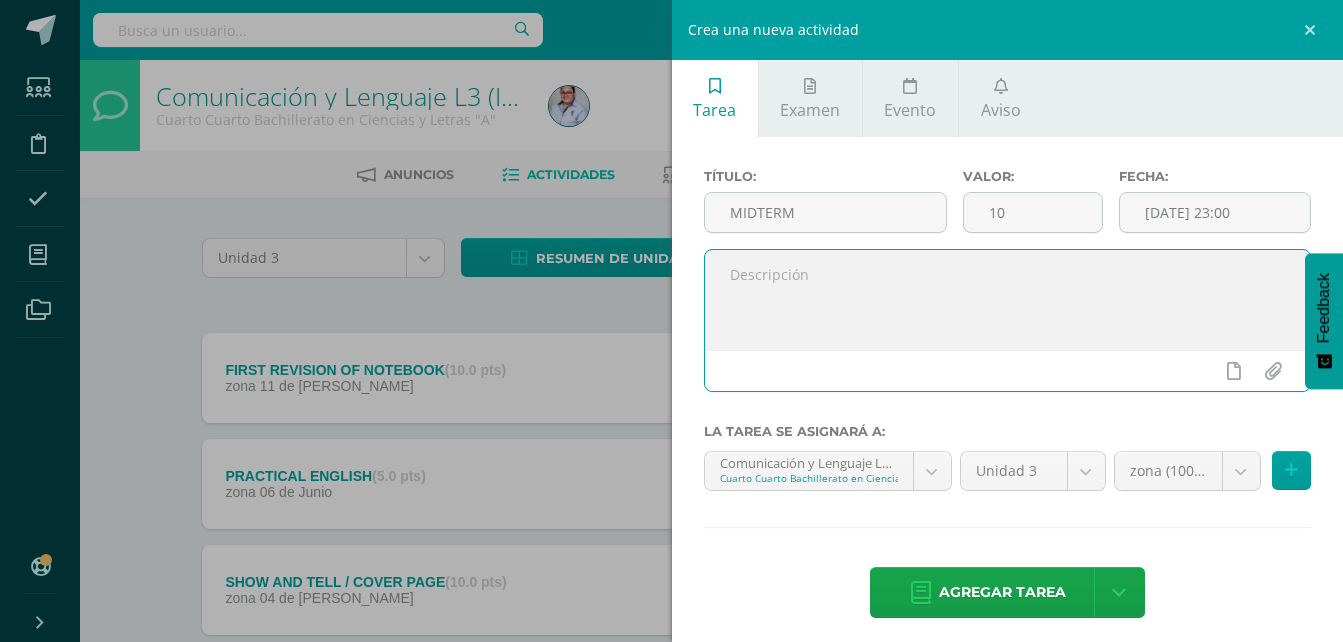 type on "t" 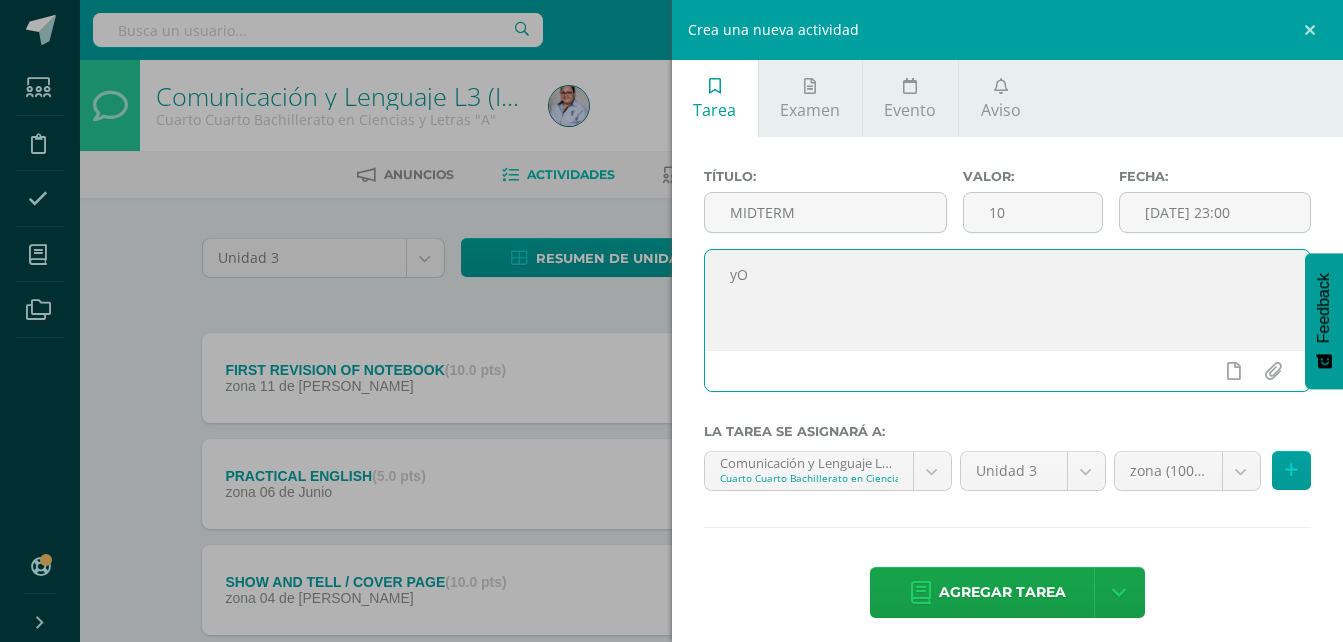 type on "y" 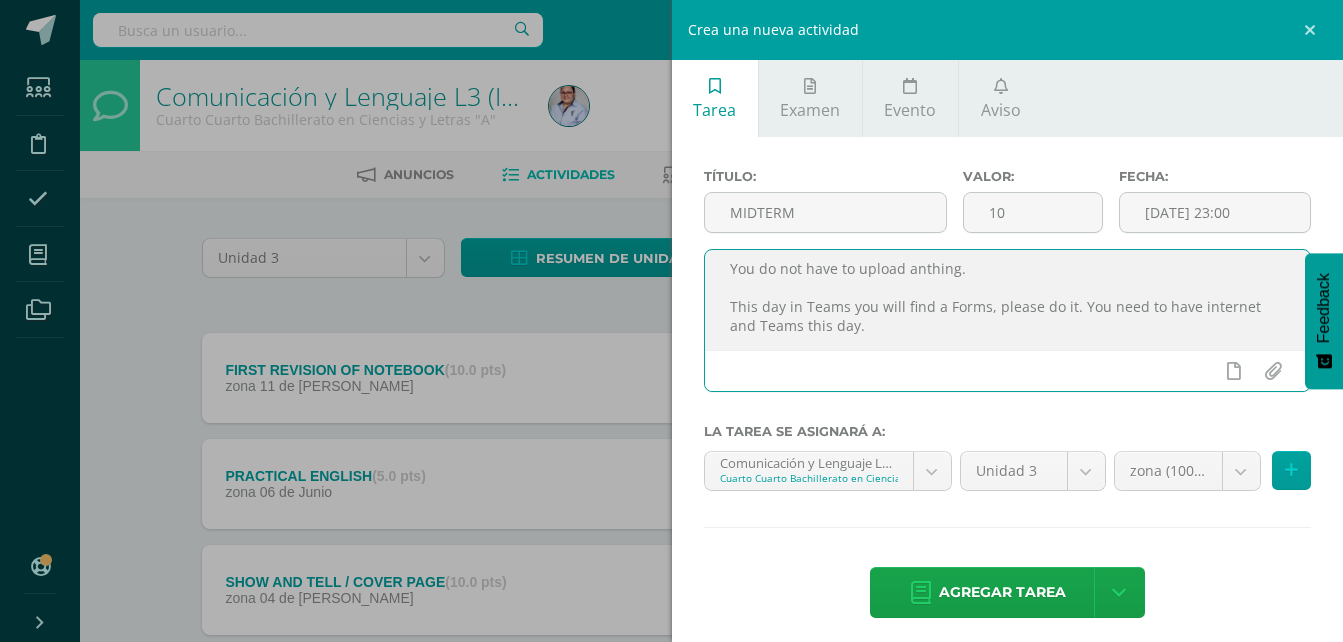 scroll, scrollTop: 30, scrollLeft: 0, axis: vertical 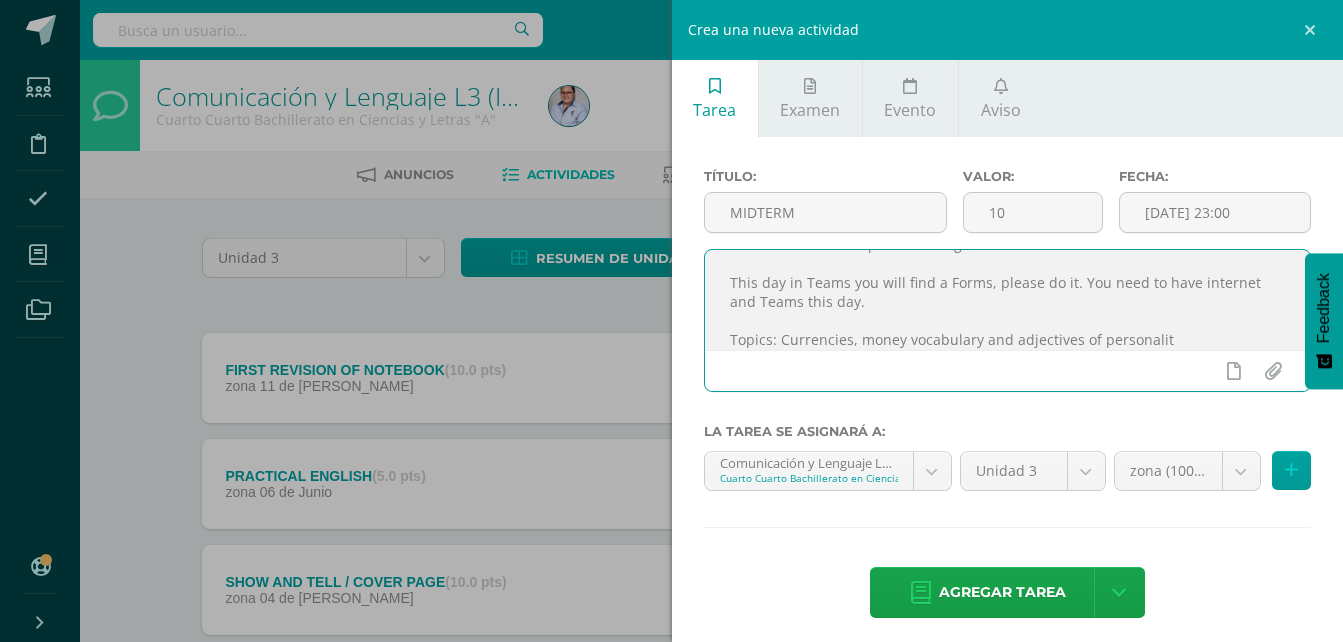 type on "You do not have to upload anthing.
This day in Teams you will find a Forms, please do it. You need to have internet and Teams this day.
Topics: Currencies, money vocabulary and adjectives of personality" 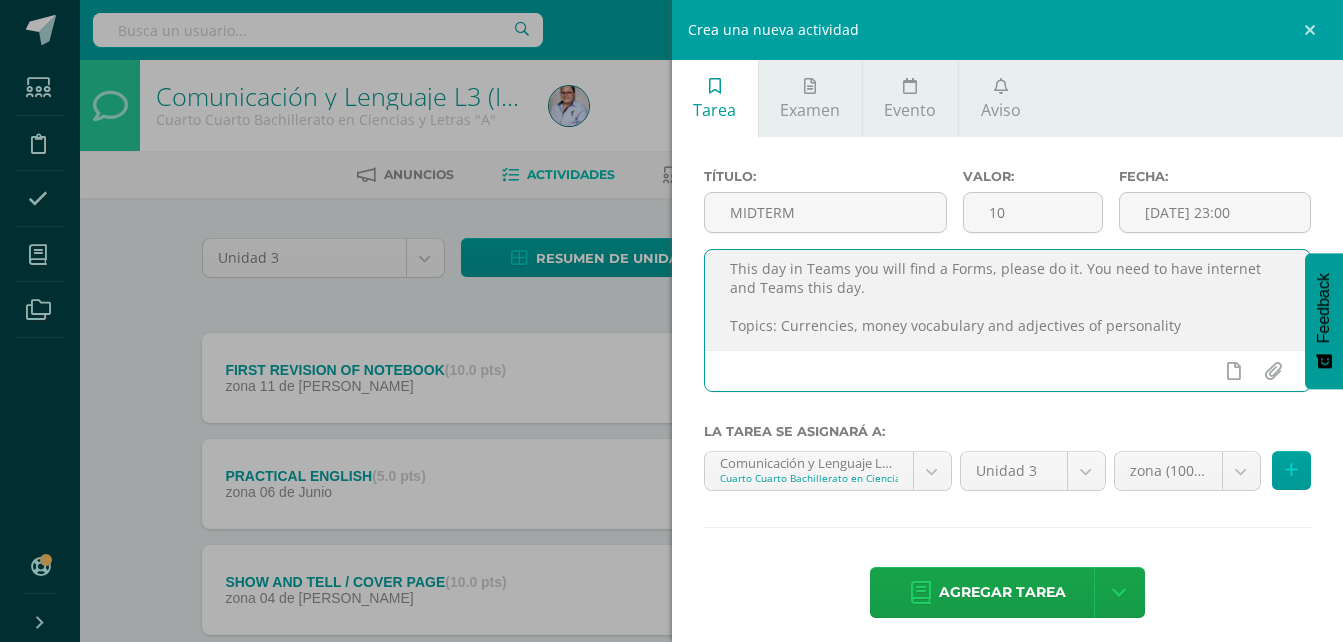 scroll, scrollTop: 0, scrollLeft: 0, axis: both 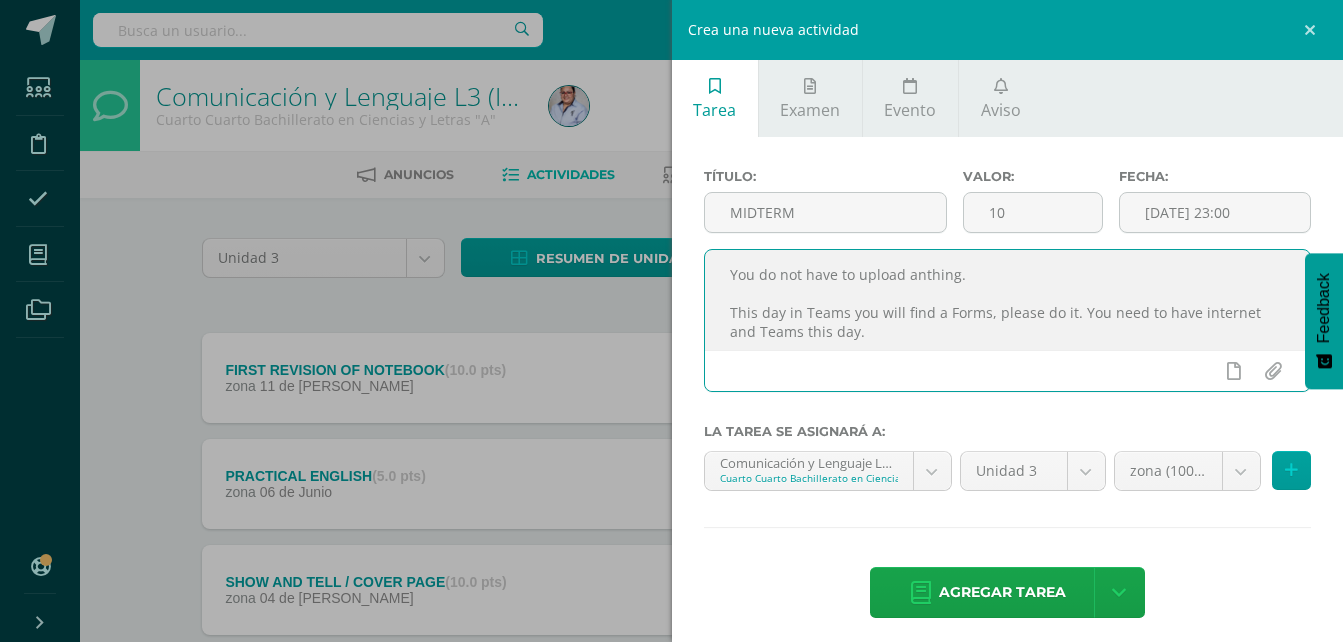 drag, startPoint x: 1194, startPoint y: 335, endPoint x: 590, endPoint y: 233, distance: 612.55206 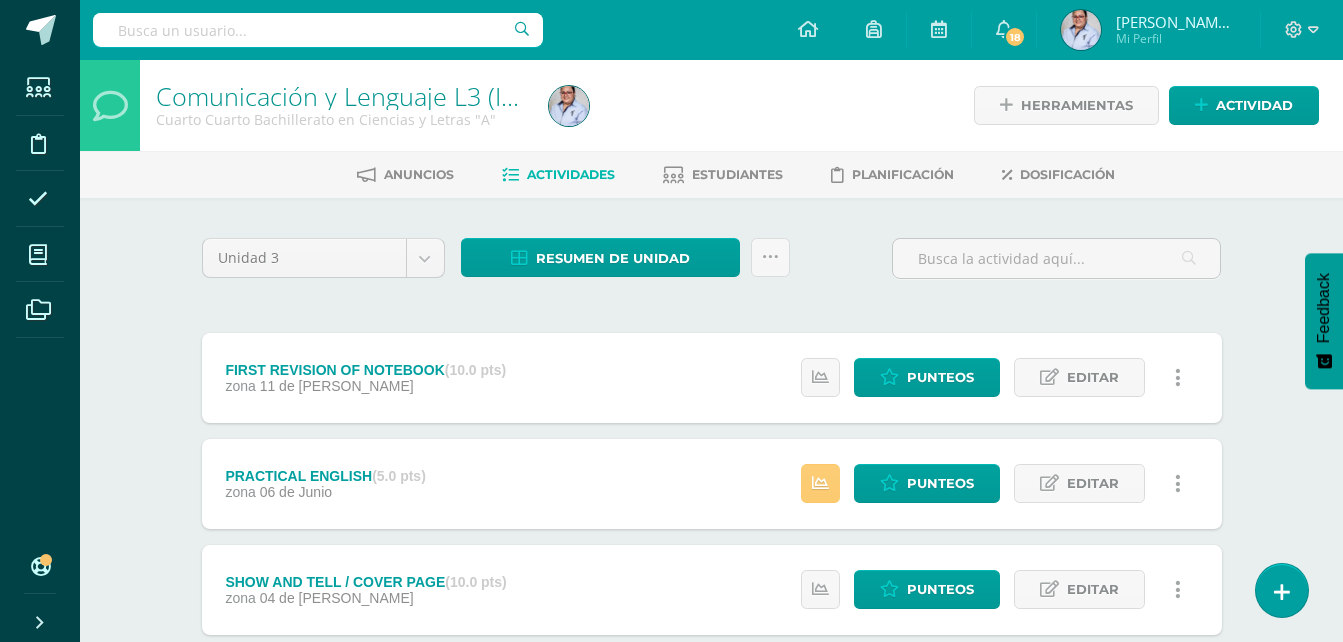 click on "Actividades" at bounding box center [571, 174] 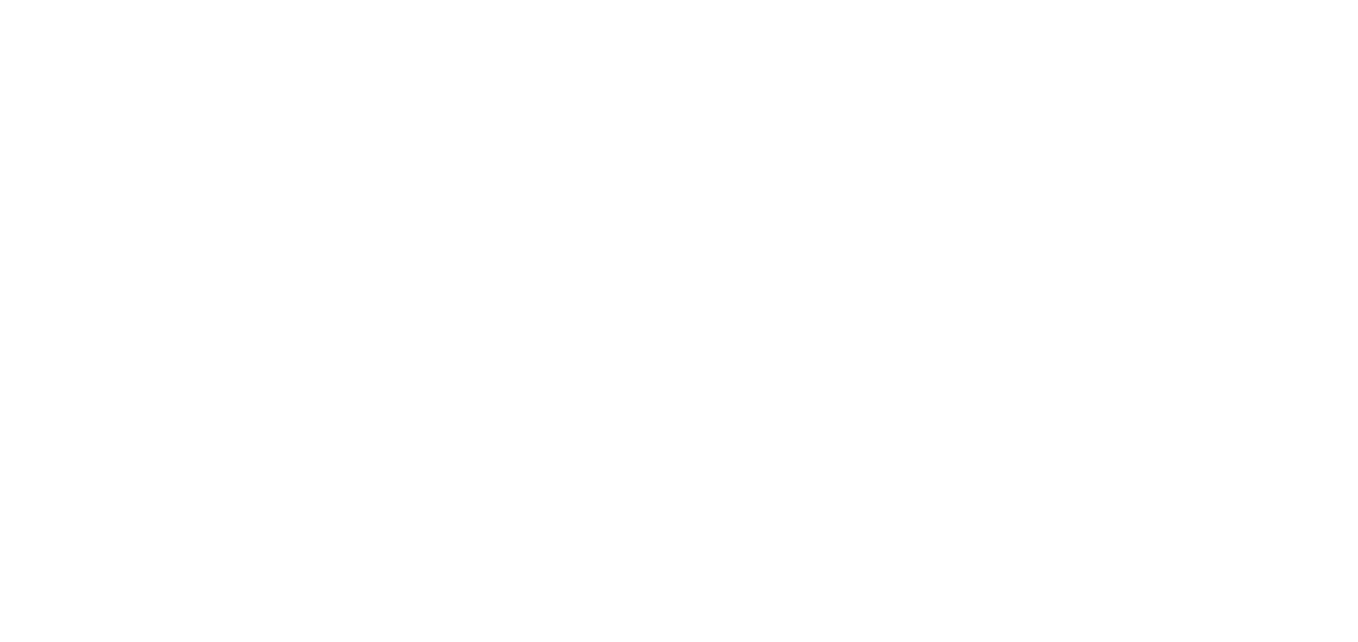 scroll, scrollTop: 0, scrollLeft: 0, axis: both 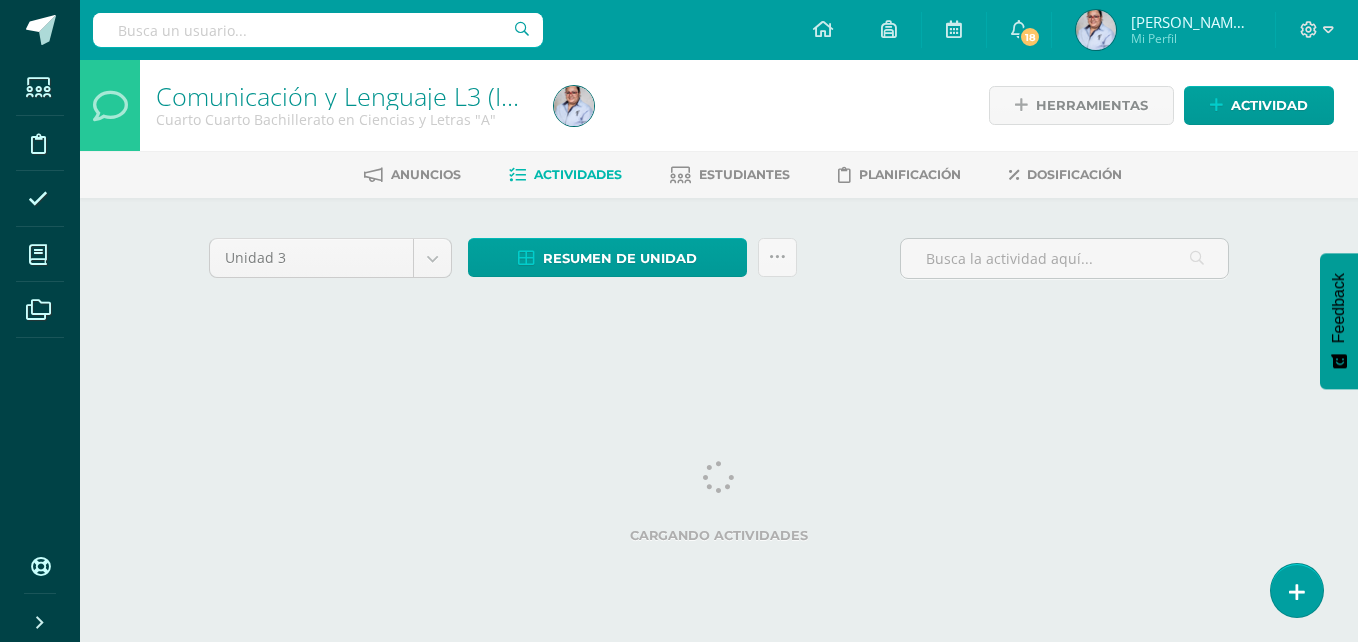 click on "Actividades" at bounding box center [578, 174] 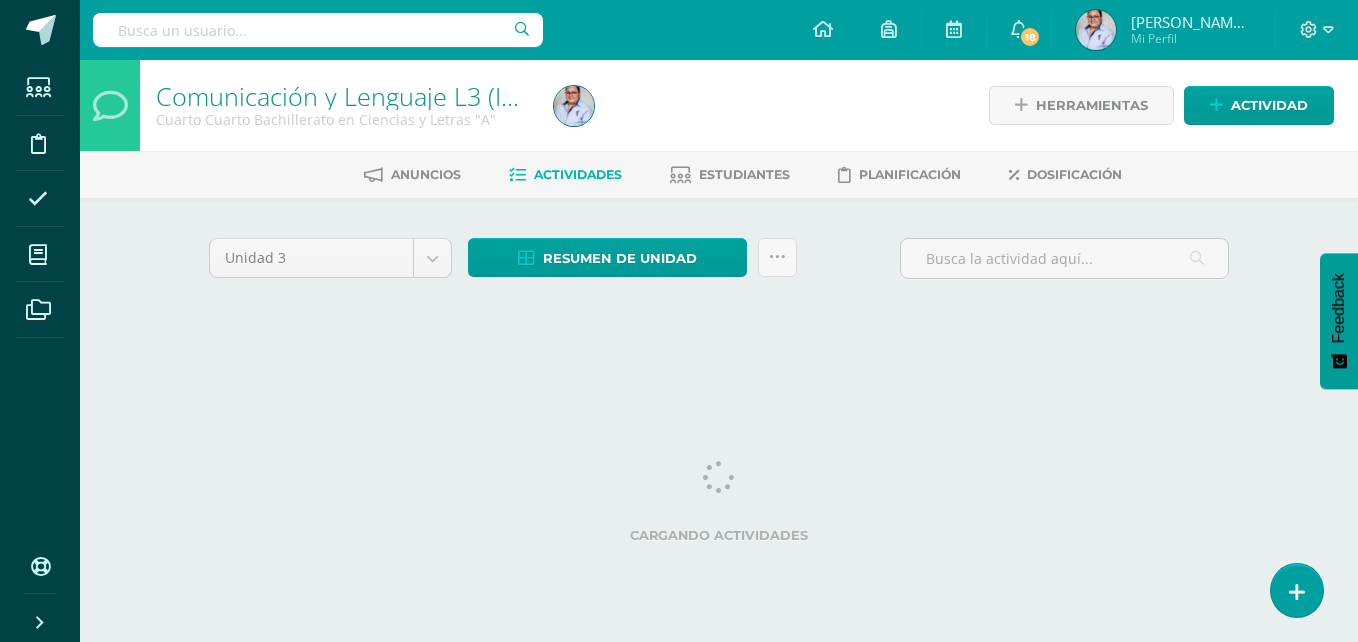 click on "Actividad" at bounding box center [1259, 105] 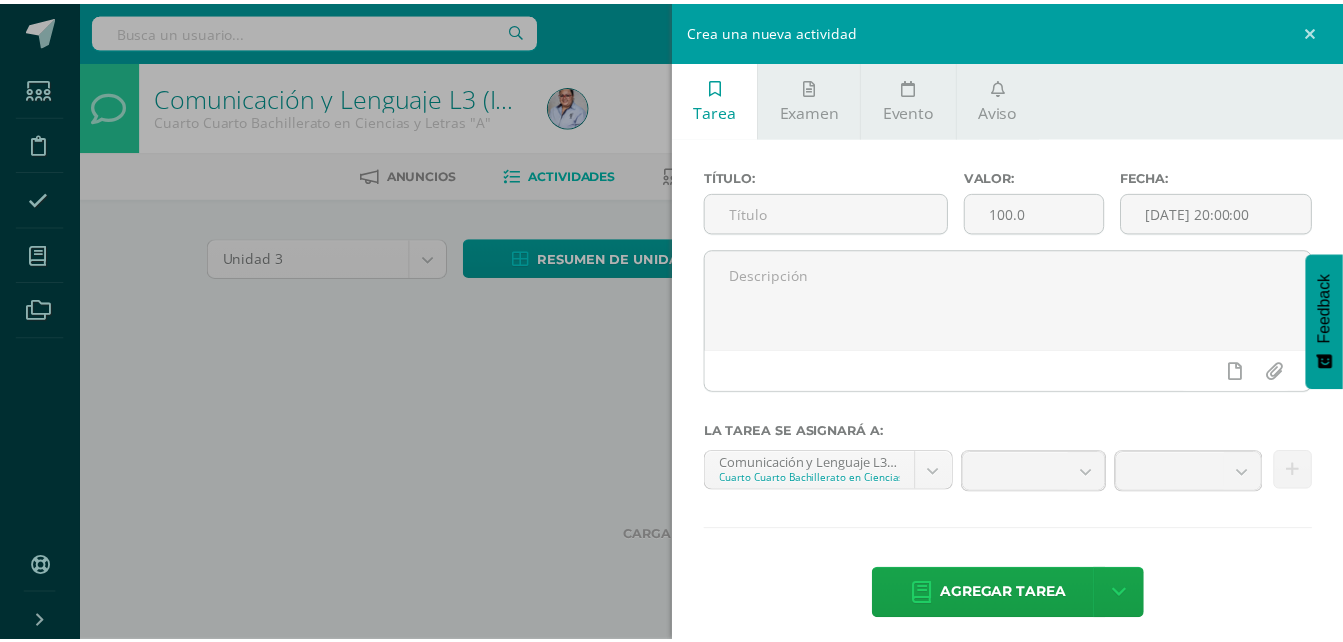 scroll, scrollTop: 0, scrollLeft: 0, axis: both 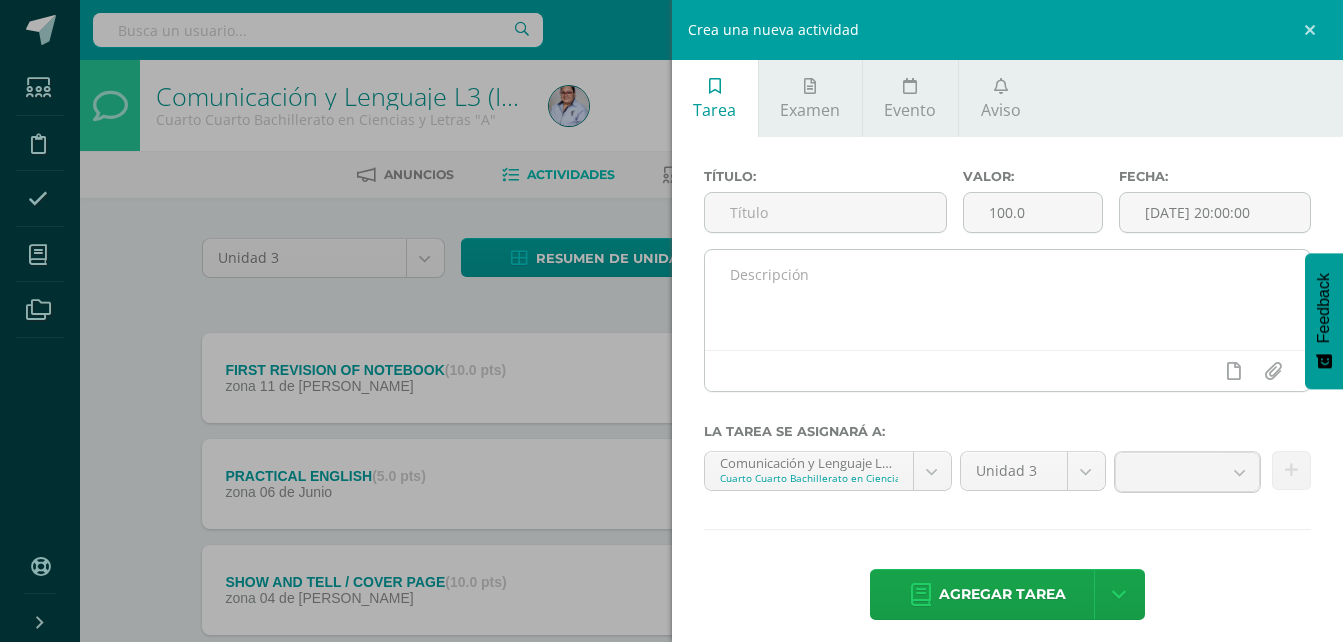 click at bounding box center [1008, 300] 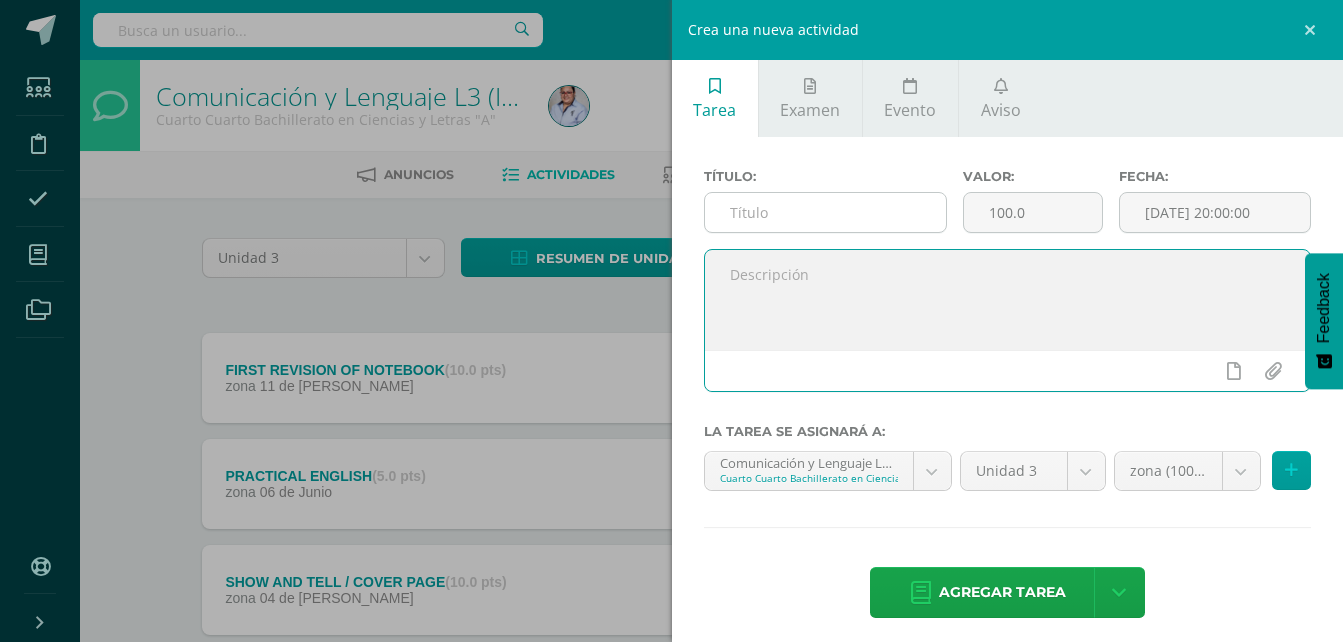 click at bounding box center [826, 212] 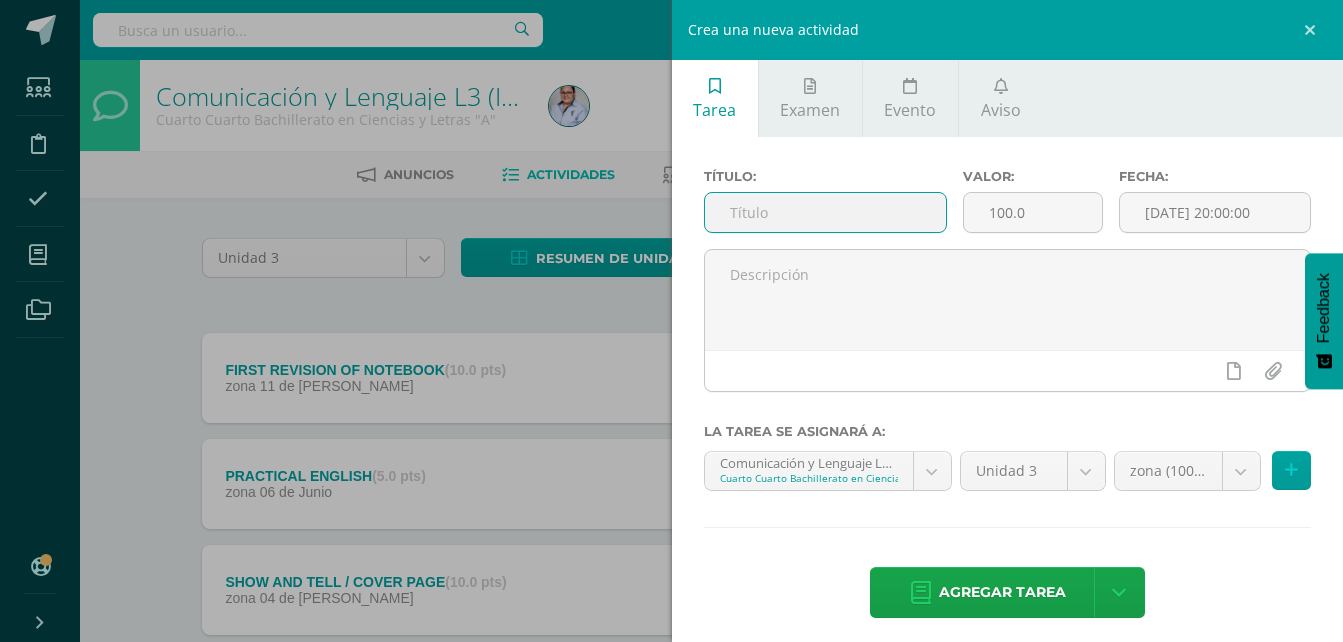 type on "MIDTERM" 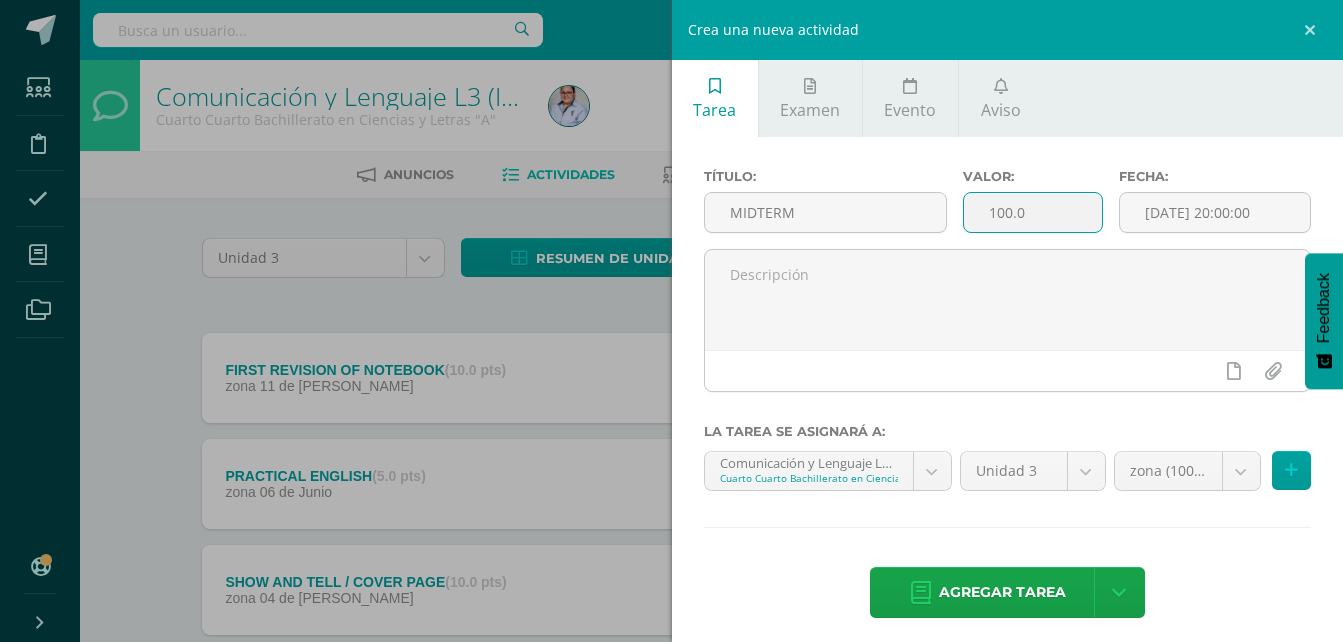 click on "100.0" at bounding box center [1033, 212] 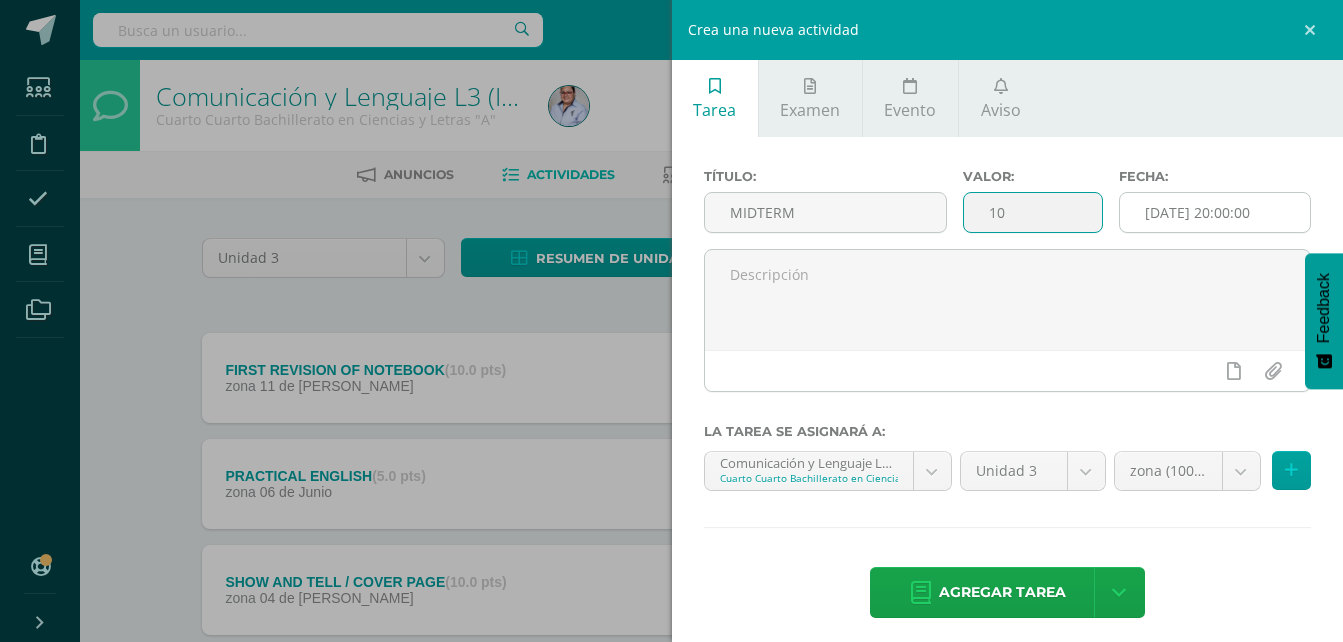 type on "10" 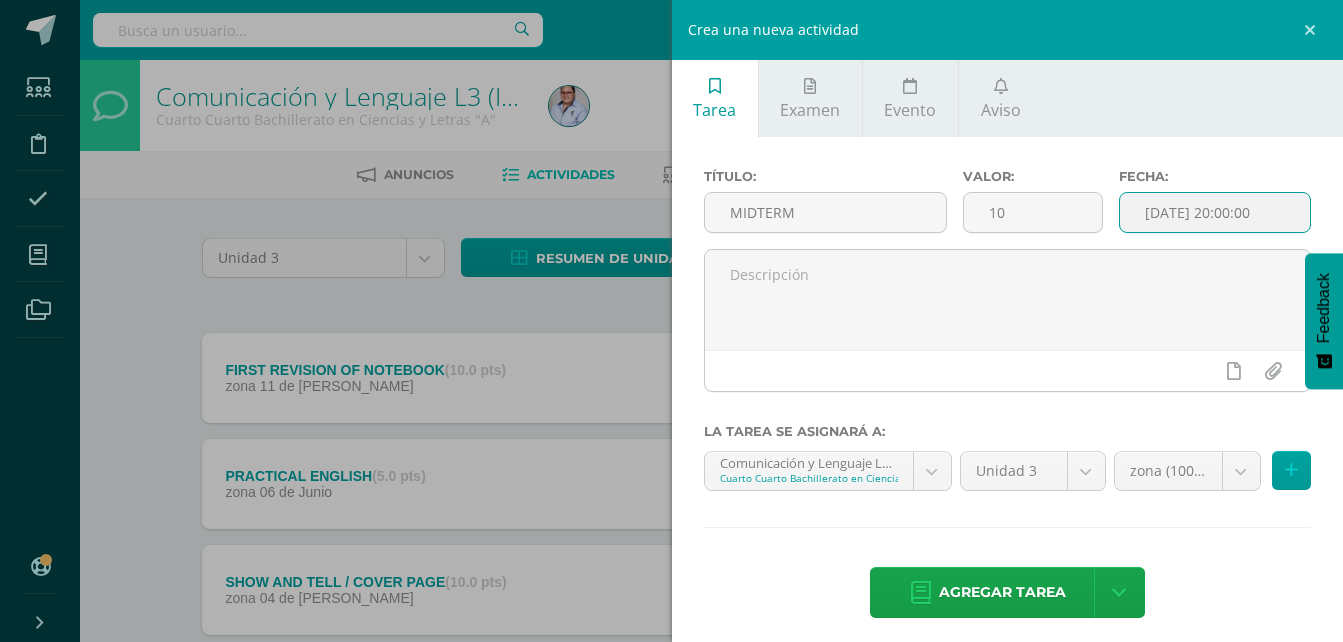 click on "[DATE] 20:00:00" at bounding box center [1215, 212] 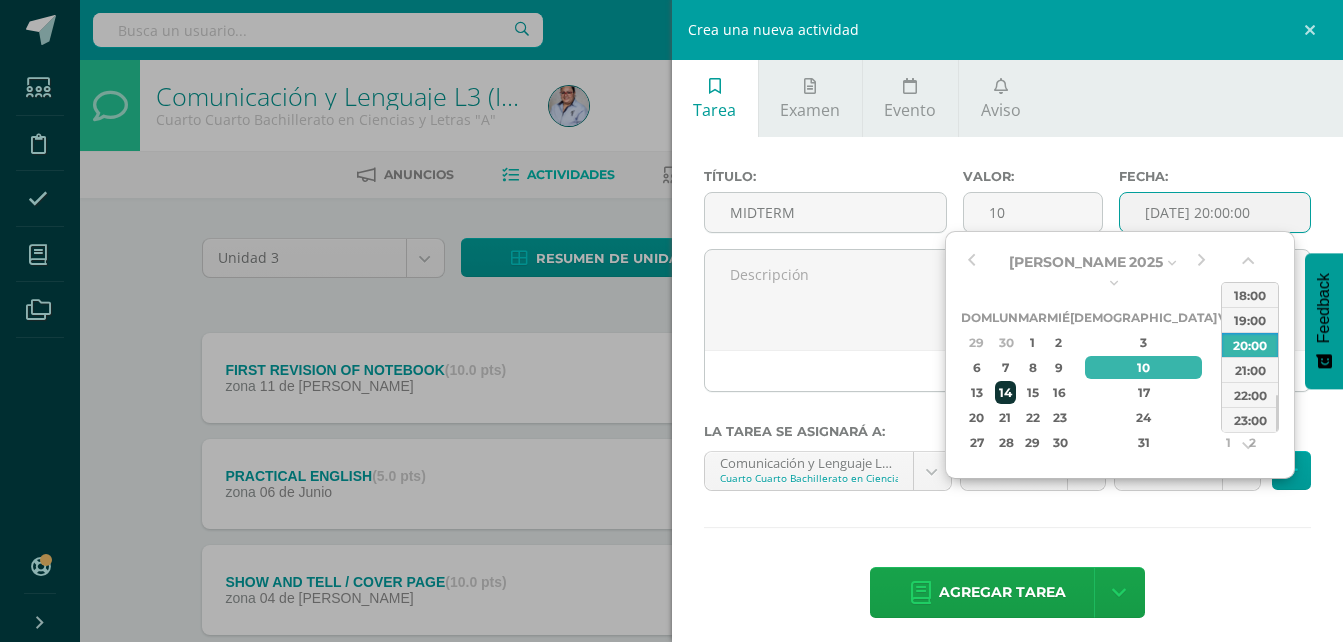 click on "14" at bounding box center (1005, 392) 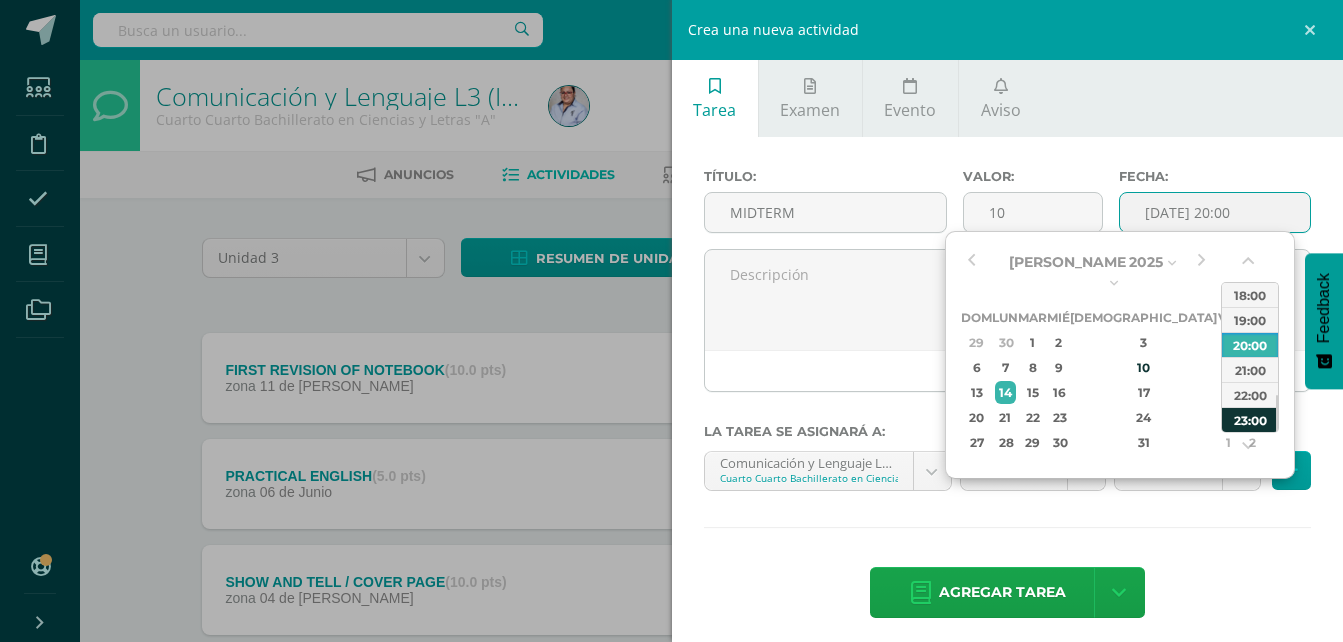 click on "23:00" at bounding box center [1250, 419] 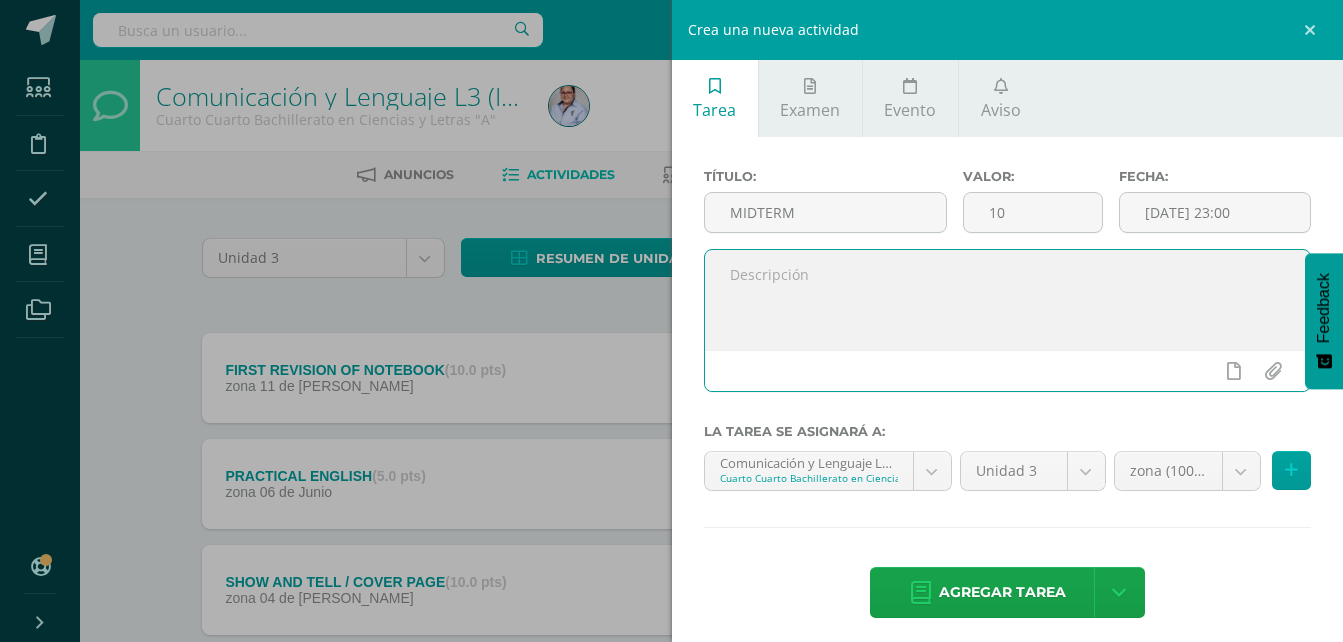 click at bounding box center [1008, 300] 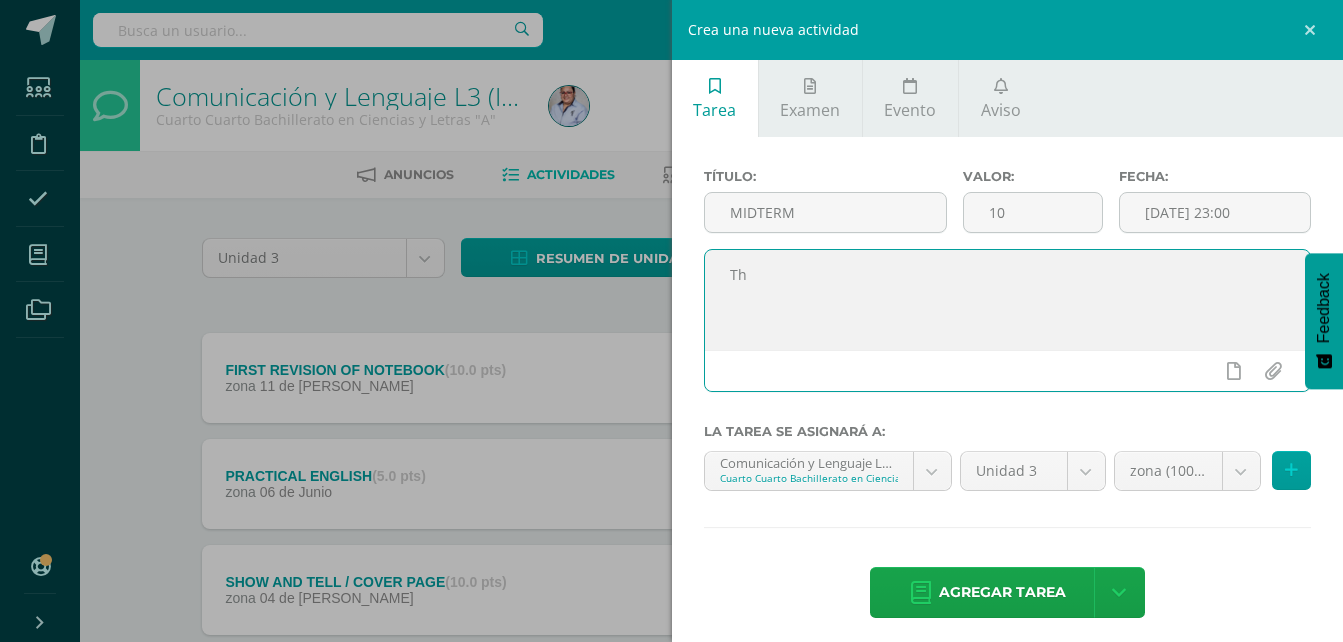 type on "T" 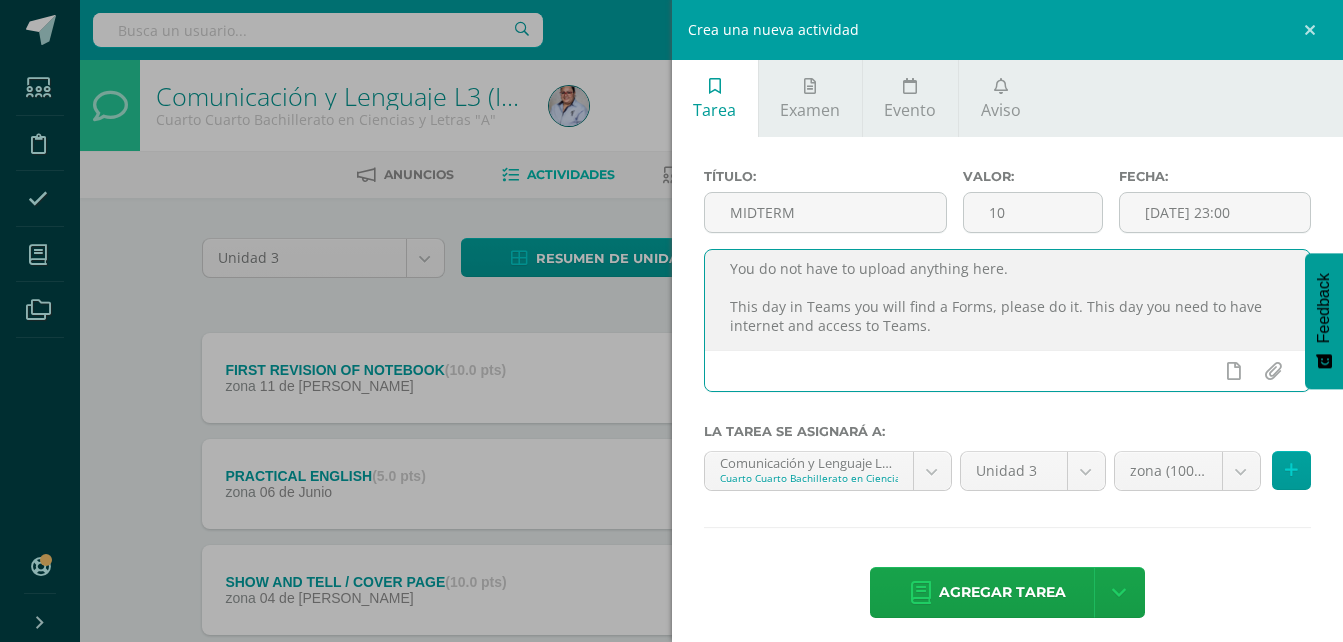 scroll, scrollTop: 30, scrollLeft: 0, axis: vertical 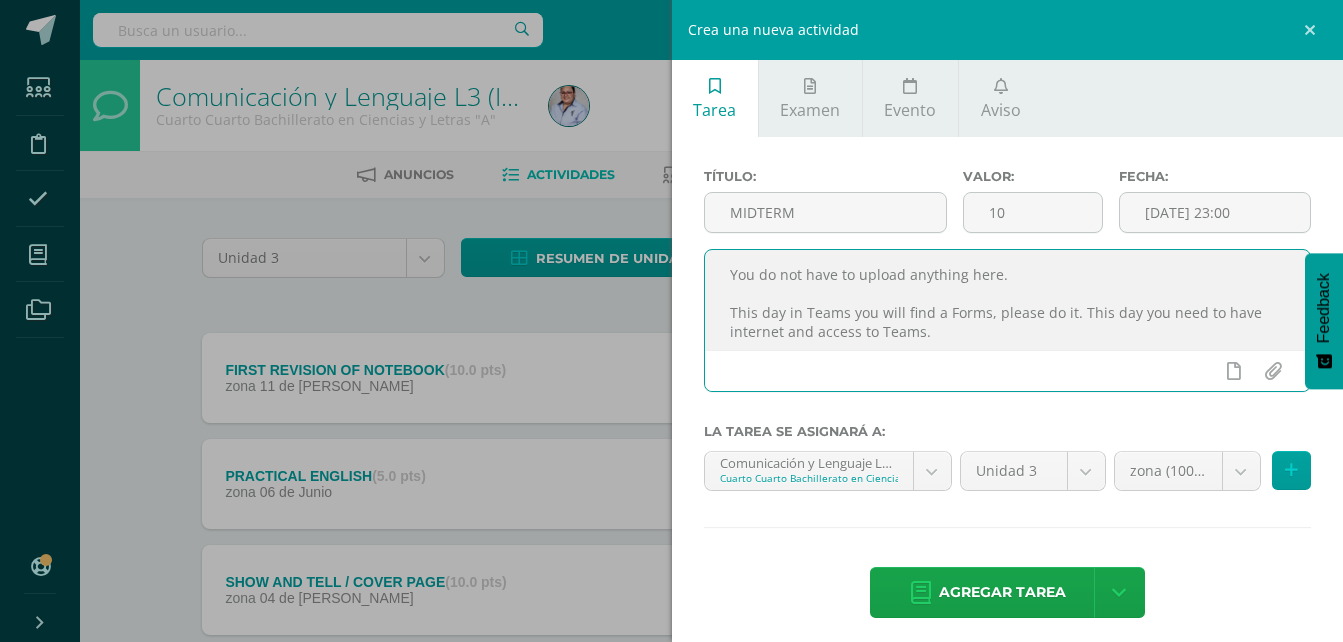drag, startPoint x: 1176, startPoint y: 342, endPoint x: 697, endPoint y: 260, distance: 485.9681 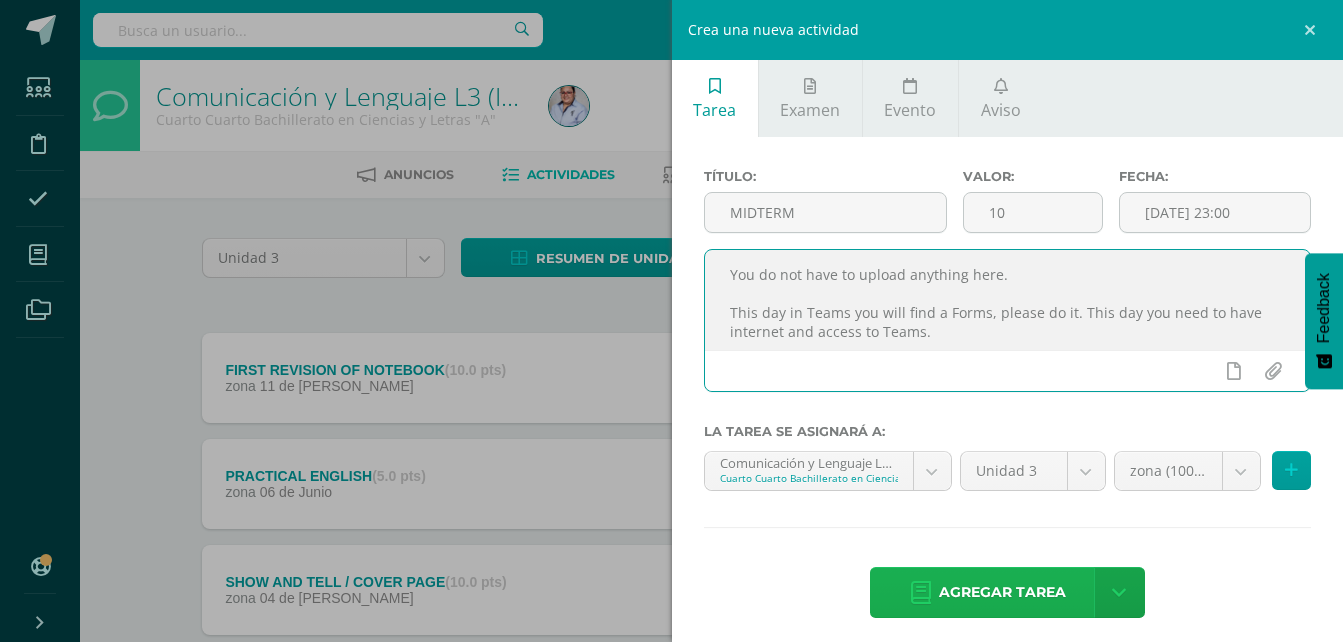 type on "You do not have to upload anything here.
This day in Teams you will find a Forms, please do it. This day you need to have internet and access to Teams.
Topics: currencies, money vocabulary and adjectives of personality" 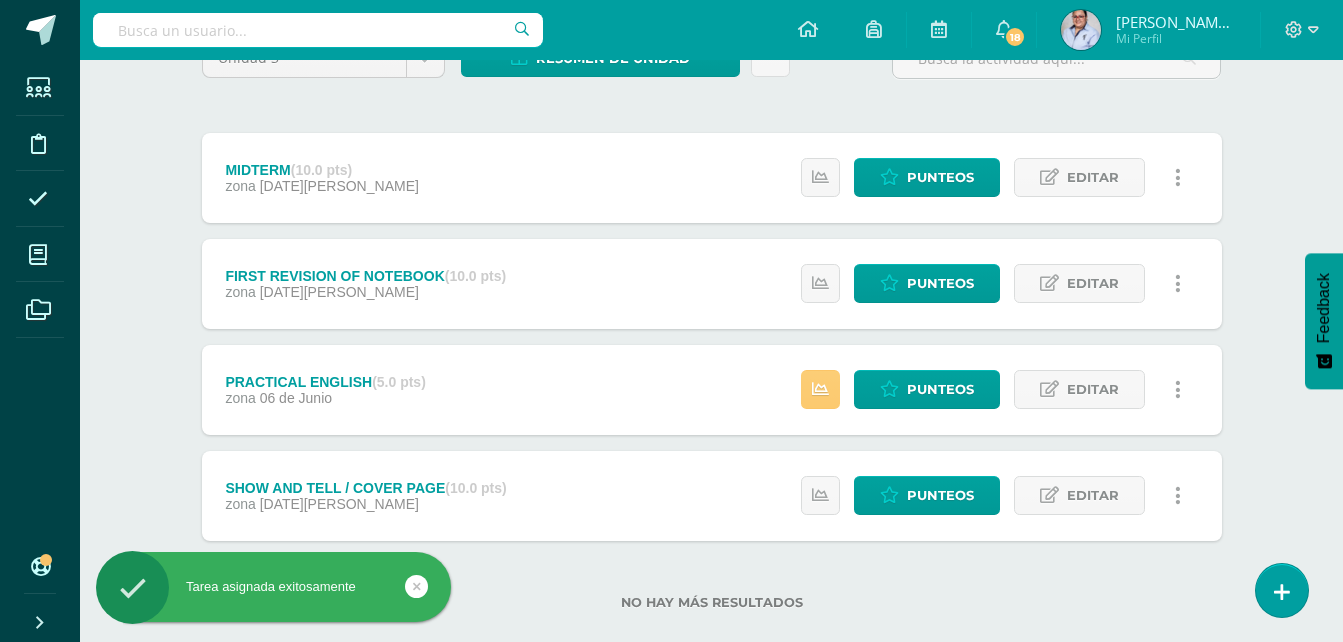 scroll, scrollTop: 100, scrollLeft: 0, axis: vertical 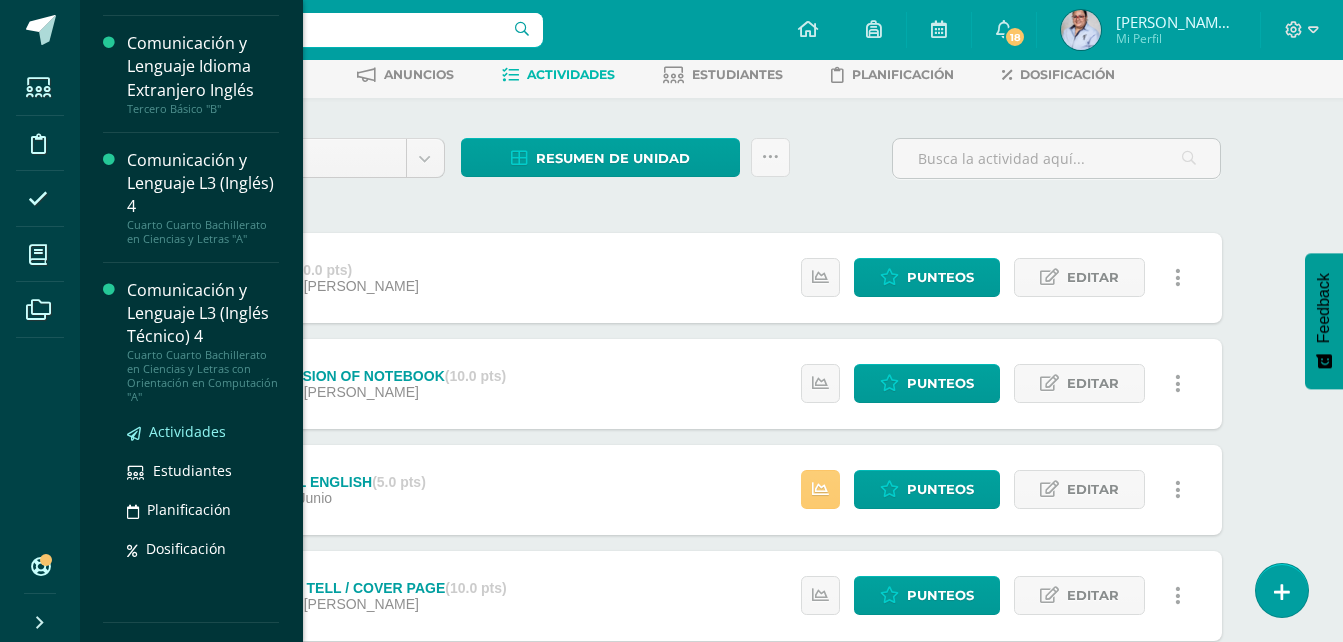 click on "Actividades" at bounding box center (187, 431) 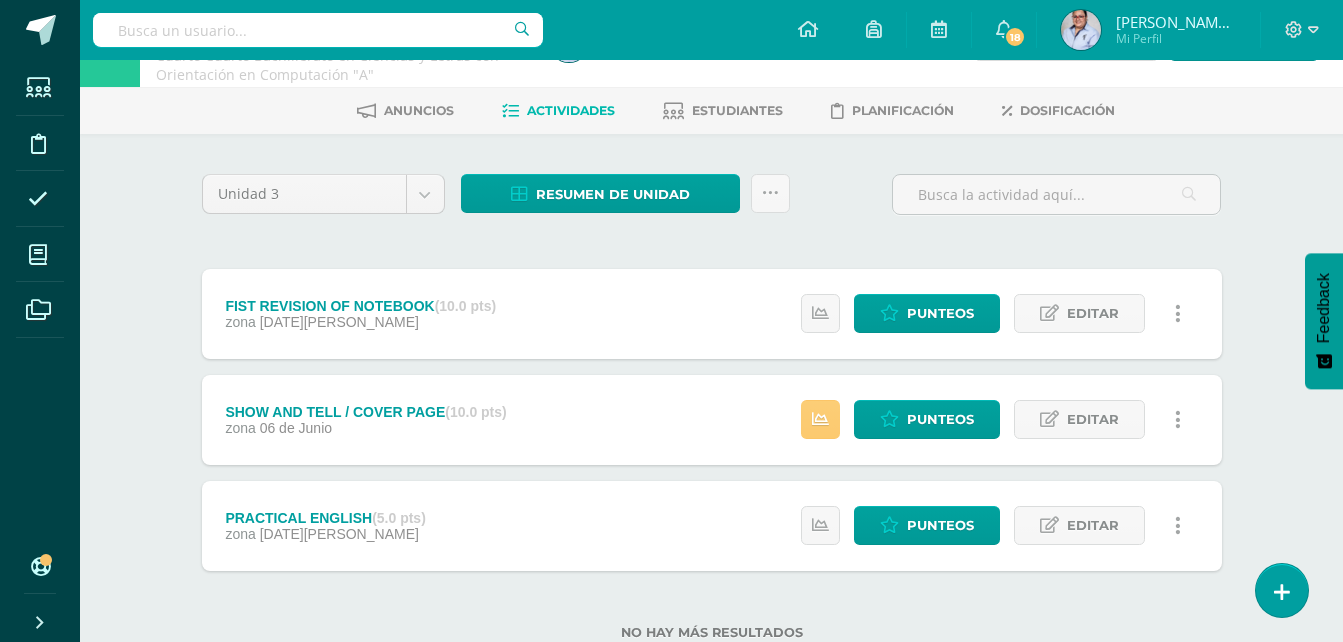 scroll, scrollTop: 126, scrollLeft: 0, axis: vertical 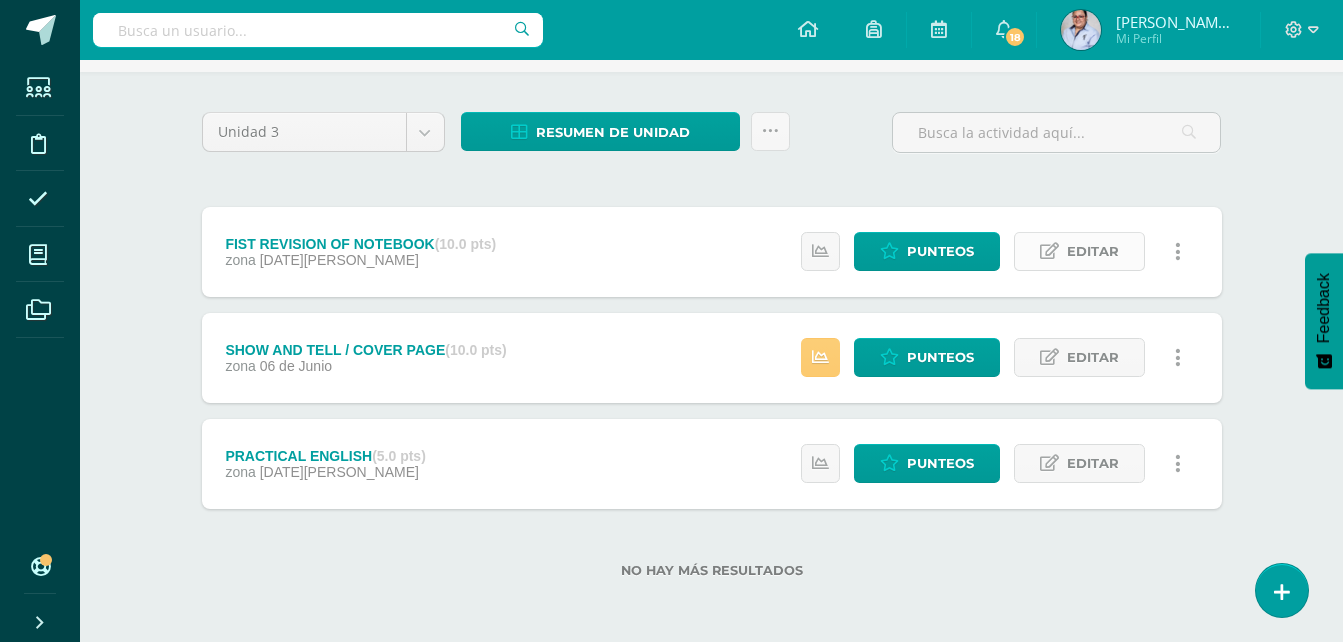 click on "Editar" at bounding box center [1093, 251] 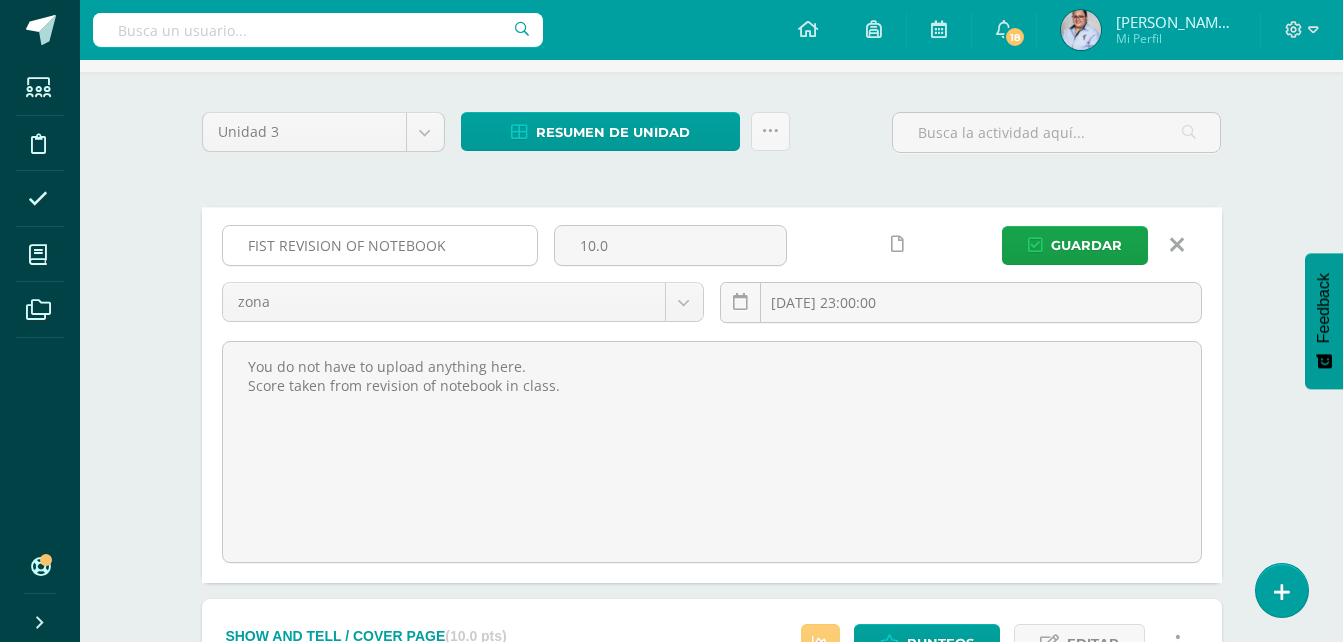 click on "FIST REVISION OF NOTEBOOK" at bounding box center (380, 245) 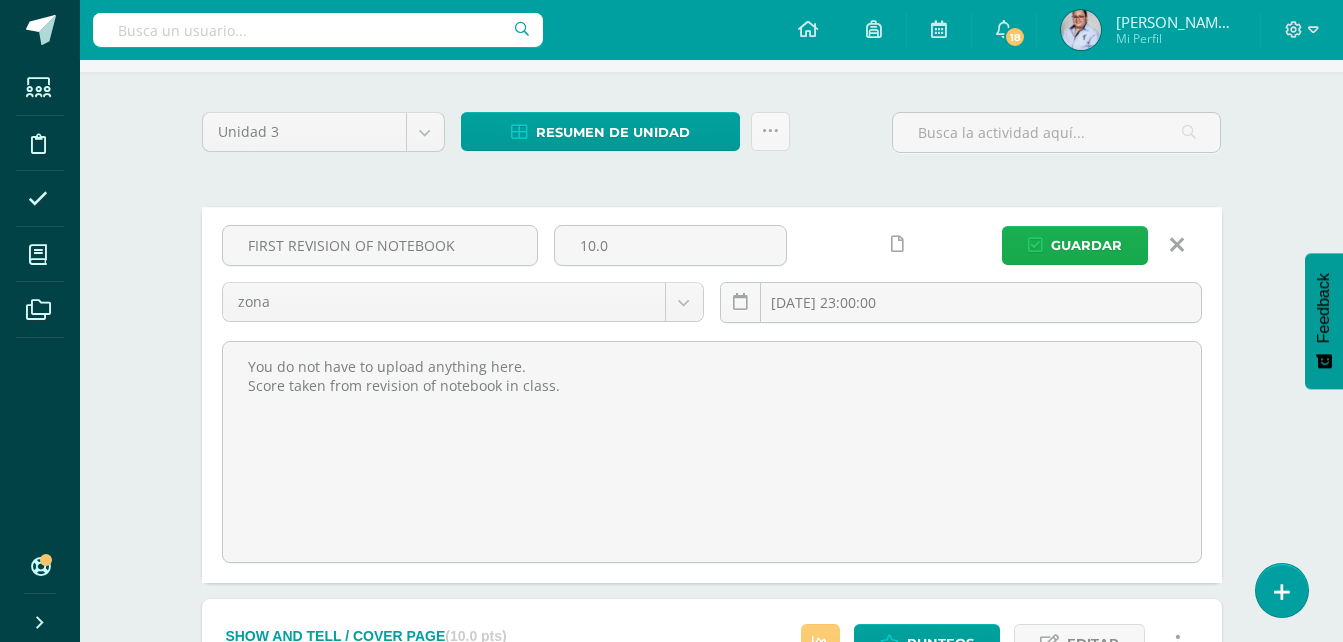 type on "FIRST REVISION OF NOTEBOOK" 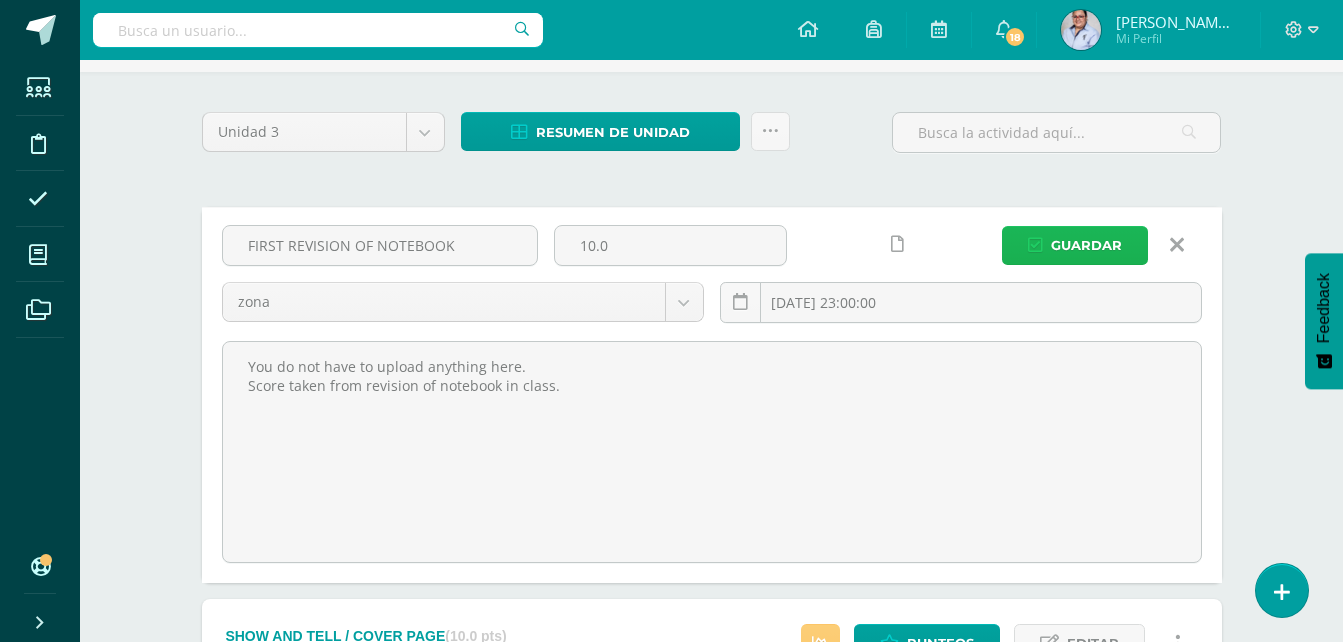 click on "Guardar" at bounding box center [1086, 245] 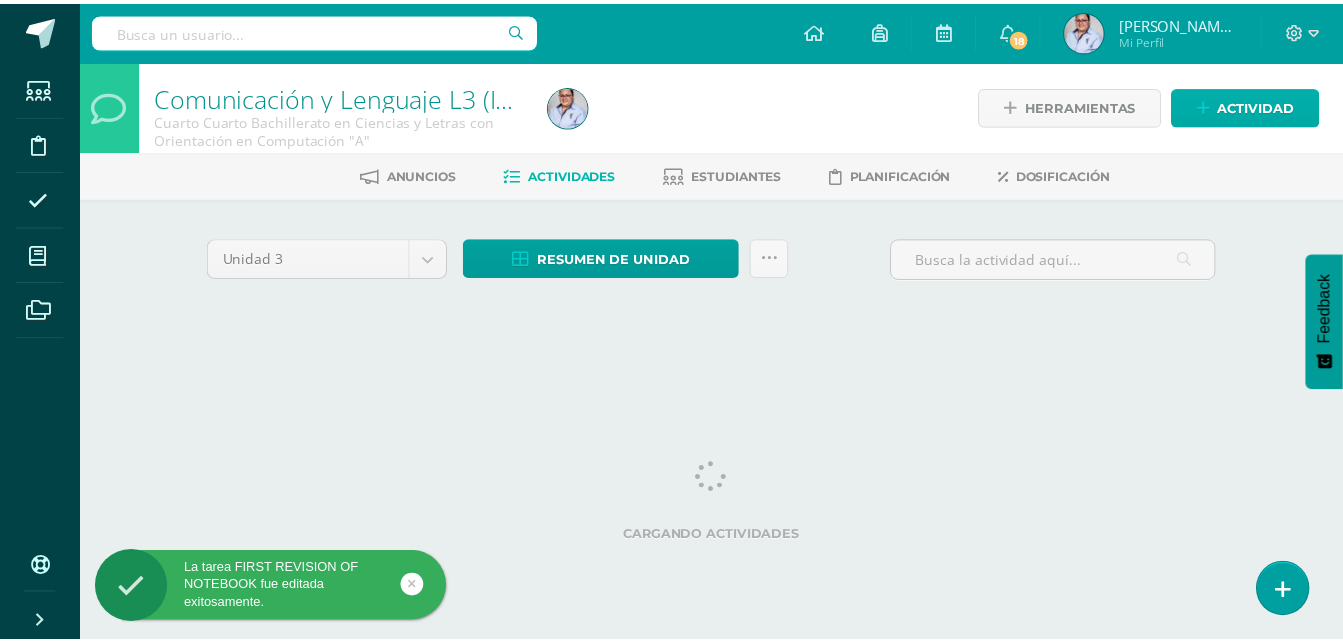 scroll, scrollTop: 0, scrollLeft: 0, axis: both 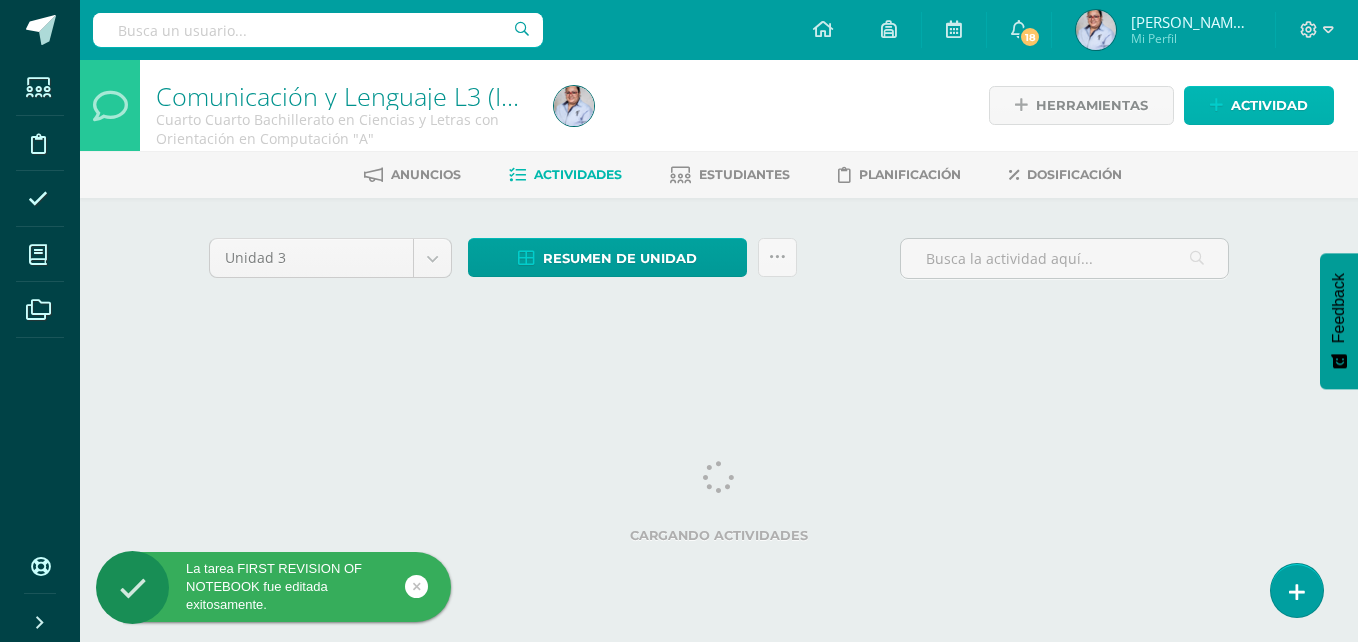 click on "Actividad" at bounding box center (1269, 105) 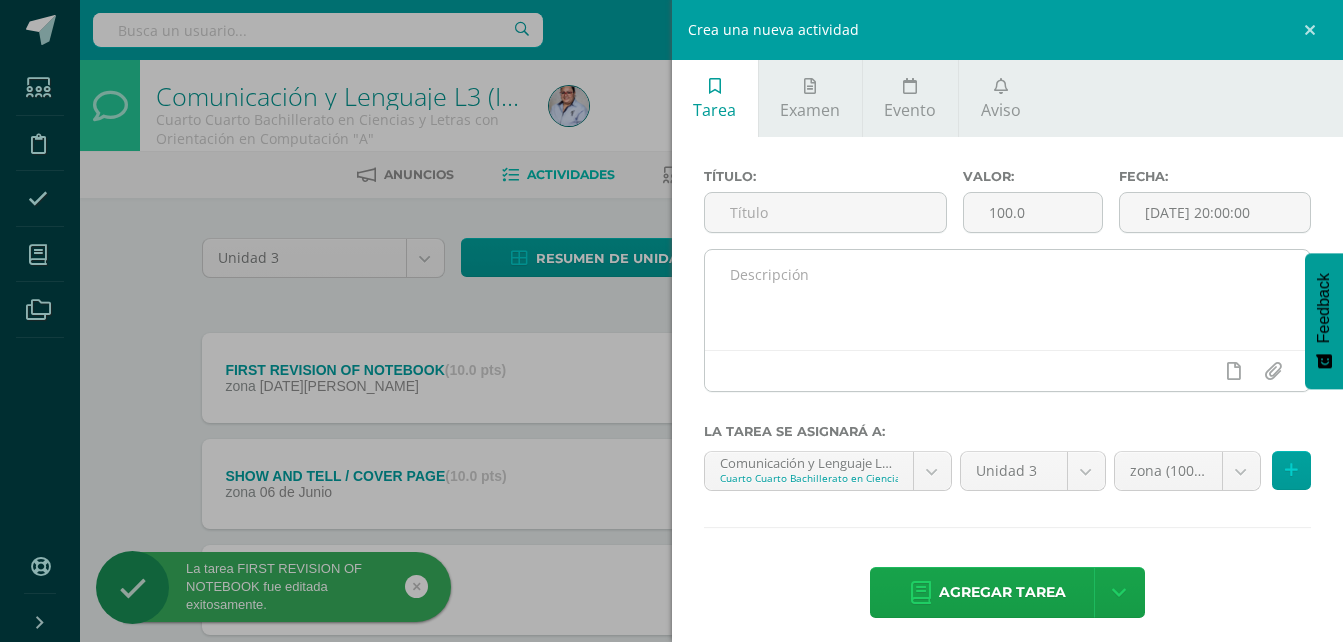 click at bounding box center (1008, 300) 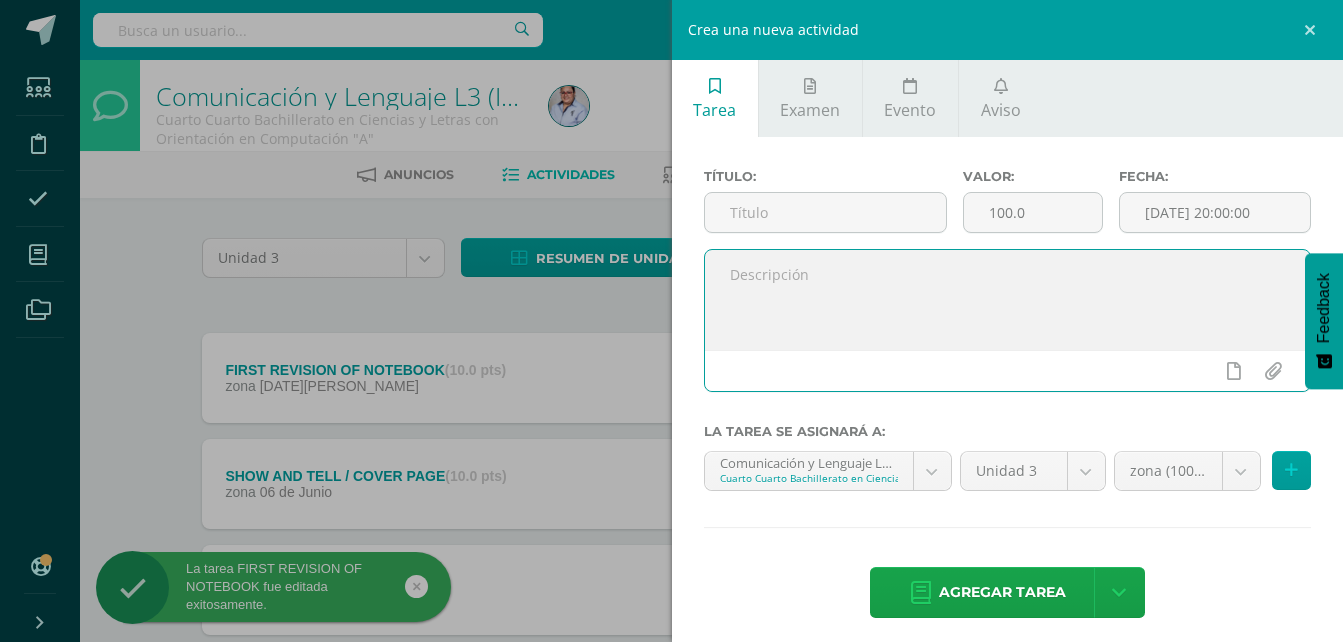 paste on "You do not have to upload anything here.
This day in Teams you will find a Forms, please do it. This day you need to have internet and access to Teams.
Topics: currencies, money vocabulary and adjectives of personality" 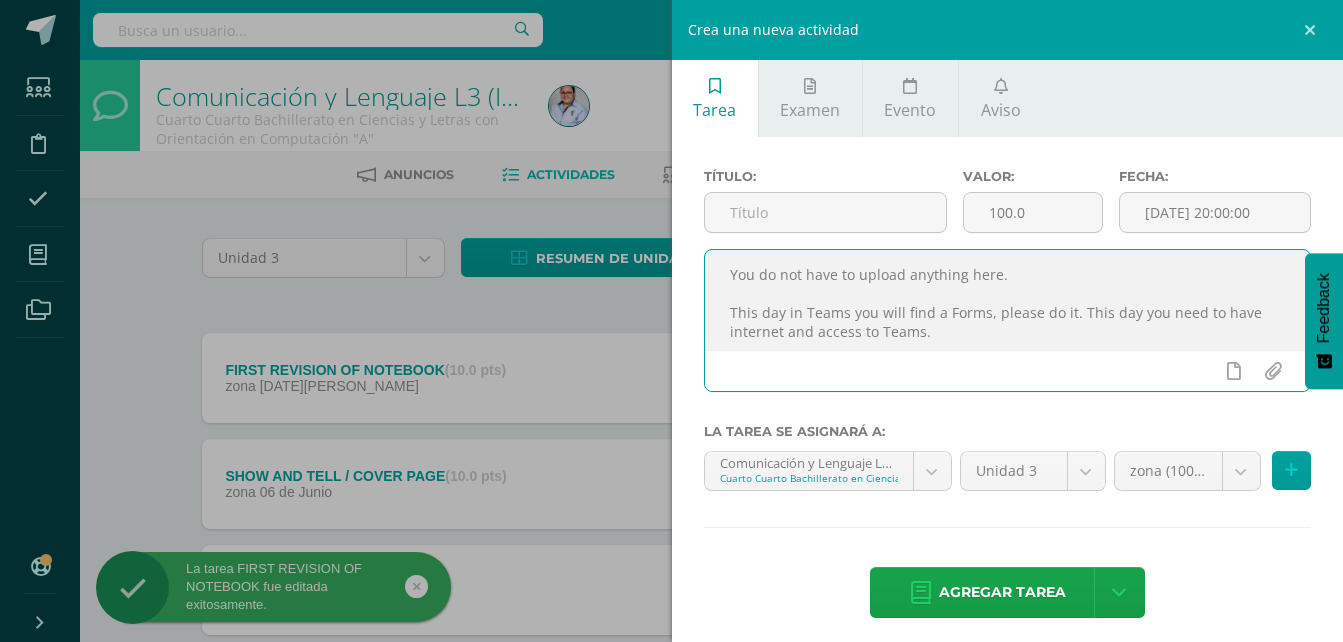 scroll, scrollTop: 30, scrollLeft: 0, axis: vertical 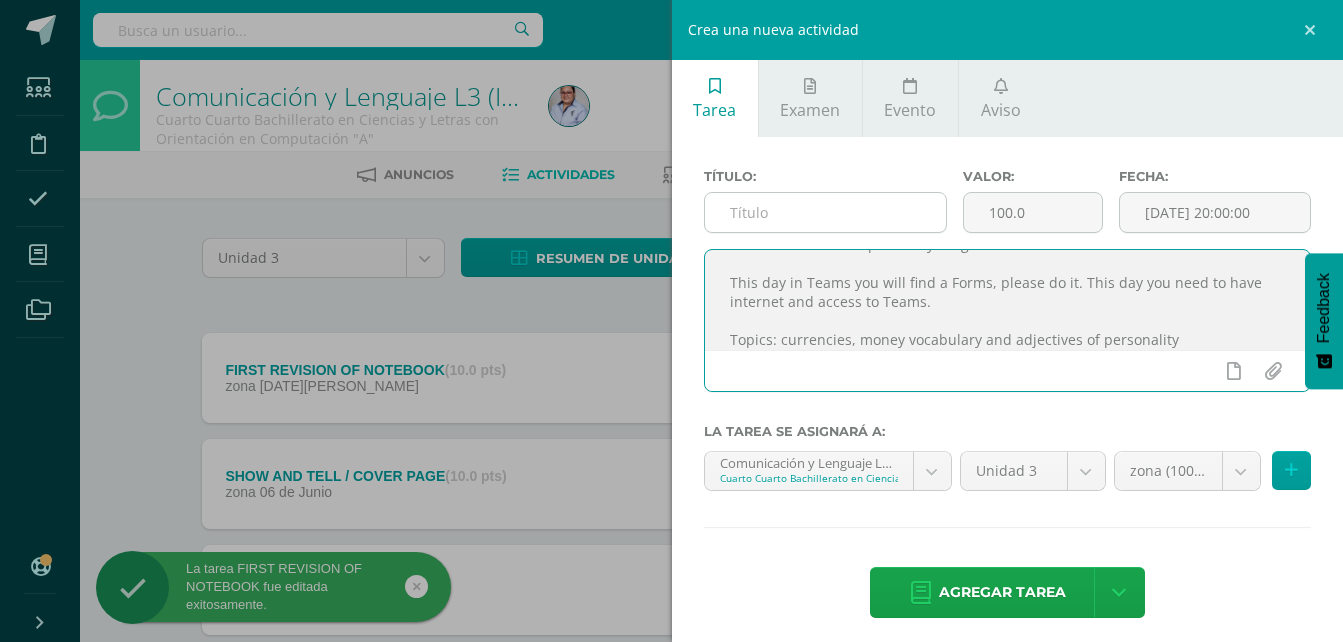 type on "You do not have to upload anything here.
This day in Teams you will find a Forms, please do it. This day you need to have internet and access to Teams.
Topics: currencies, money vocabulary and adjectives of personality" 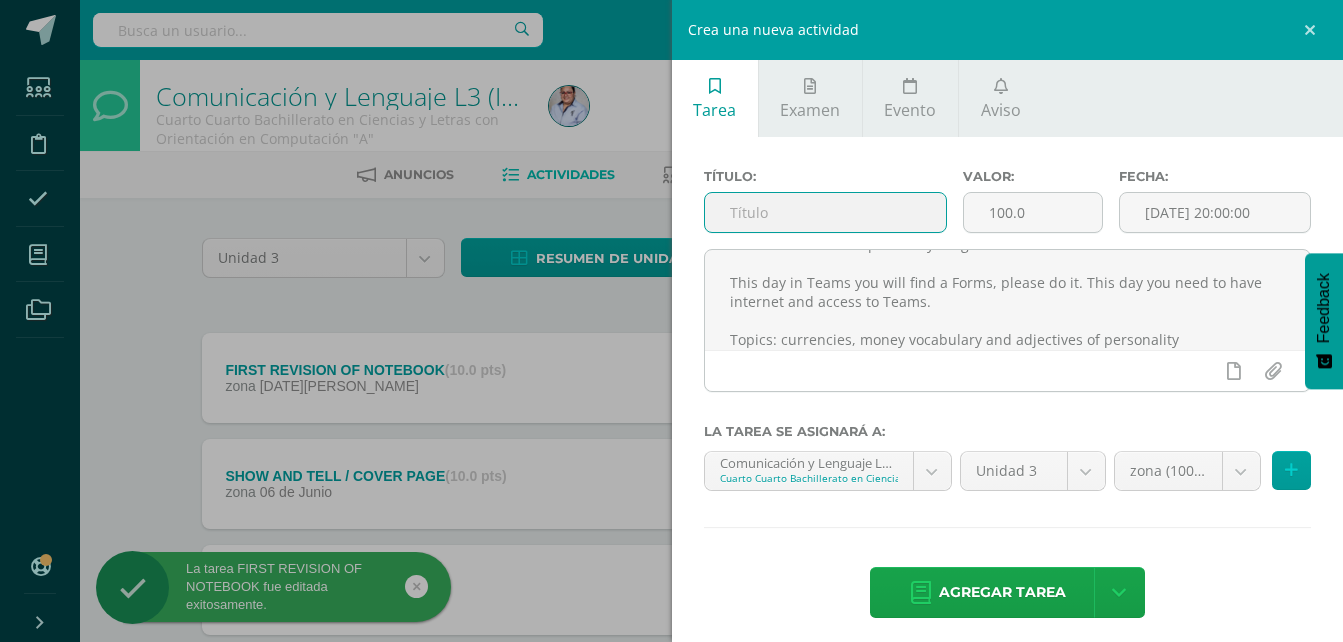 click at bounding box center (826, 212) 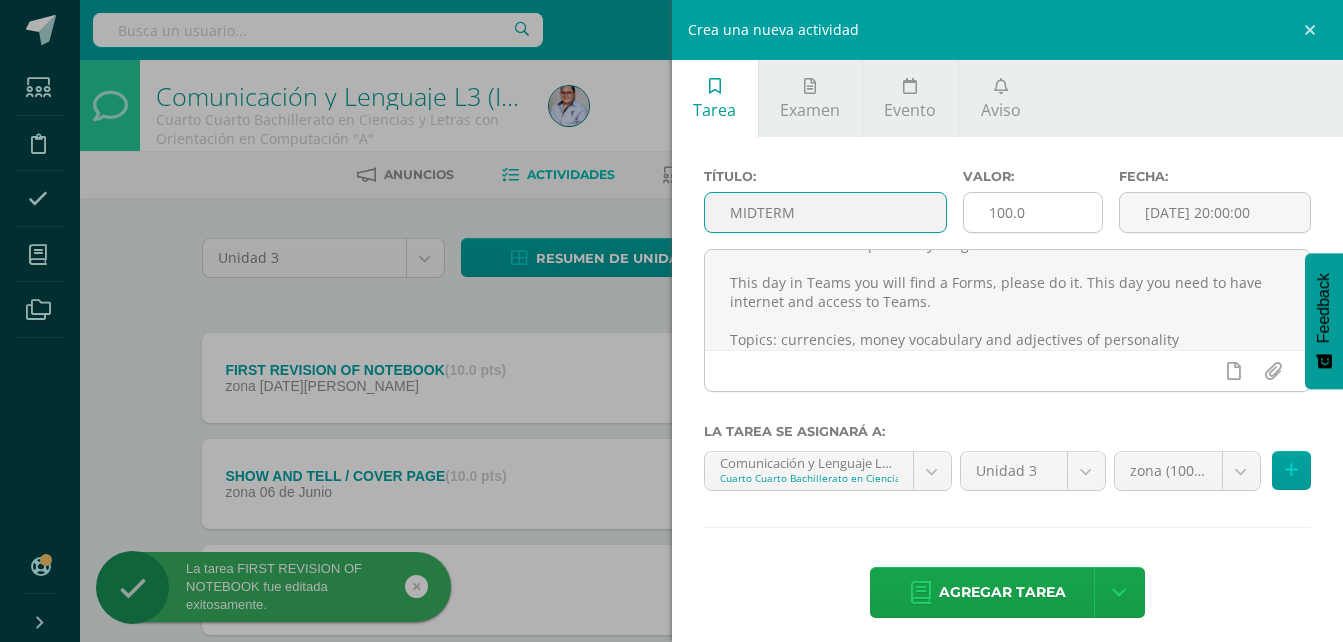 click on "100.0" at bounding box center (1033, 212) 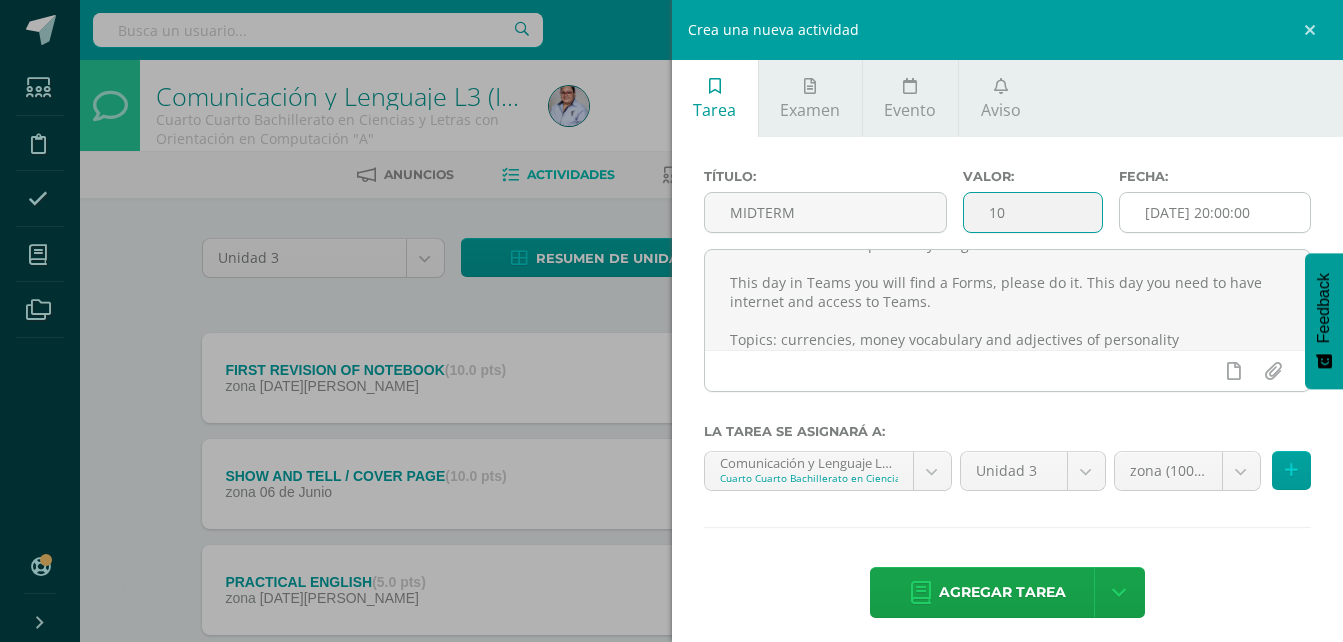 type on "10" 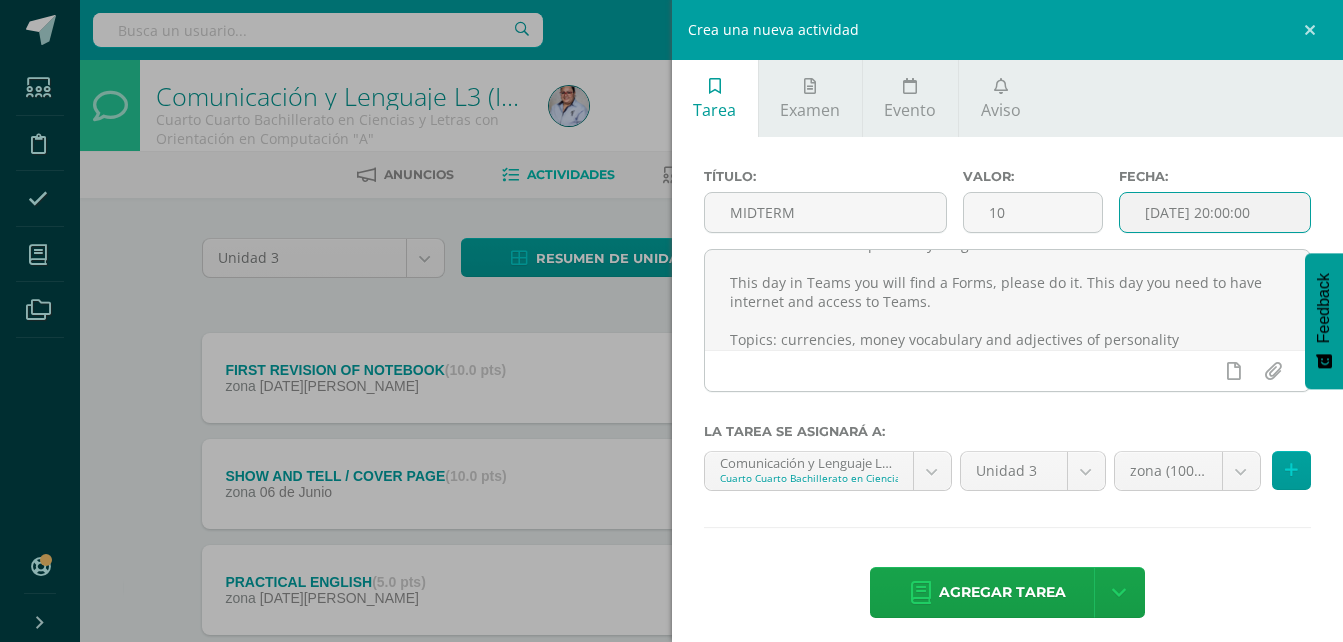 click on "[DATE] 20:00:00" at bounding box center (1215, 212) 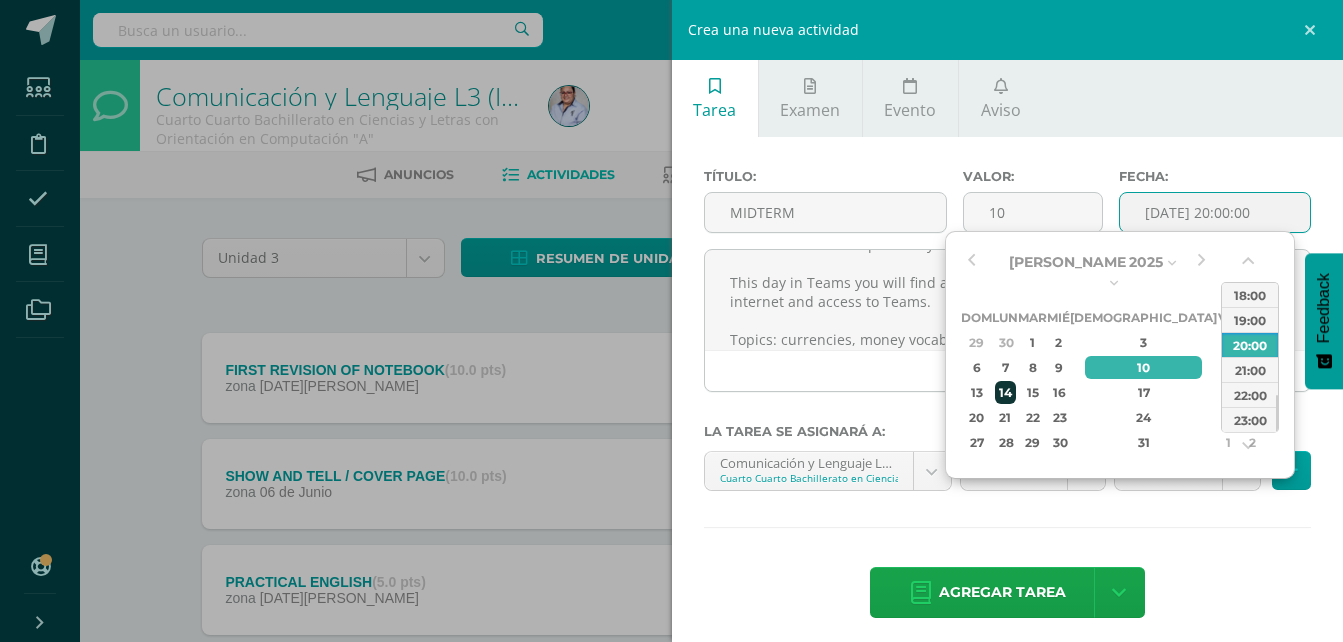 click on "14" at bounding box center (1005, 392) 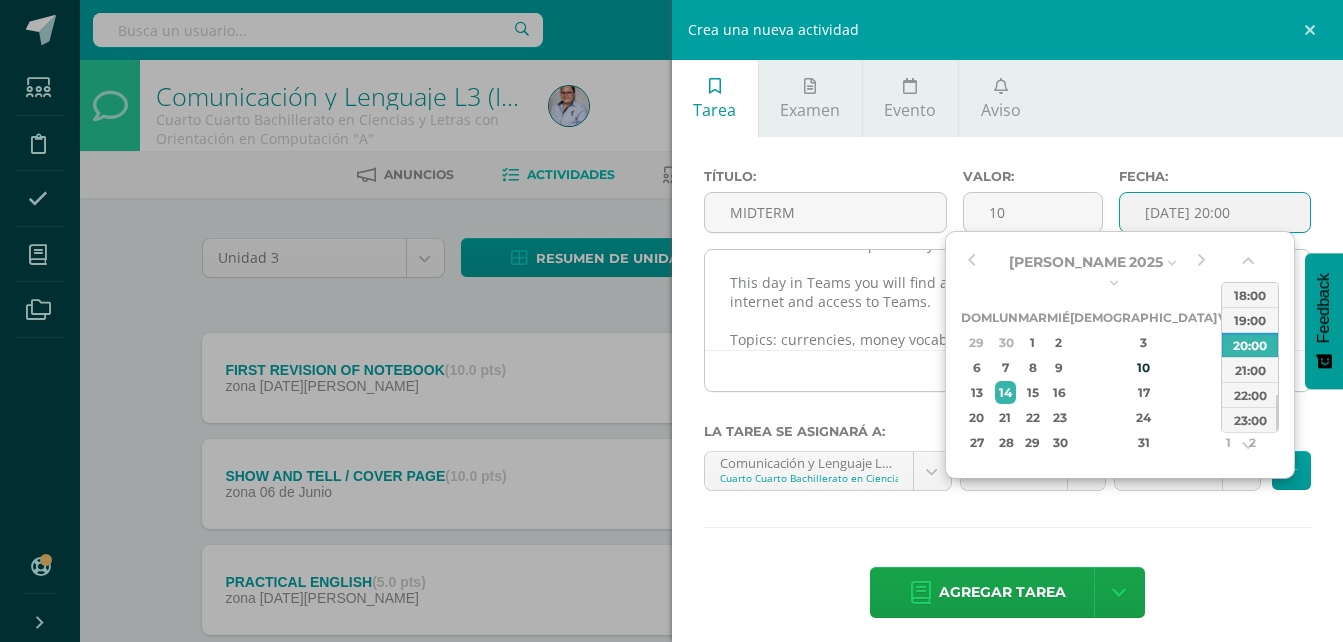 click at bounding box center [1008, 370] 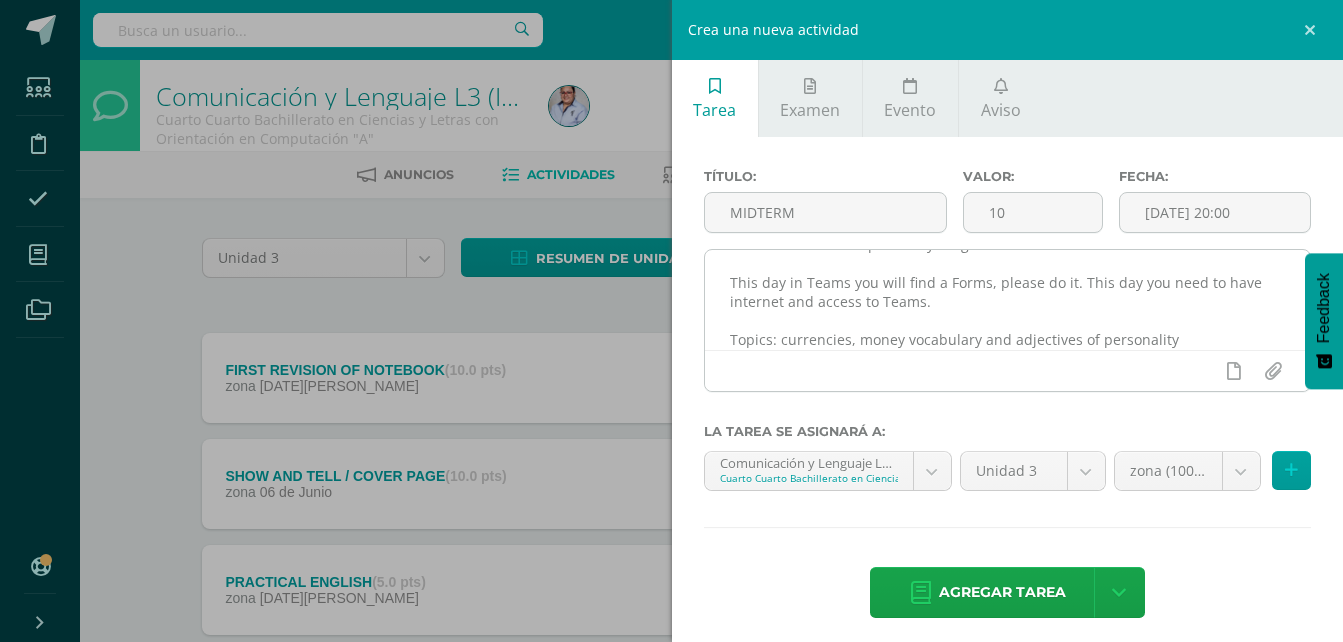 click on "You do not have to upload anything here.
This day in Teams you will find a Forms, please do it. This day you need to have internet and access to Teams.
Topics: currencies, money vocabulary and adjectives of personality" at bounding box center (1008, 300) 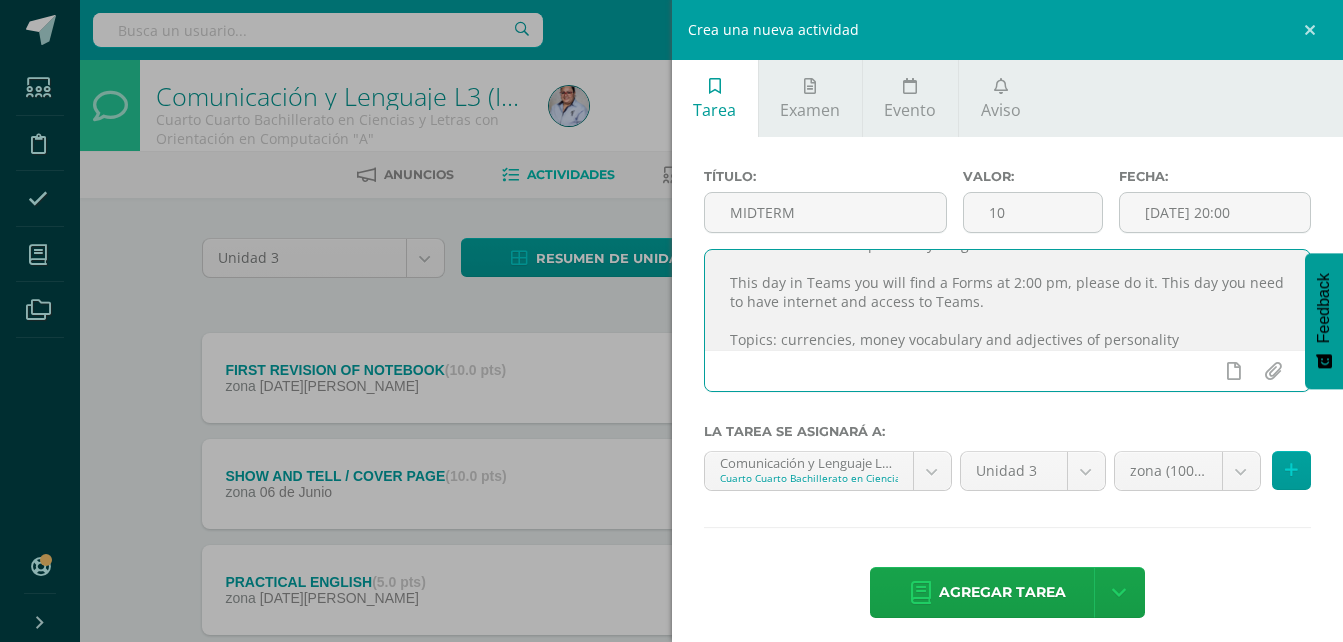 drag, startPoint x: 1151, startPoint y: 284, endPoint x: 1156, endPoint y: 312, distance: 28.442924 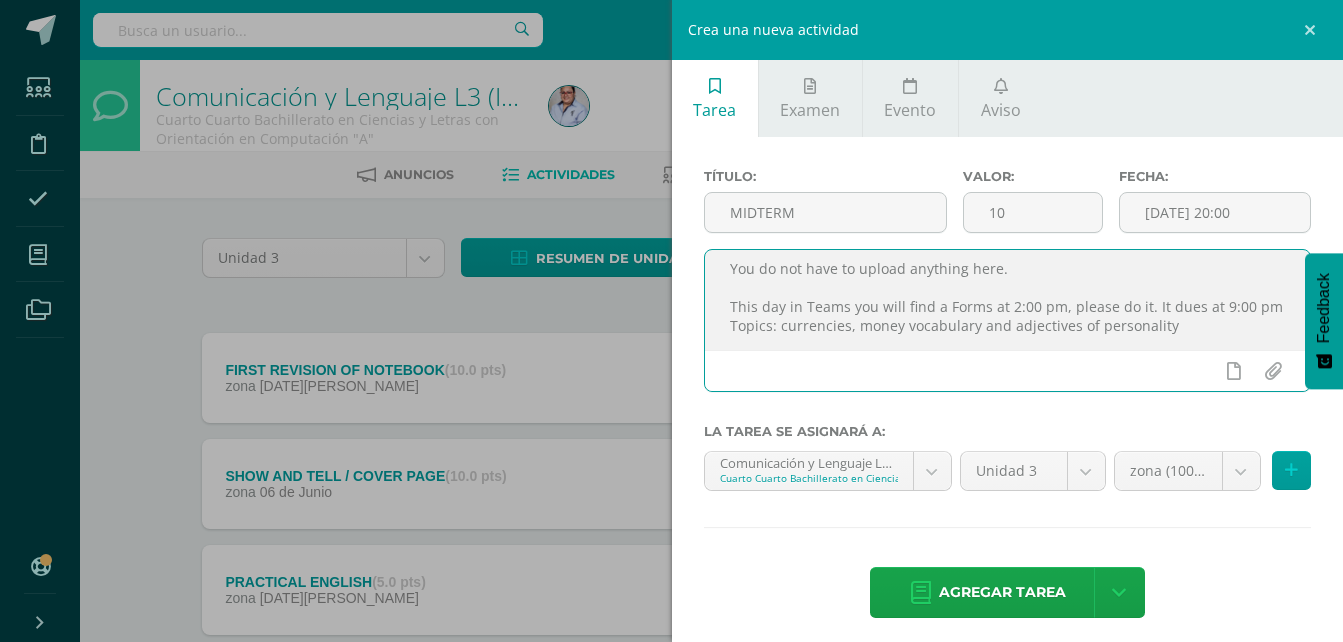 scroll, scrollTop: 25, scrollLeft: 0, axis: vertical 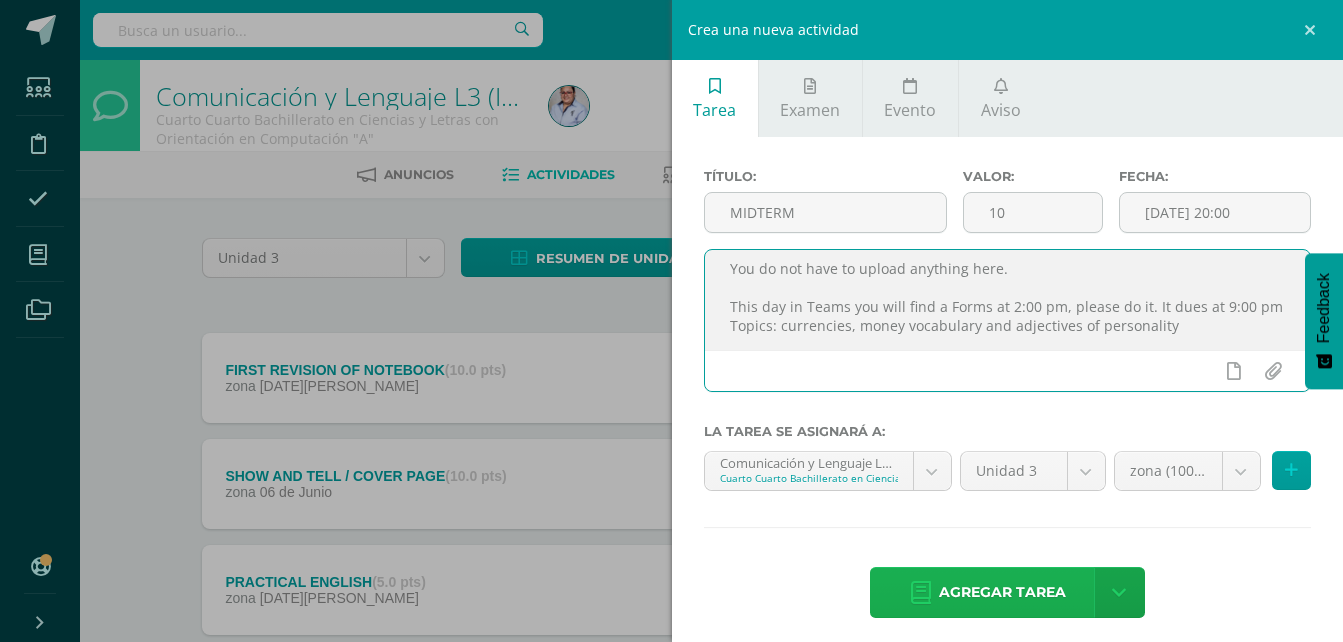 type on "You do not have to upload anything here.
This day in Teams you will find a Forms at 2:00 pm, please do it. It dues at 9:00 pm
Topics: currencies, money vocabulary and adjectives of personality" 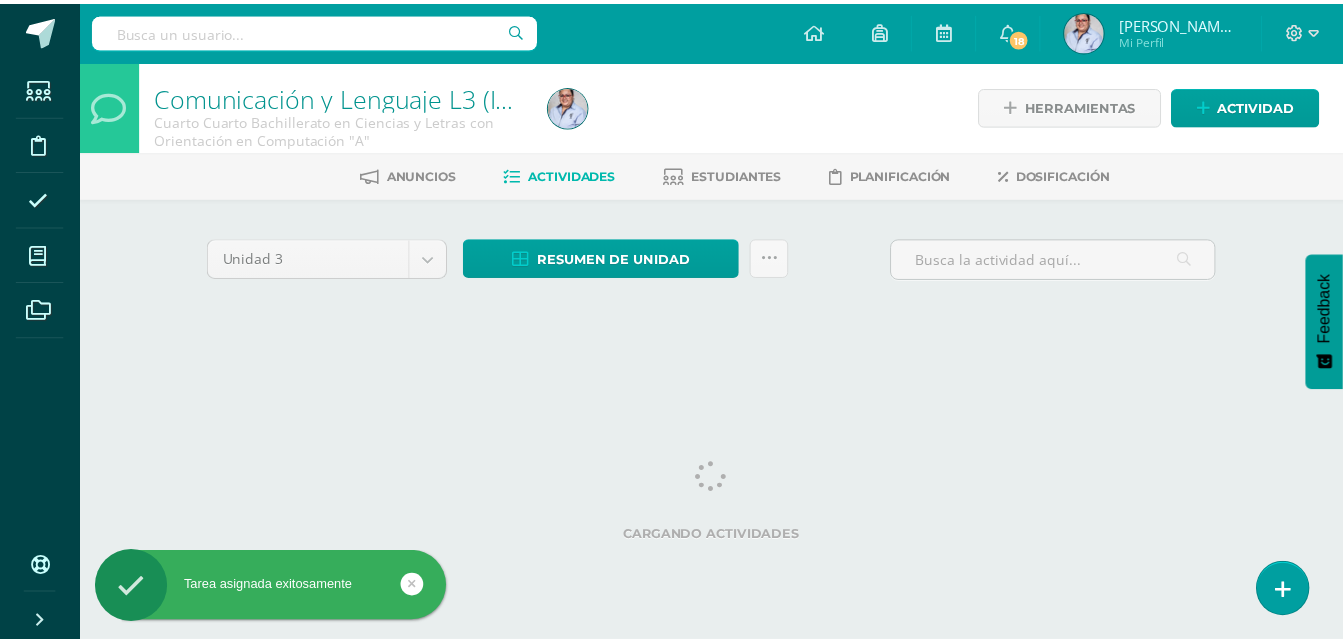 scroll, scrollTop: 0, scrollLeft: 0, axis: both 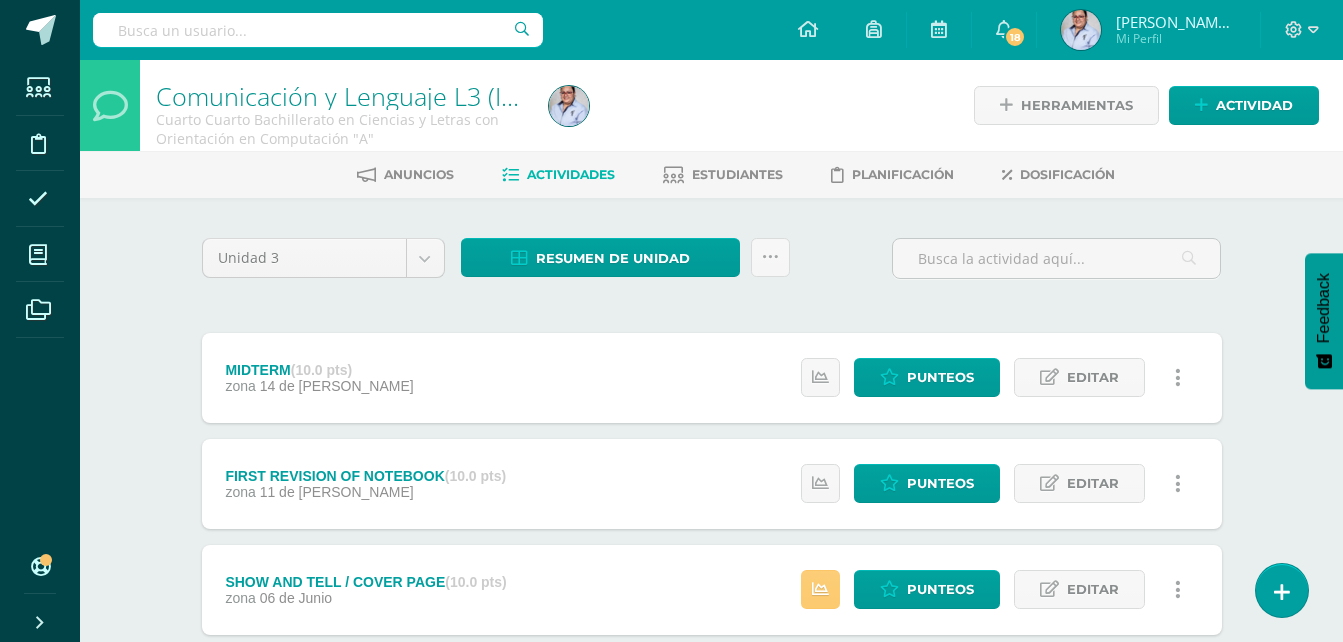 click on "Unidad 3                             Unidad 1 Unidad 2 Unidad 3 Unidad 4 Resumen de unidad
Descargar como HTML
Descargar como PDF
Descargar como XLS
Subir actividades en masa
Enviar punteos a revision
Historial de actividad
¿Estás seguro que deseas  Enviar a revisión  las notas de este curso?
Esta acción  enviará una notificación a tu supervisor y no podrás eliminar o cambiar tus notas.  Esta acción no podrá ser revertida a menos que se te conceda permiso
Cancelar
Enviar a revisión
Creación  y  Calificación   en masa.
Para poder crear actividades y calificar las mismas  27" at bounding box center [712, 536] 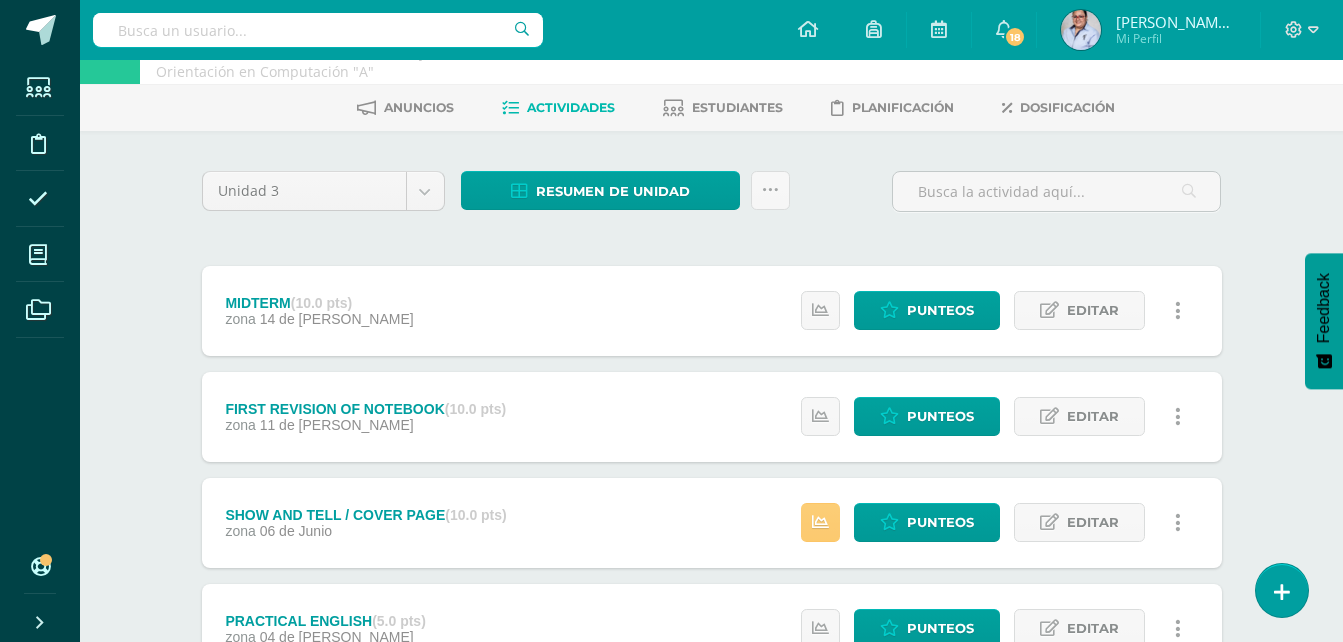 scroll, scrollTop: 32, scrollLeft: 0, axis: vertical 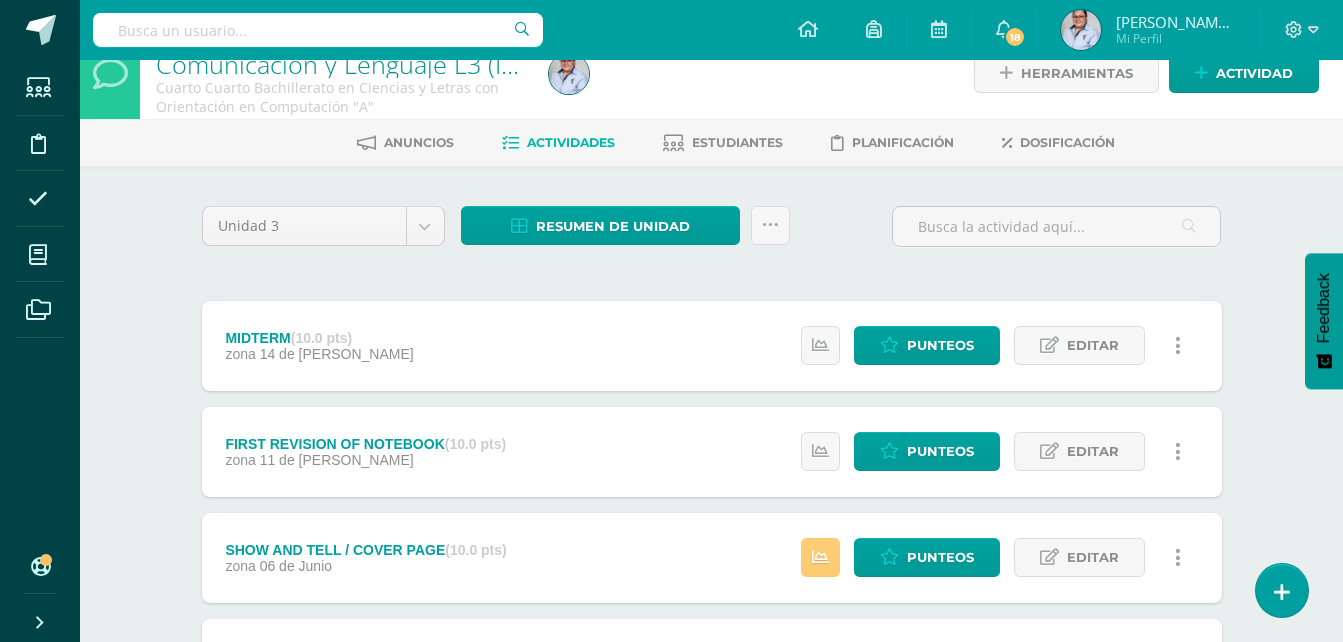 click on "Comunicación y Lenguaje L3 (Inglés Técnico) 4
Cuarto Cuarto Bachillerato en Ciencias y Letras con Orientación en Computación "A"
Herramientas
Detalle de asistencias
Actividad
Anuncios
Actividades
Estudiantes
Planificación
Dosificación
Unidad 3                             Unidad 1 Unidad 2 Unidad 3 Unidad 4 Resumen de unidad
Descargar como HTML
Descargar como PDF
Descargar como XLS
Subir actividades en masa
Enviar punteos a revision
Historial de actividad
¿Estás seguro que deseas  Enviar a revisión y  zona" at bounding box center [711, 435] 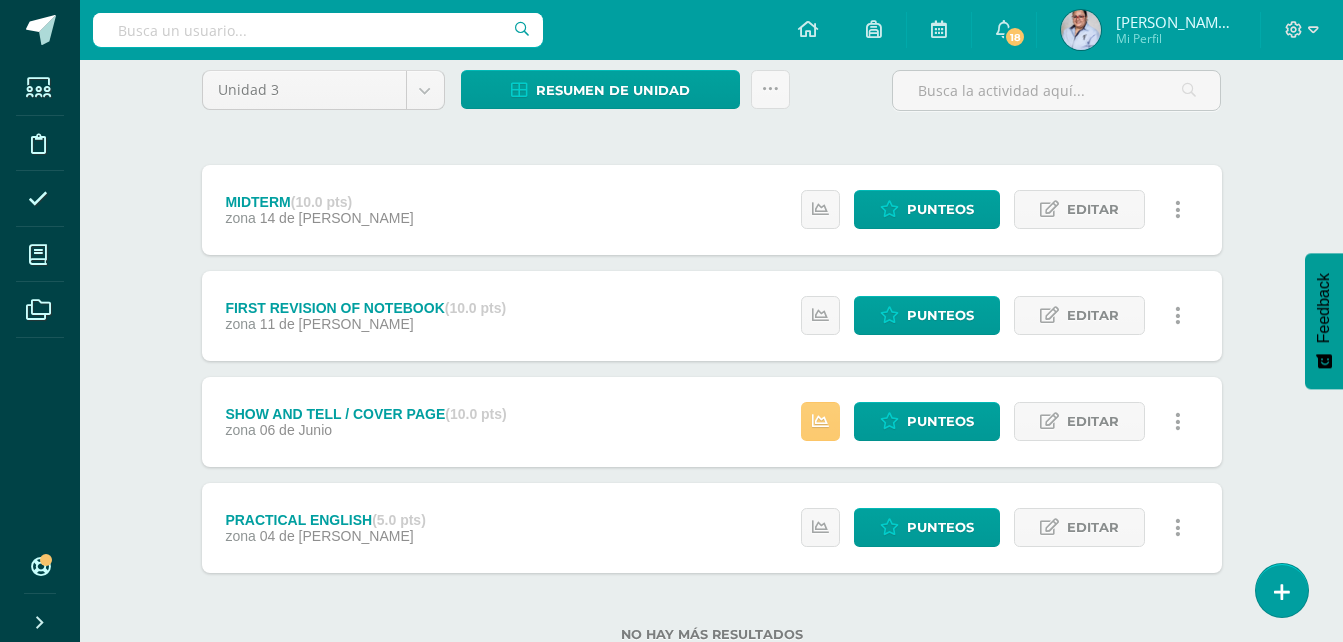 scroll, scrollTop: 132, scrollLeft: 0, axis: vertical 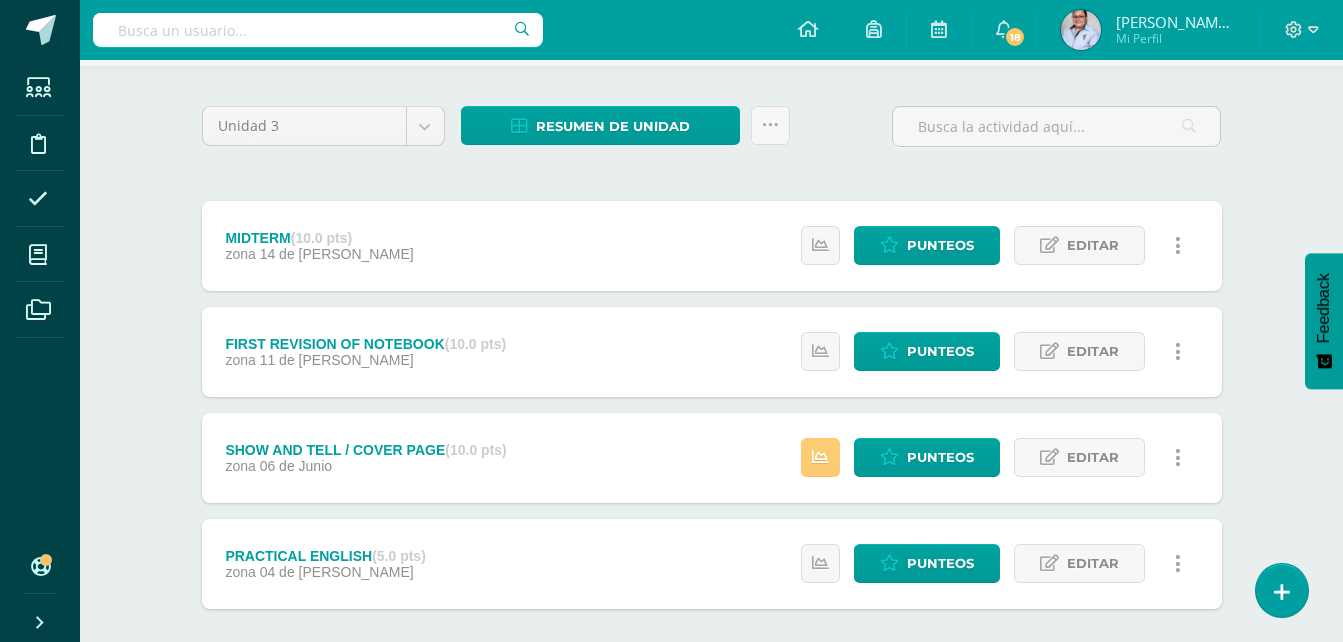 click on "Comunicación y Lenguaje L3 (Inglés Técnico) 4
Cuarto Cuarto Bachillerato en Ciencias y Letras con Orientación en Computación "A"
Herramientas
Detalle de asistencias
Actividad
Anuncios
Actividades
Estudiantes
Planificación
Dosificación
Unidad 3                             Unidad 1 Unidad 2 Unidad 3 Unidad 4 Resumen de unidad
Descargar como HTML
Descargar como PDF
Descargar como XLS
Subir actividades en masa
Enviar punteos a revision
Historial de actividad
¿Estás seguro que deseas  Enviar a revisión y  zona" at bounding box center [711, 335] 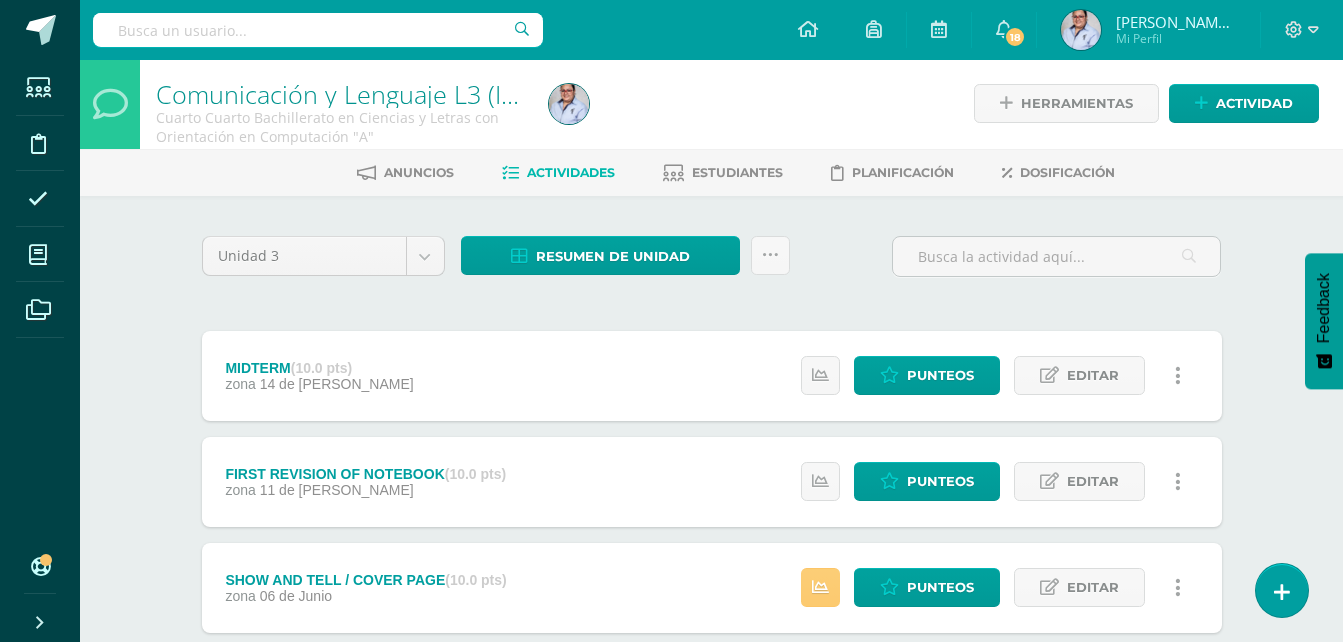 scroll, scrollTop: 0, scrollLeft: 0, axis: both 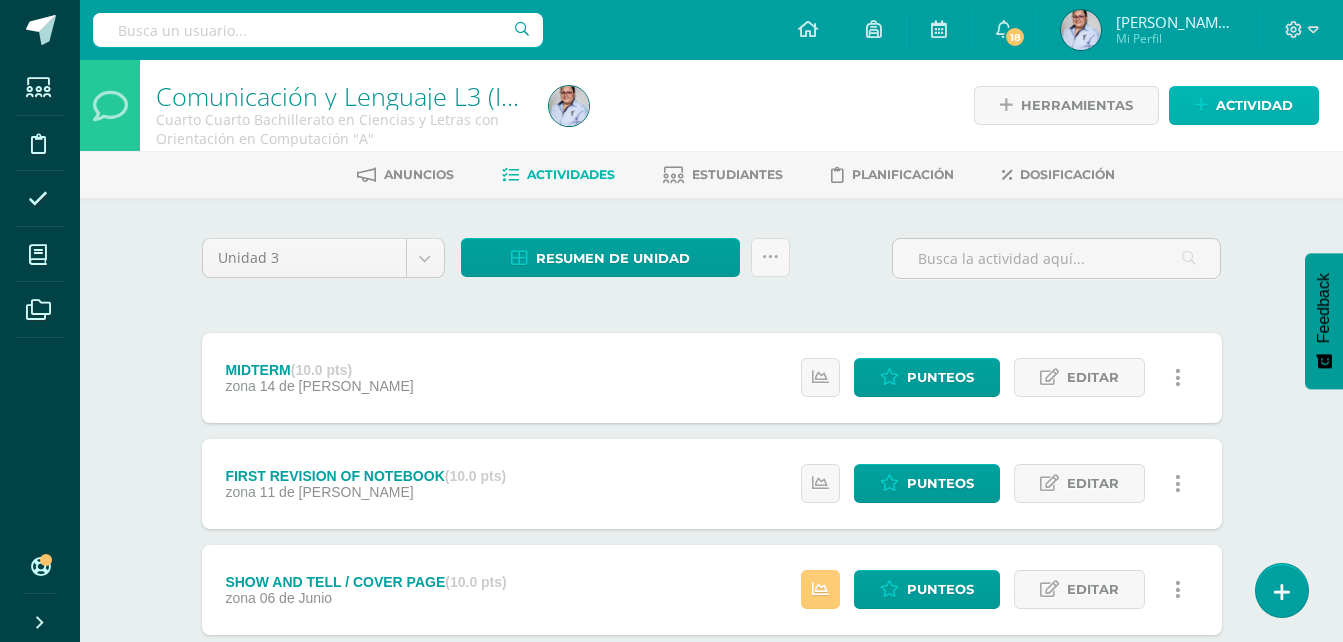 click on "Actividad" at bounding box center [1254, 105] 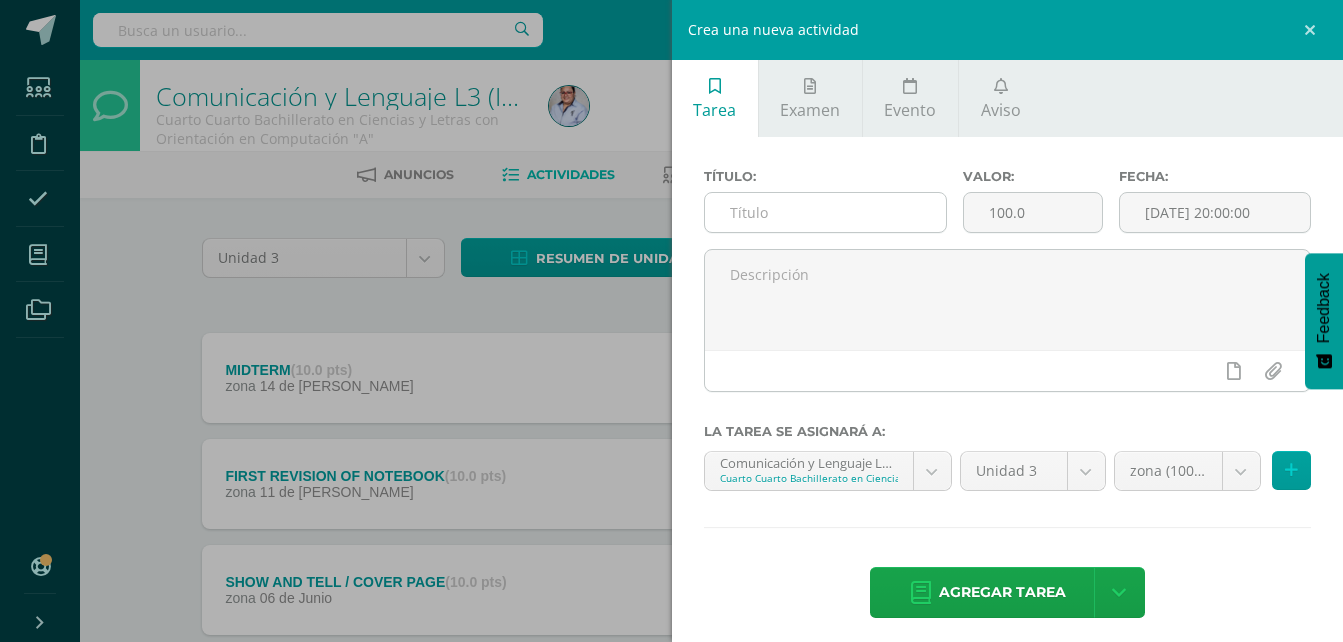 click at bounding box center (826, 212) 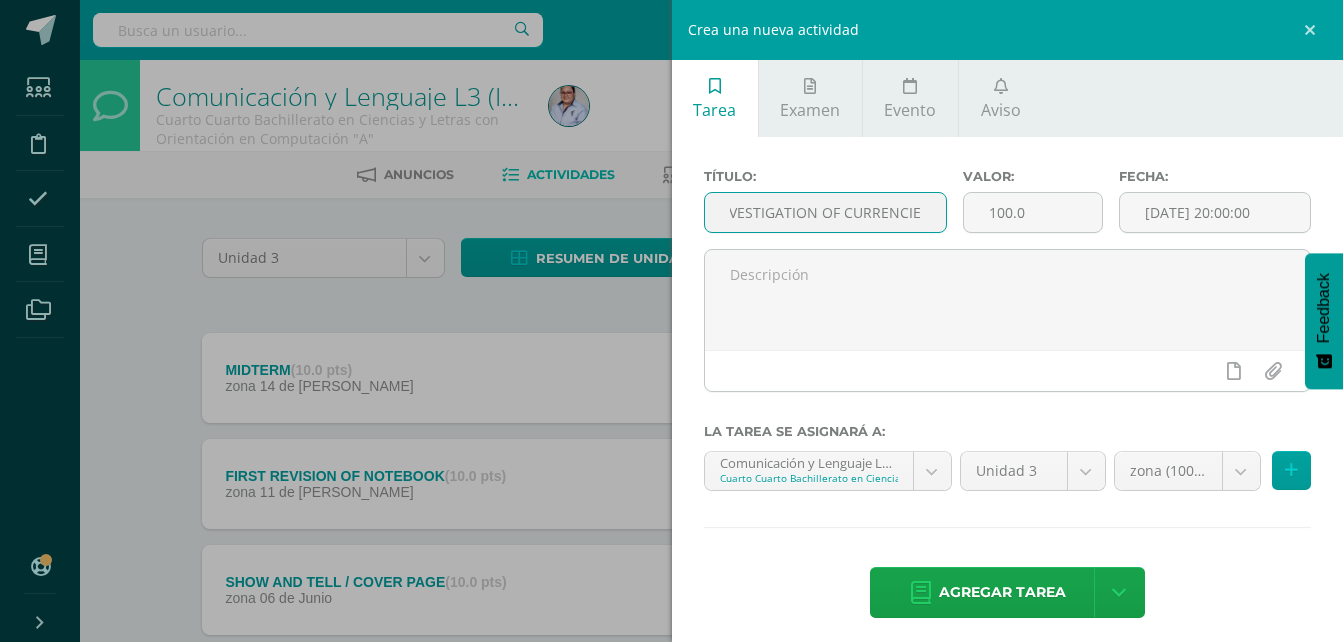 scroll, scrollTop: 0, scrollLeft: 24, axis: horizontal 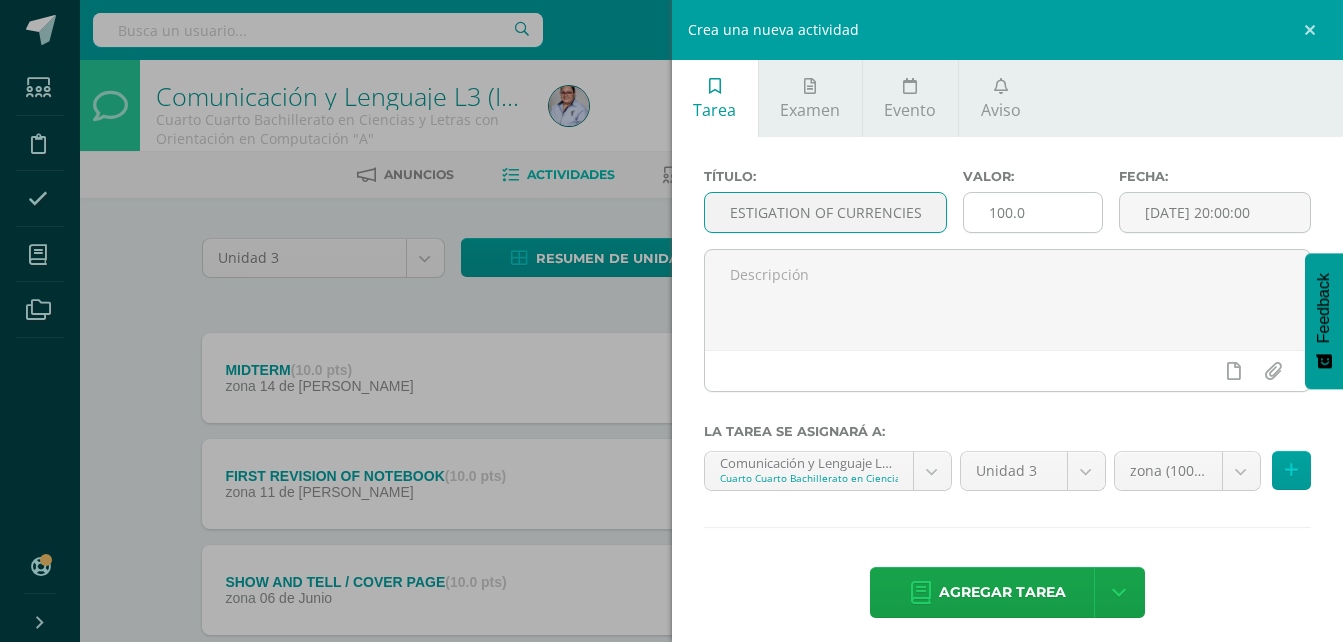 type on "INVESTIGATION OF CURRENCIES" 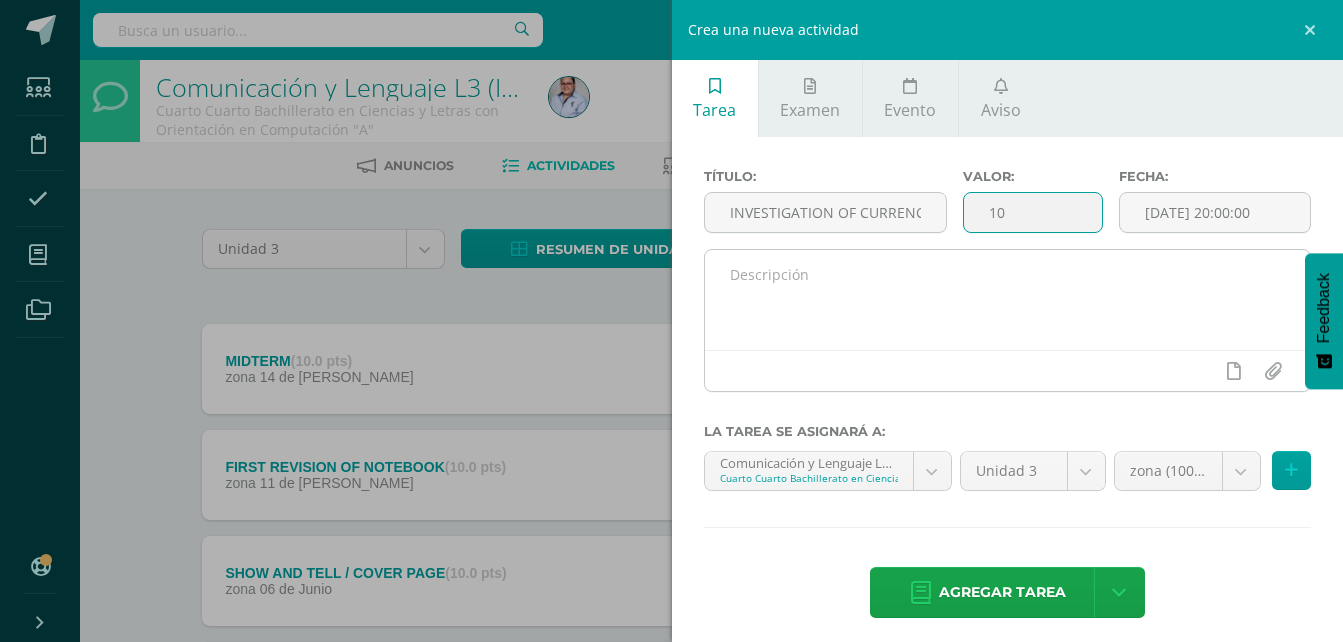 scroll, scrollTop: 0, scrollLeft: 0, axis: both 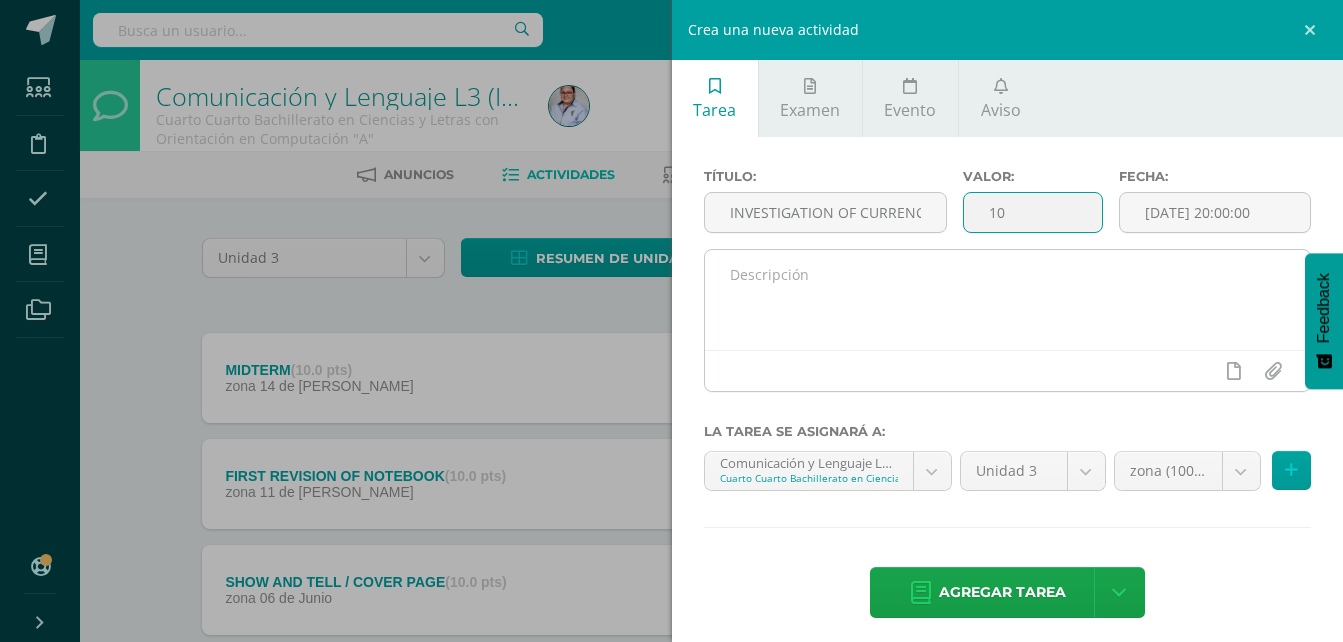 type on "1" 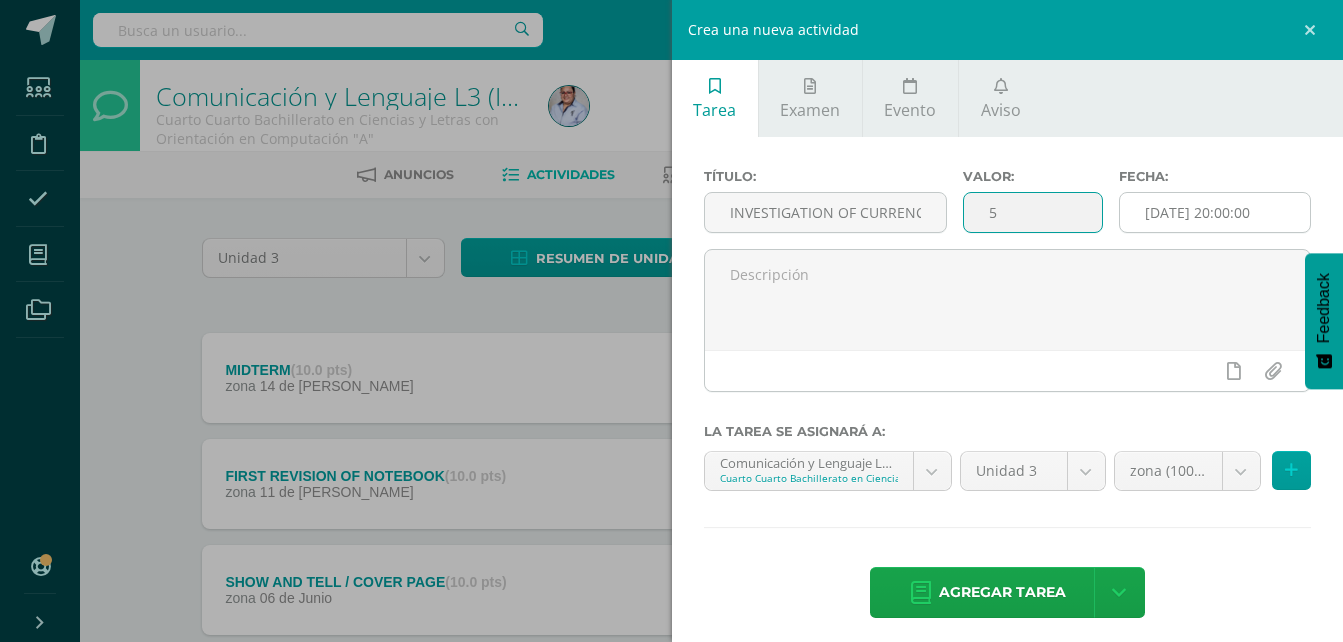 type on "5" 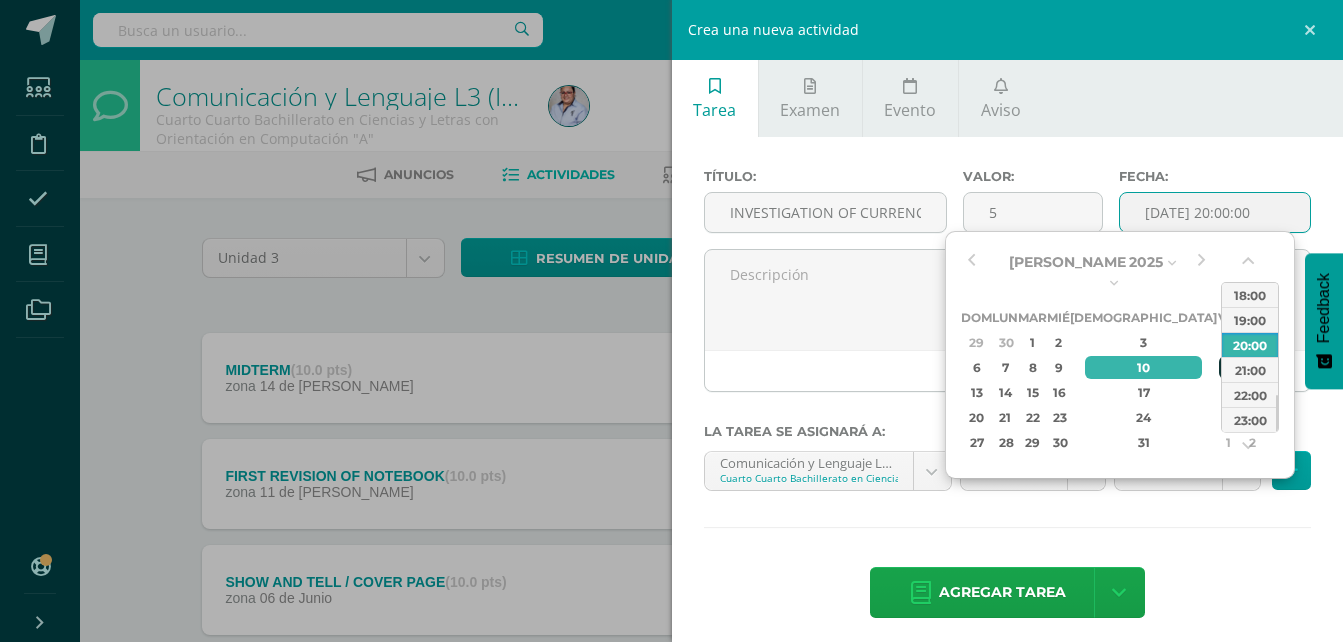 click on "11" at bounding box center (1228, 367) 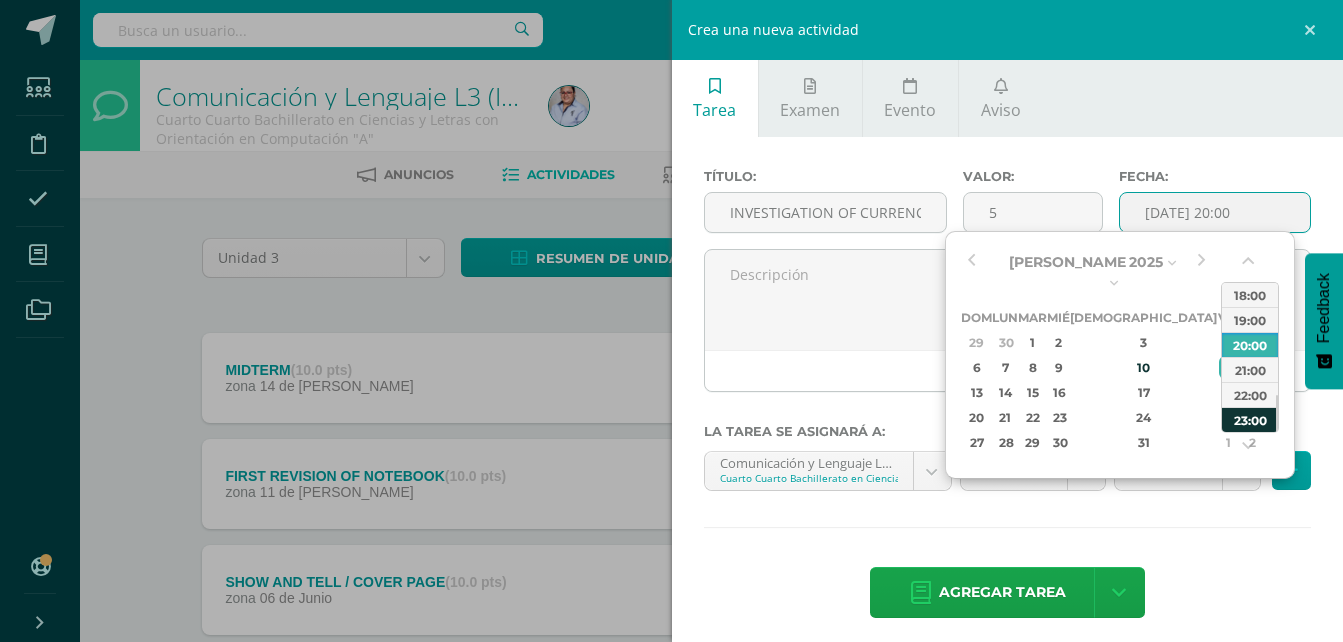 click on "23:00" at bounding box center (1250, 419) 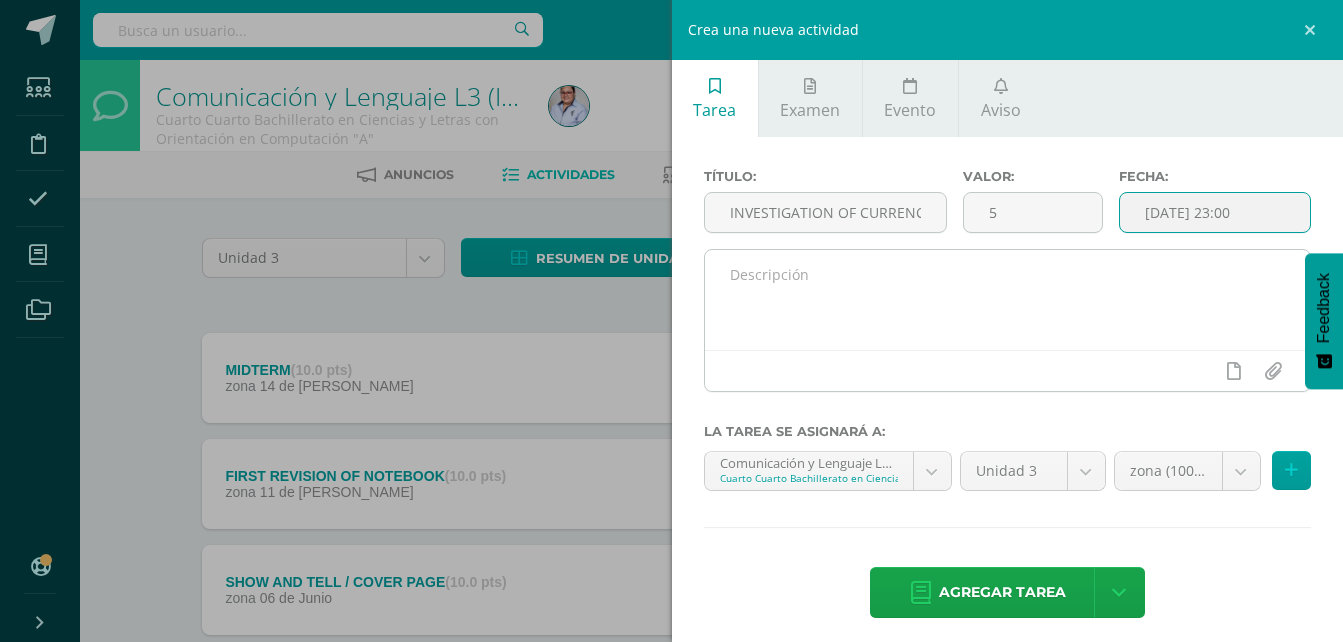 click at bounding box center [1008, 300] 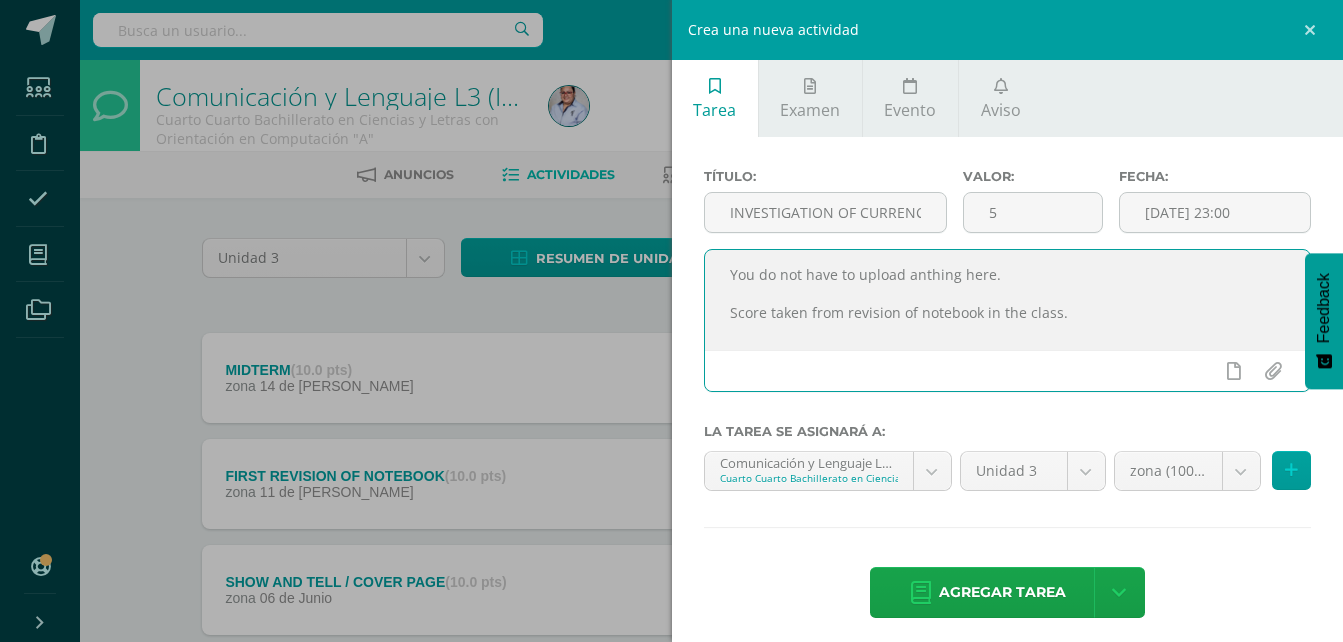 drag, startPoint x: 1072, startPoint y: 319, endPoint x: 739, endPoint y: 263, distance: 337.67587 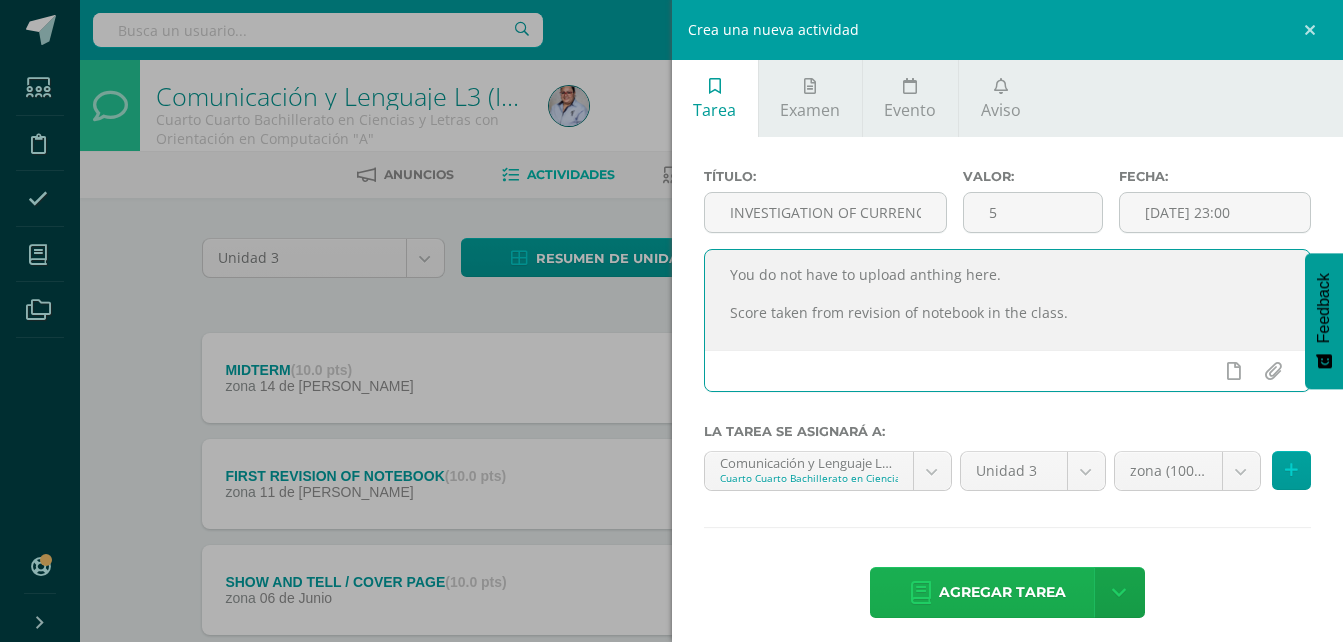 type on "You do not have to upload anthing here.
Score taken from revision of notebook in the class." 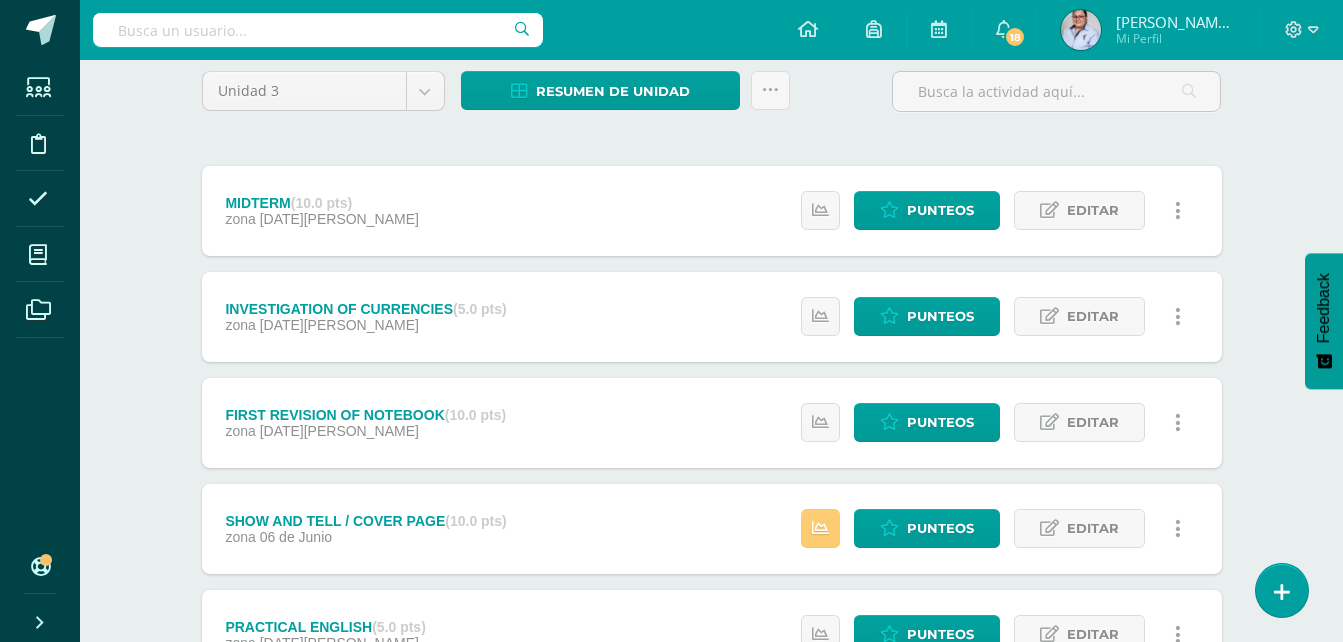 scroll, scrollTop: 138, scrollLeft: 0, axis: vertical 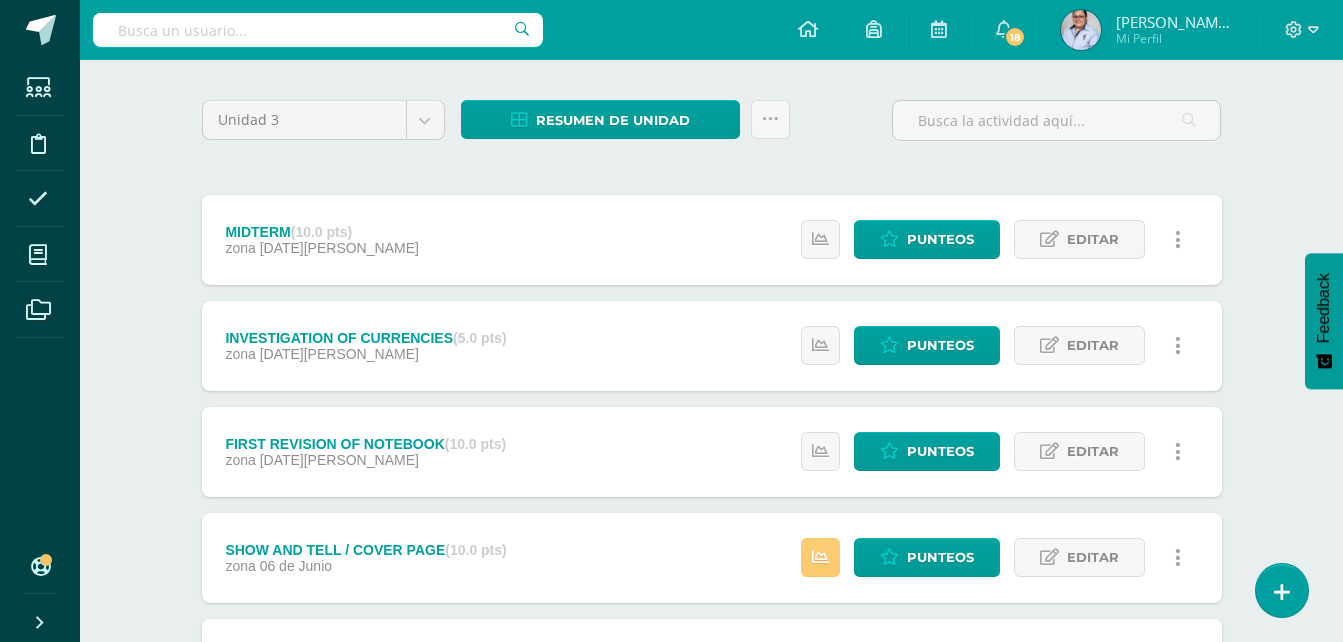 click on "Unidad 3                             Unidad 1 Unidad 2 Unidad 3 Unidad 4 Resumen de unidad
Descargar como HTML
Descargar como PDF
Descargar como XLS
Subir actividades en masa
Enviar punteos a revision
Historial de actividad
¿Estás seguro que deseas  Enviar a revisión  las notas de este curso?
Esta acción  enviará una notificación a tu supervisor y no podrás eliminar o cambiar tus notas.  Esta acción no podrá ser revertida a menos que se te conceda permiso
Cancelar
Enviar a revisión
Creación  y  Calificación   en masa.
Para poder crear actividades y calificar las mismas  27" at bounding box center (712, 451) 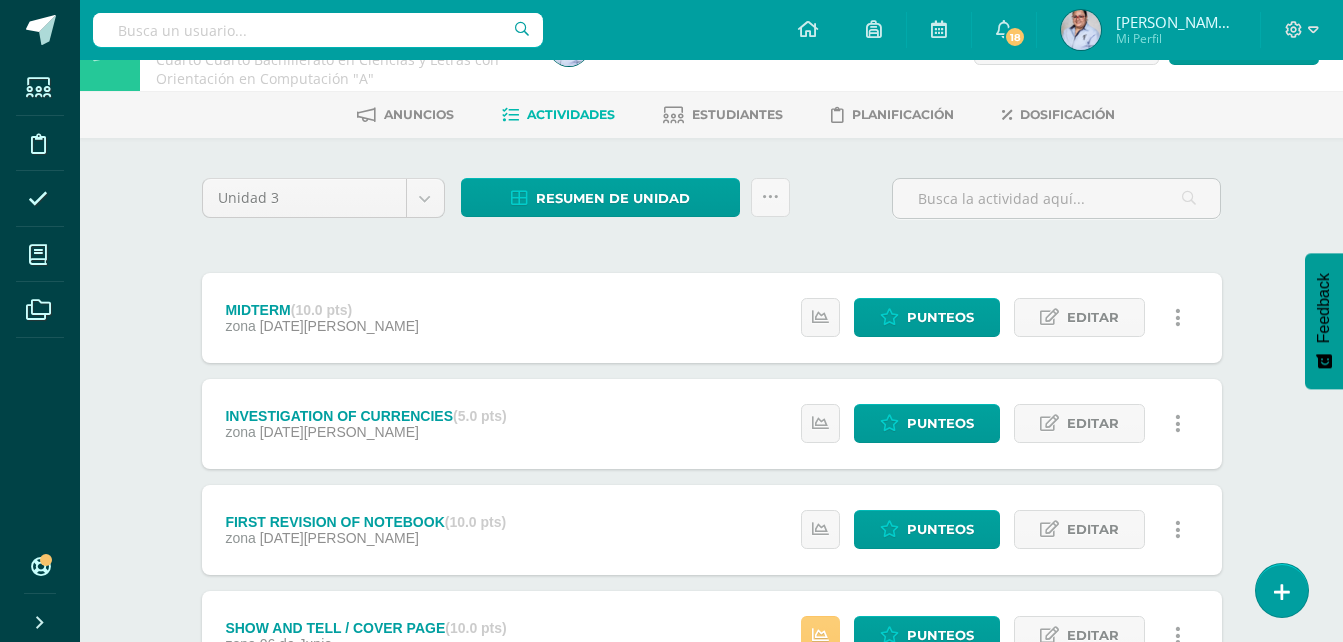 scroll, scrollTop: 0, scrollLeft: 0, axis: both 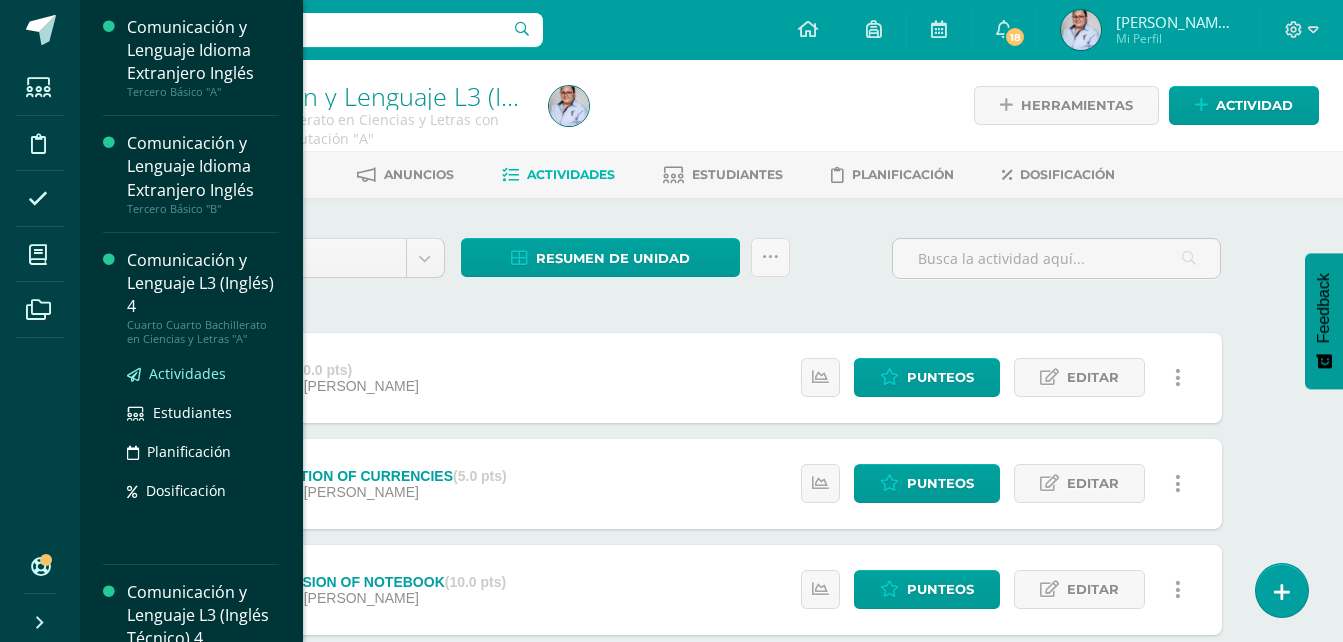 click on "Actividades" at bounding box center [187, 373] 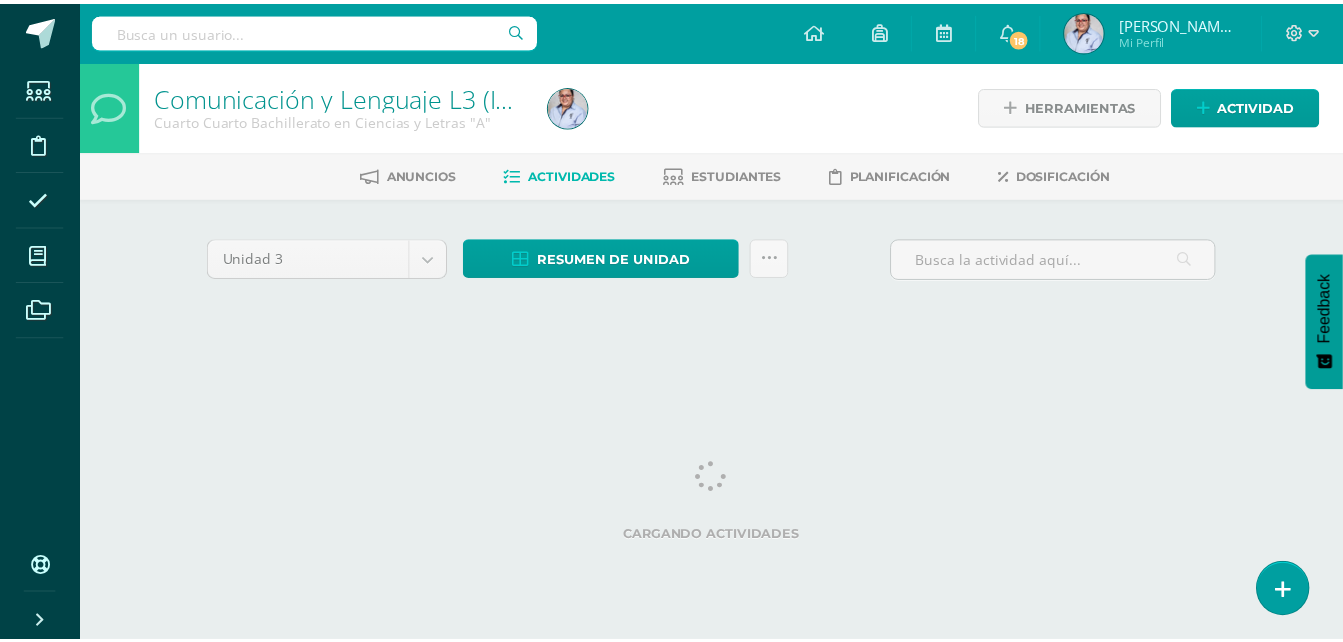 scroll, scrollTop: 0, scrollLeft: 0, axis: both 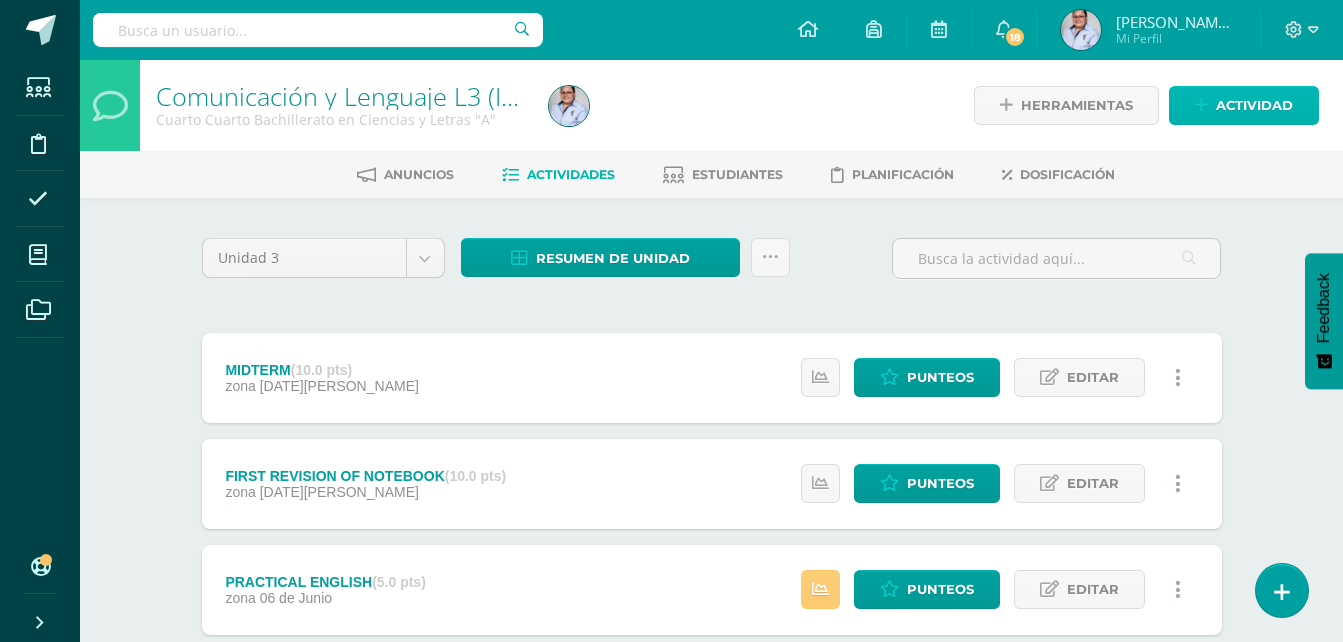 click on "Actividad" at bounding box center (1254, 105) 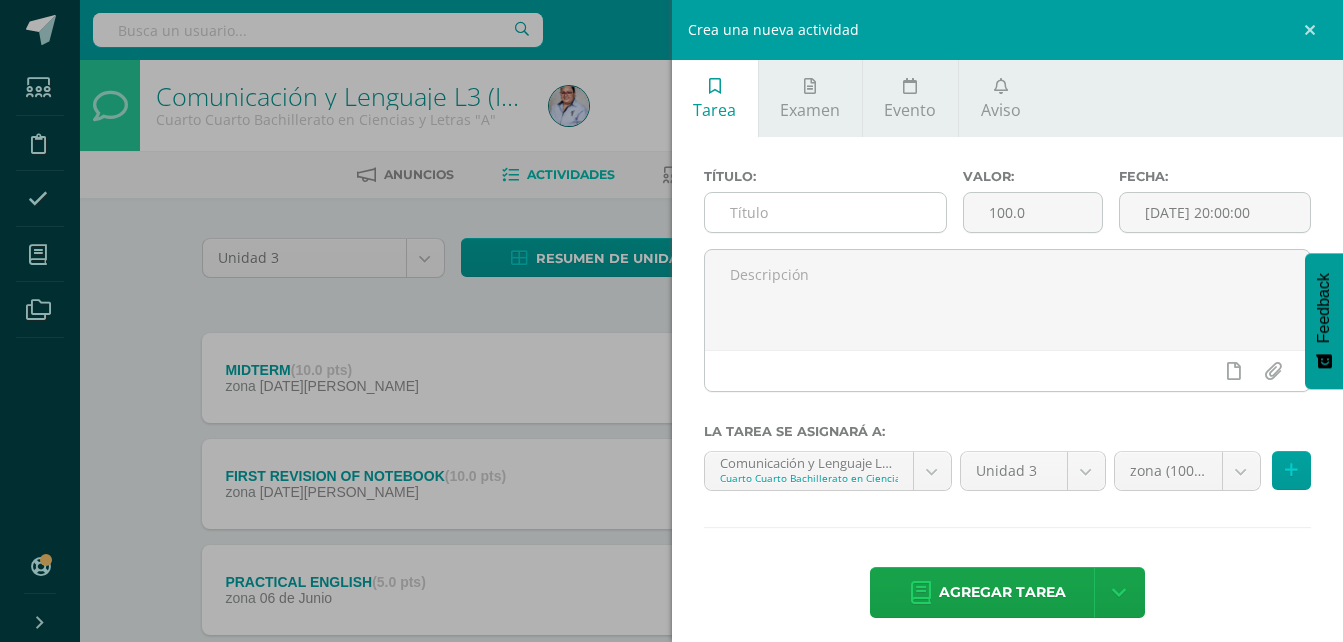 click at bounding box center [826, 212] 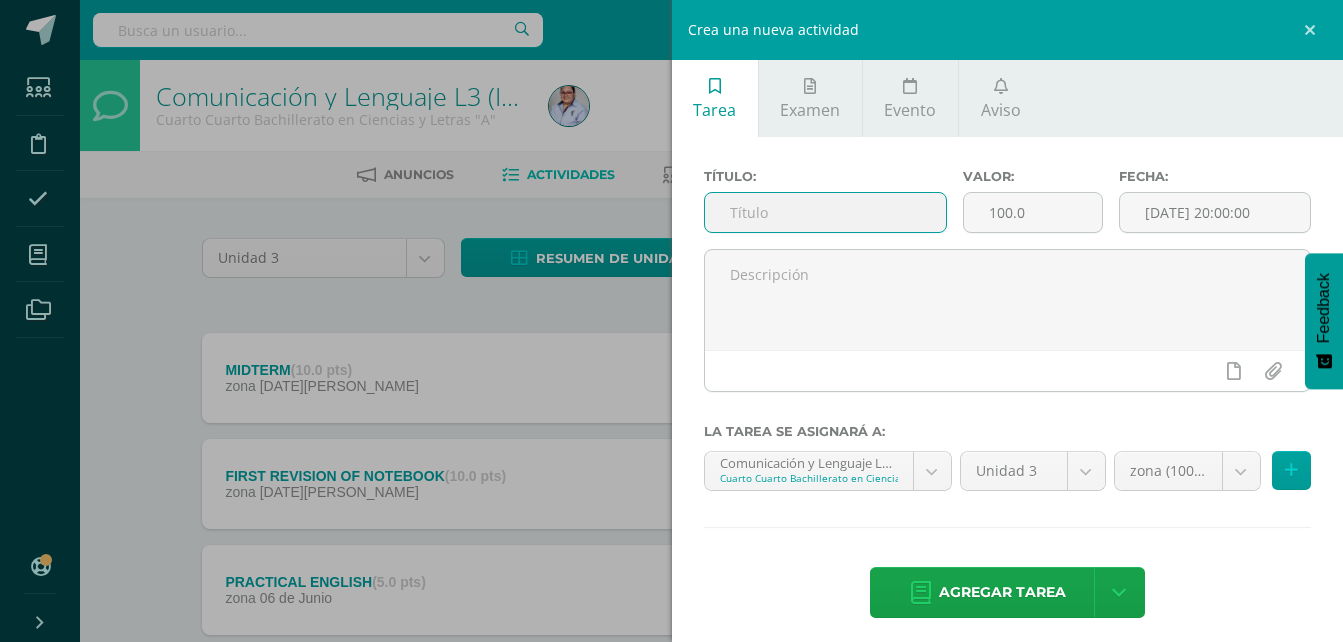 type on "INVESTIGATION OF CURRENCIES" 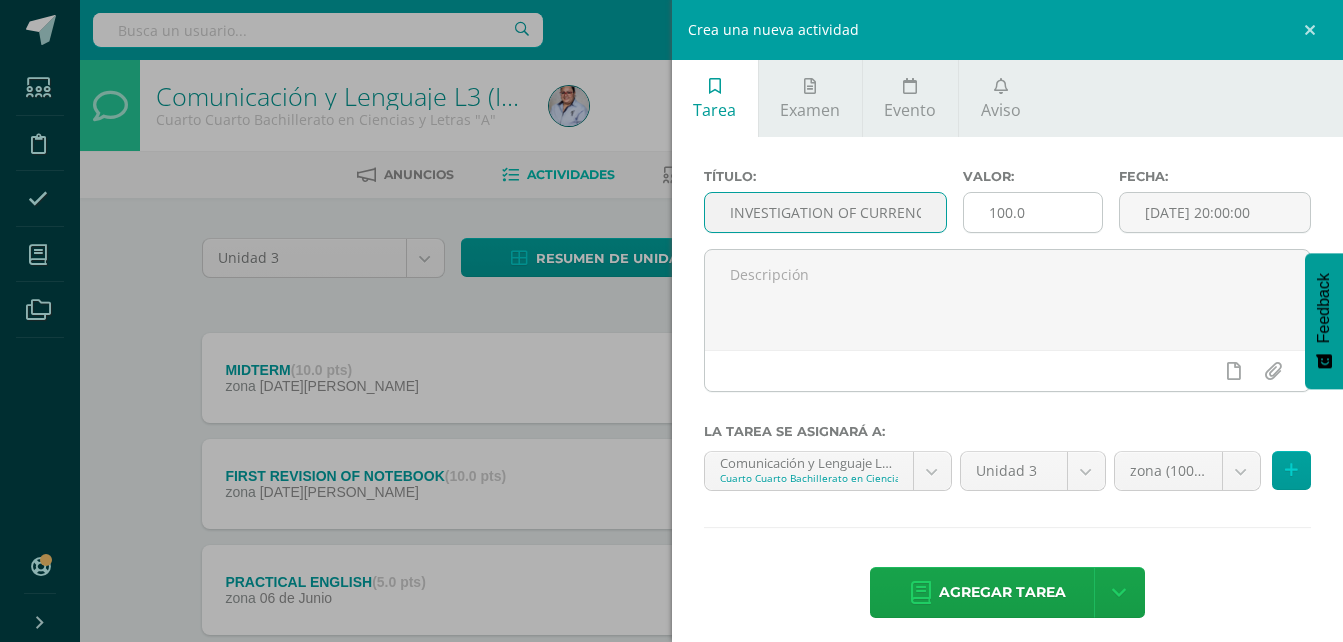 click on "100.0" at bounding box center [1033, 212] 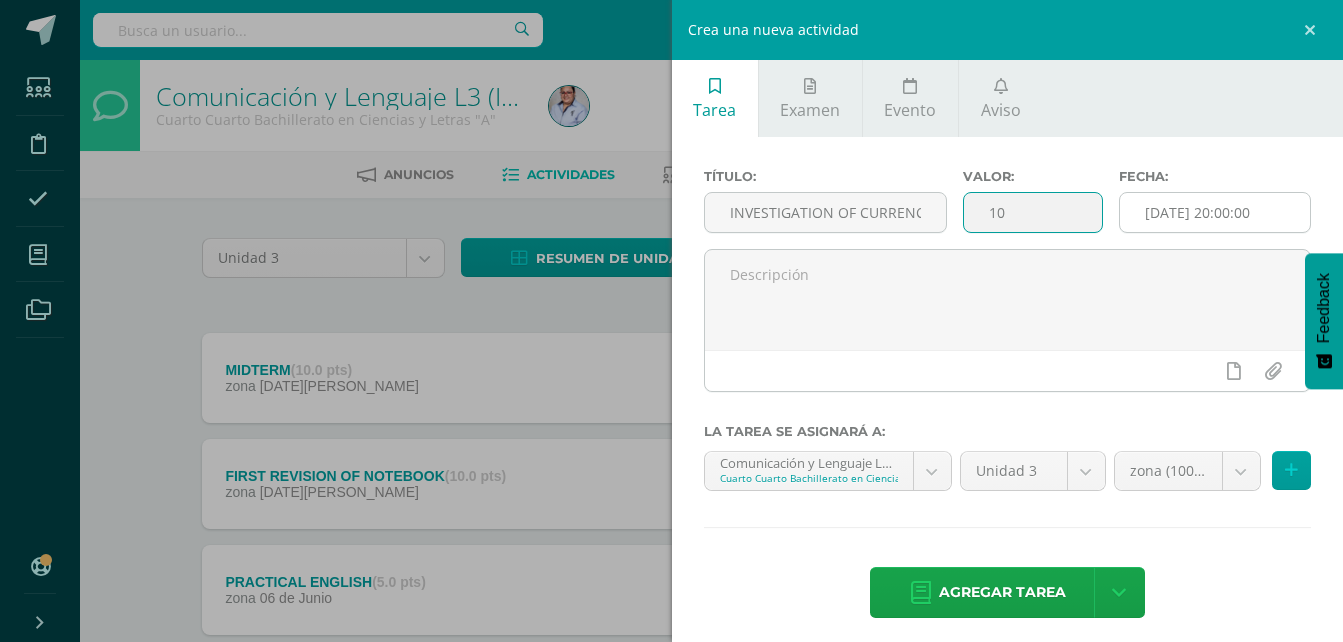 type on "10" 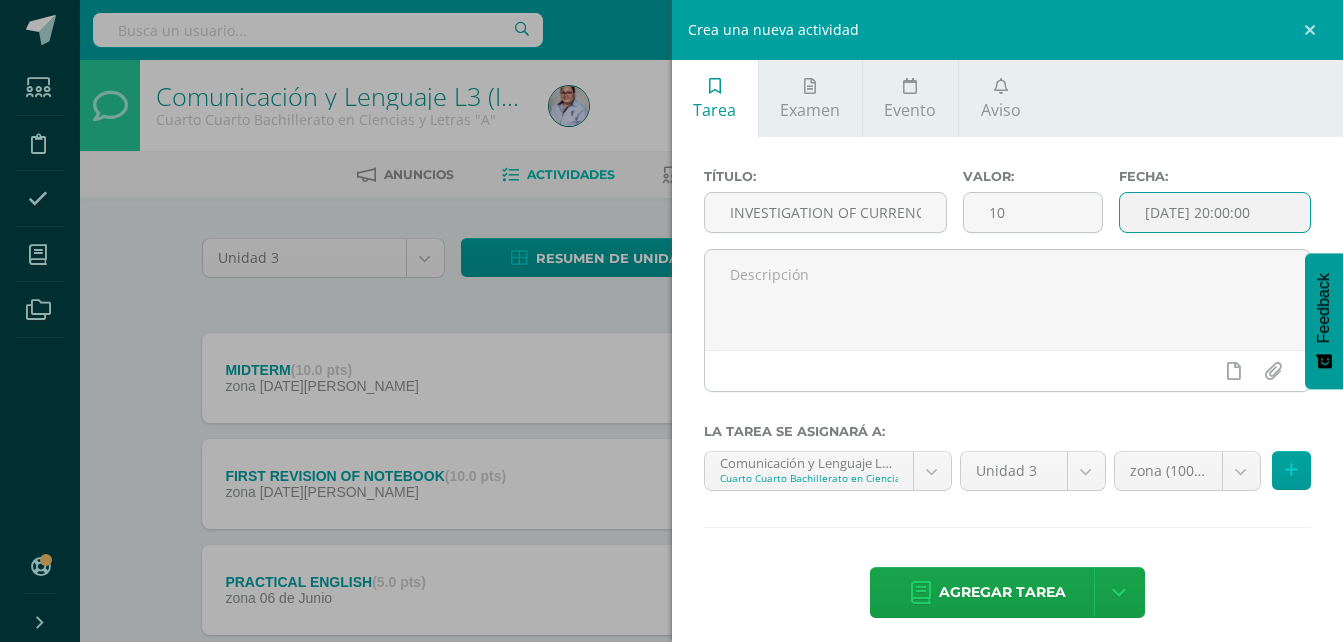 click on "[DATE] 20:00:00" at bounding box center (1215, 212) 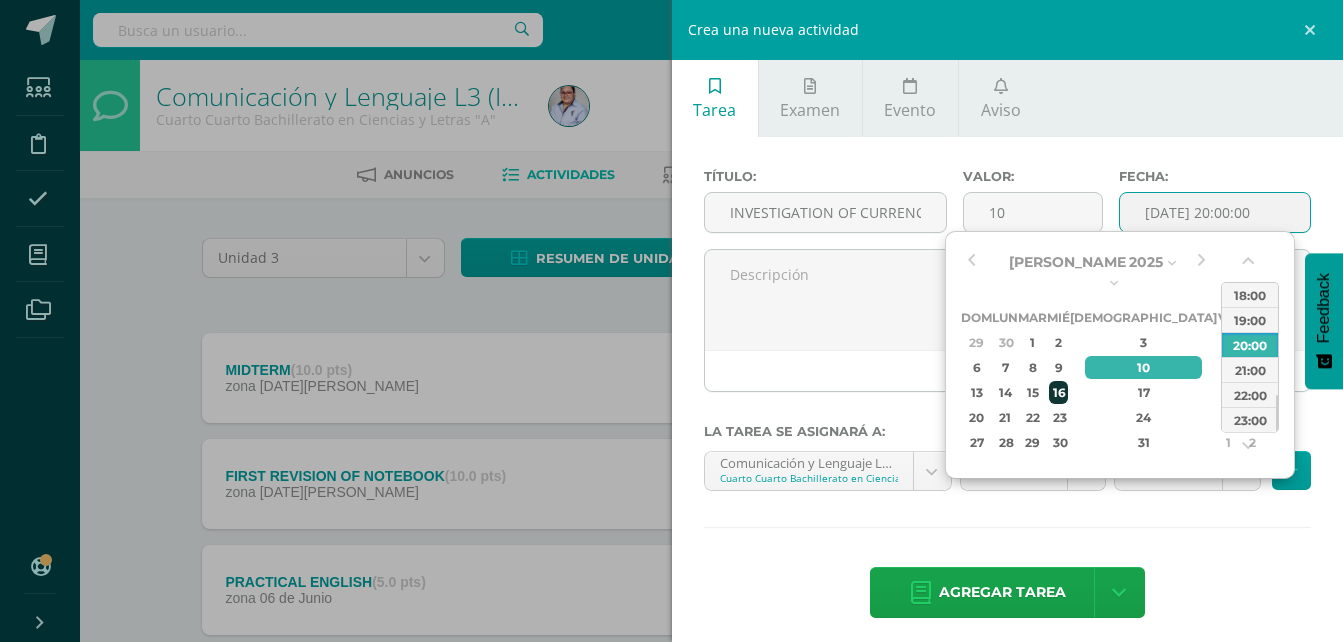 click on "16" at bounding box center [1058, 392] 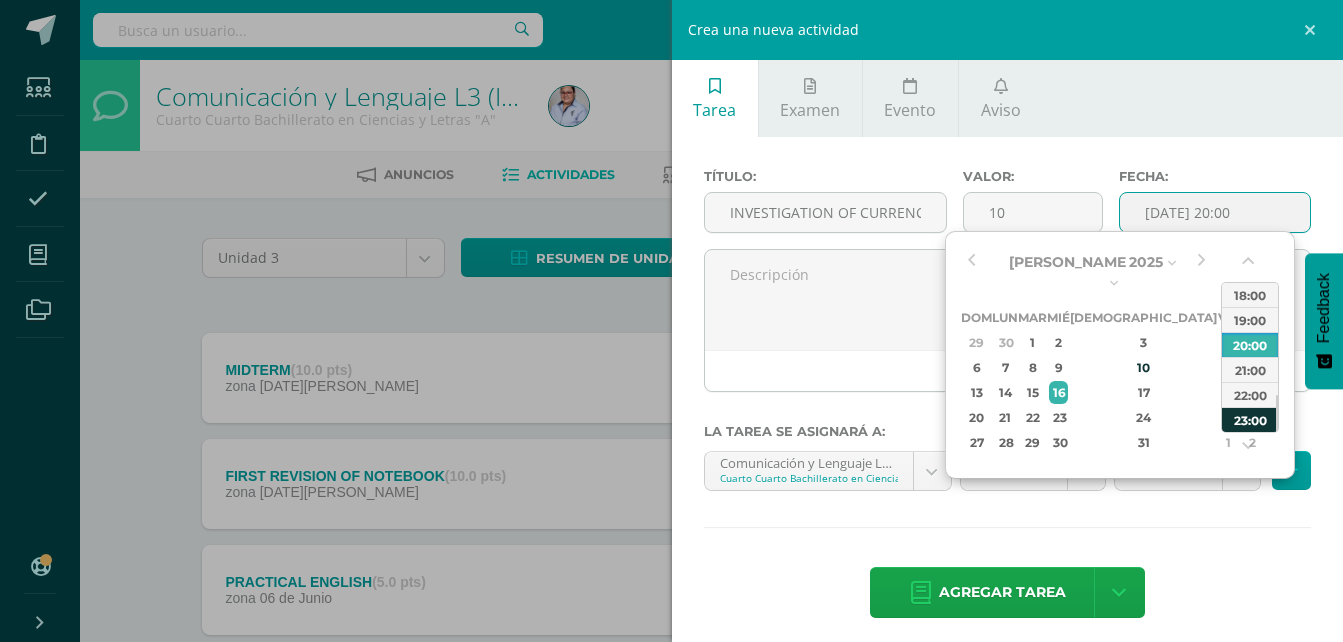 click on "23:00" at bounding box center [1250, 419] 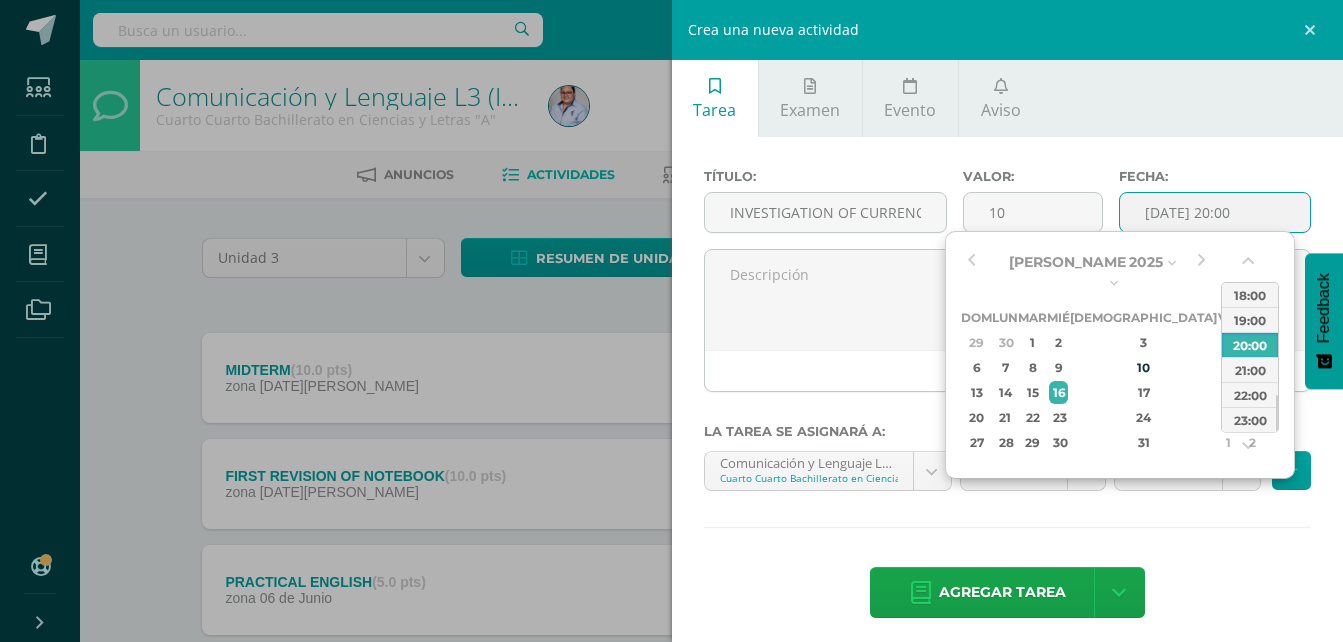 type on "2025-07-16 23:00" 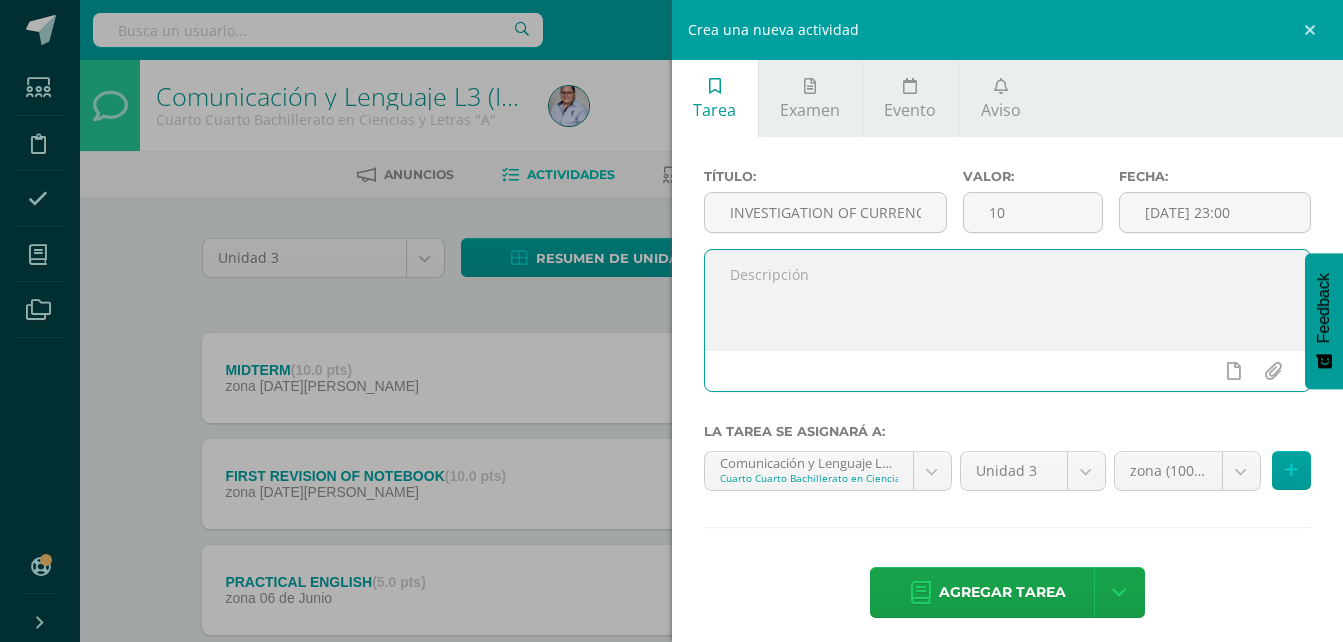 click at bounding box center [1008, 300] 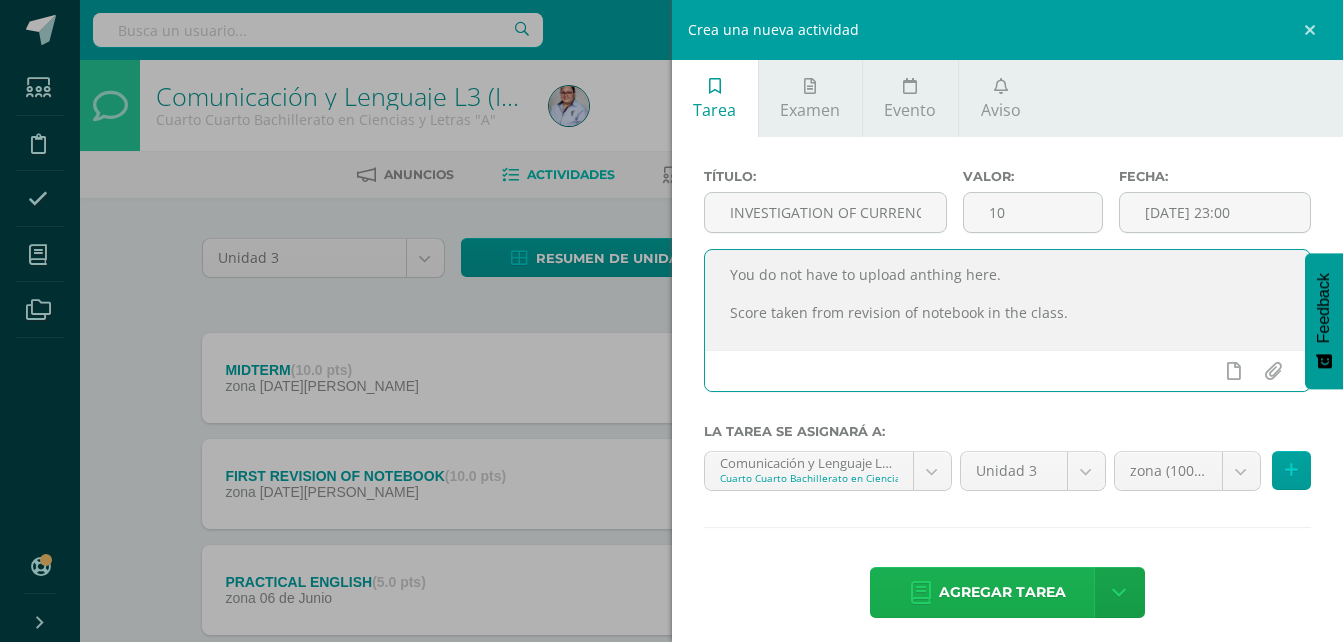 type on "You do not have to upload anthing here.
Score taken from revision of notebook in the class." 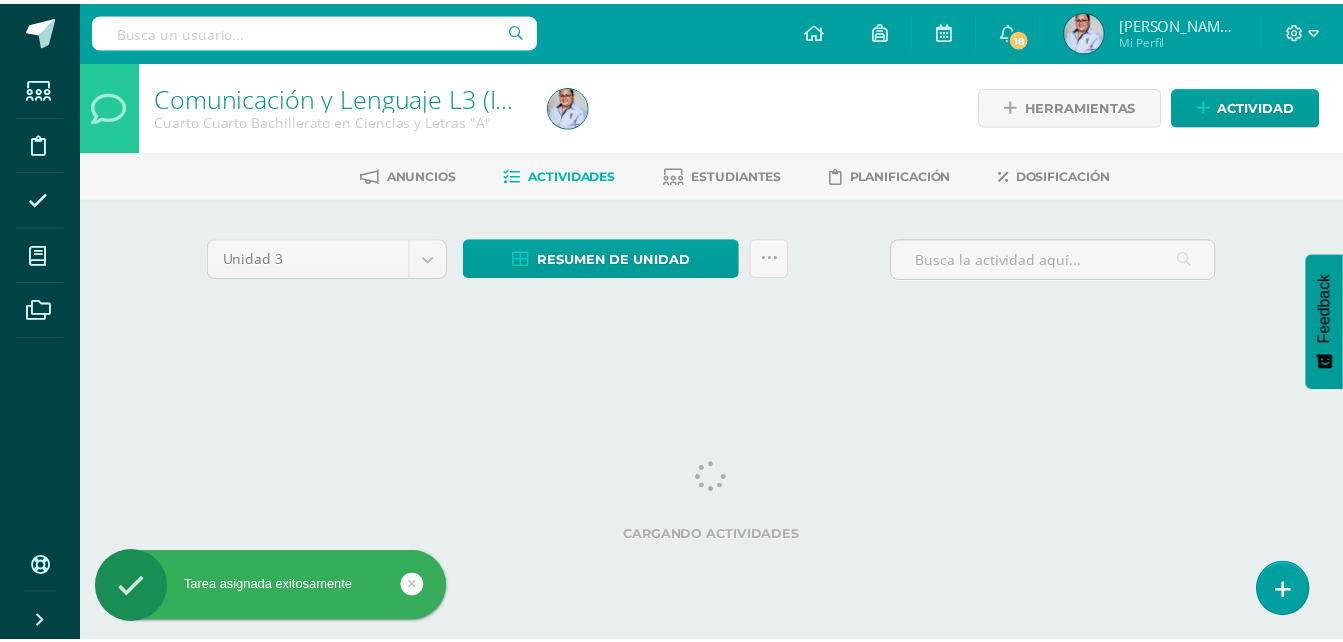 scroll, scrollTop: 0, scrollLeft: 0, axis: both 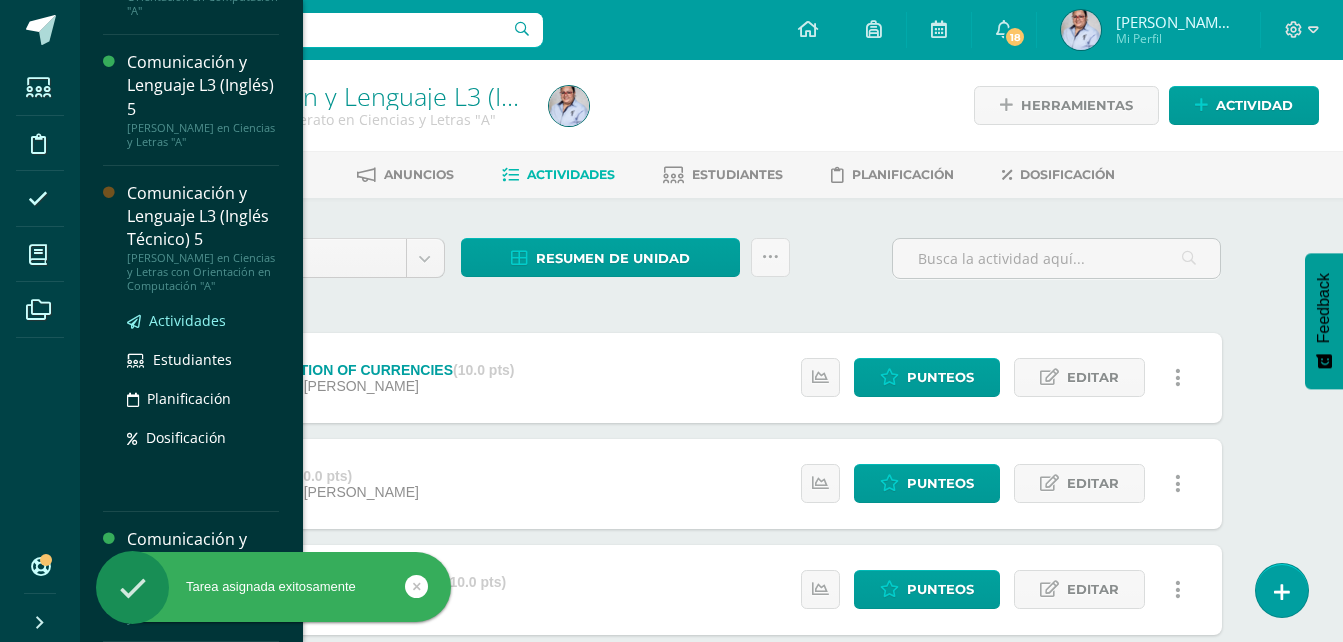 click on "Actividades" at bounding box center [187, 320] 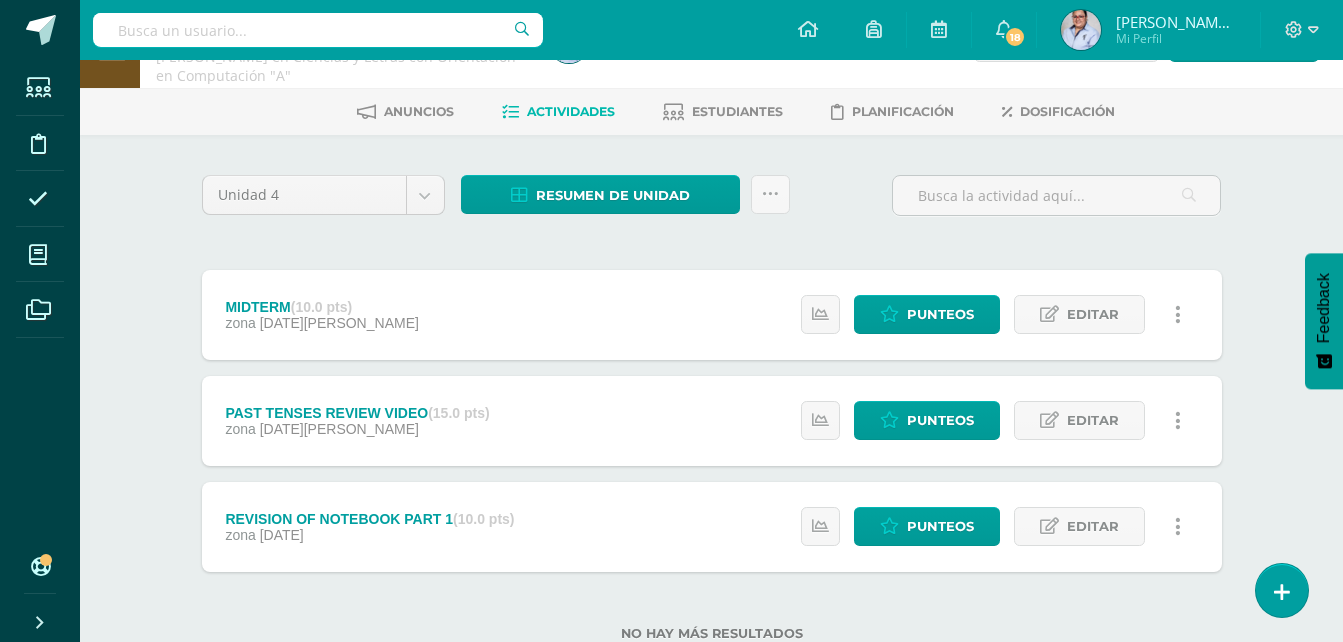 scroll, scrollTop: 126, scrollLeft: 0, axis: vertical 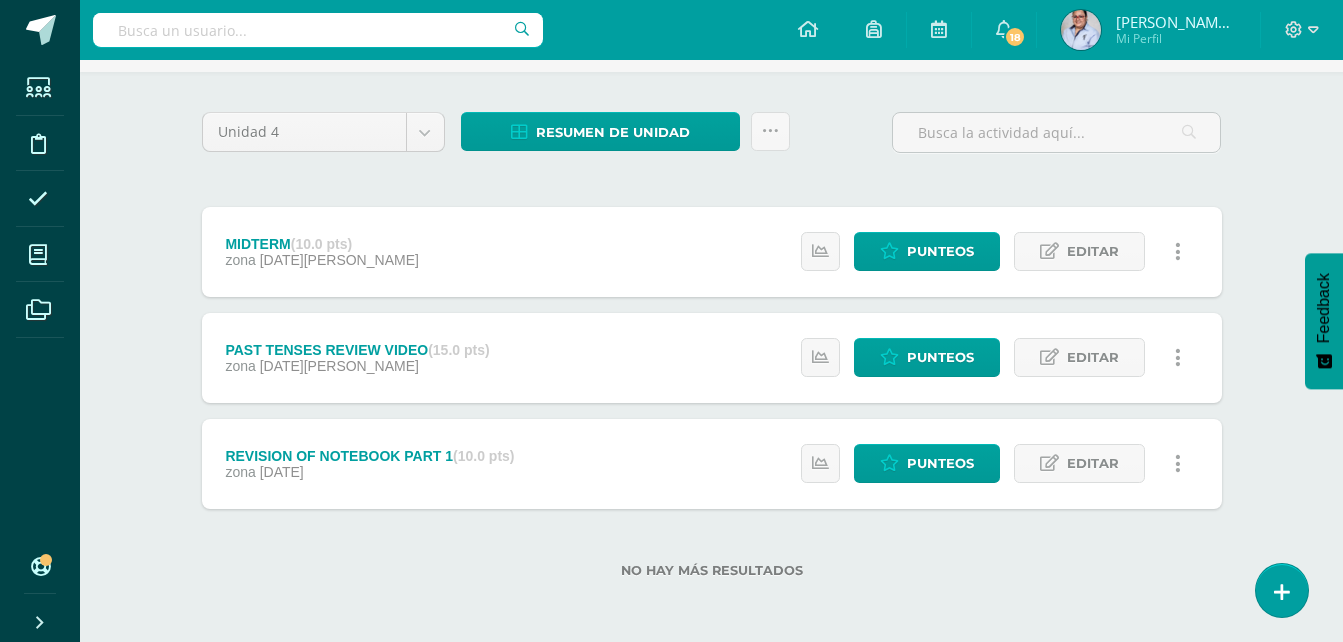 click on "No hay más resultados" at bounding box center [712, 570] 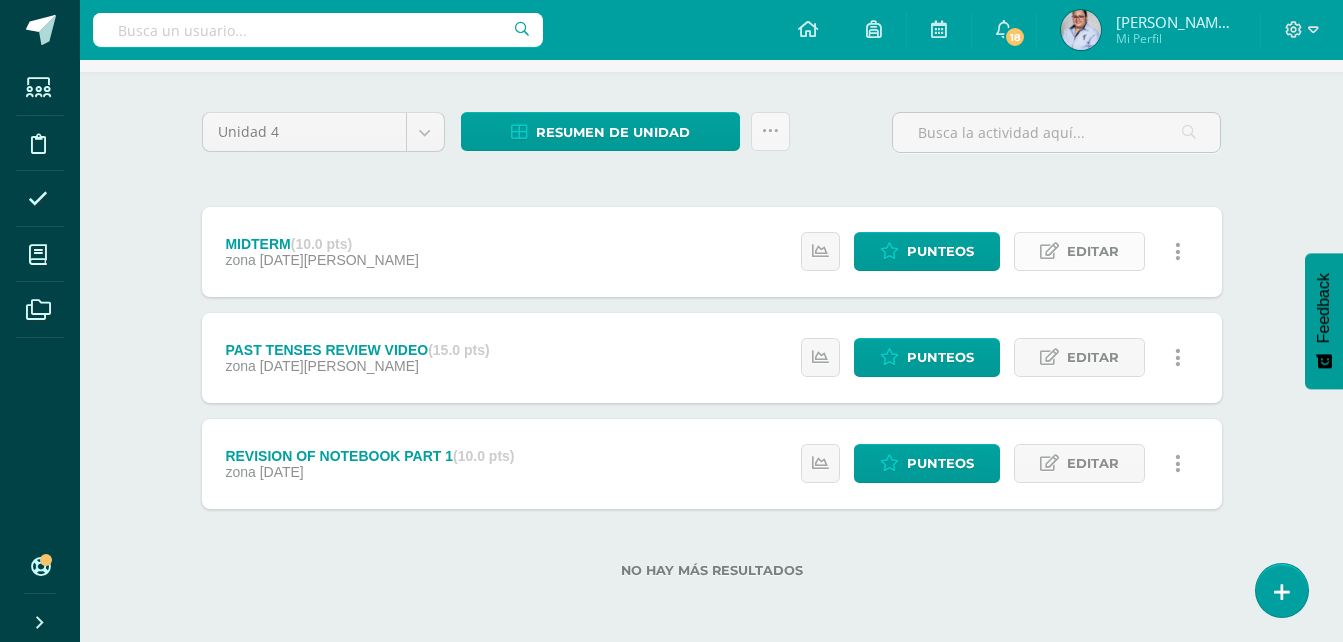 click on "Editar" at bounding box center [1093, 251] 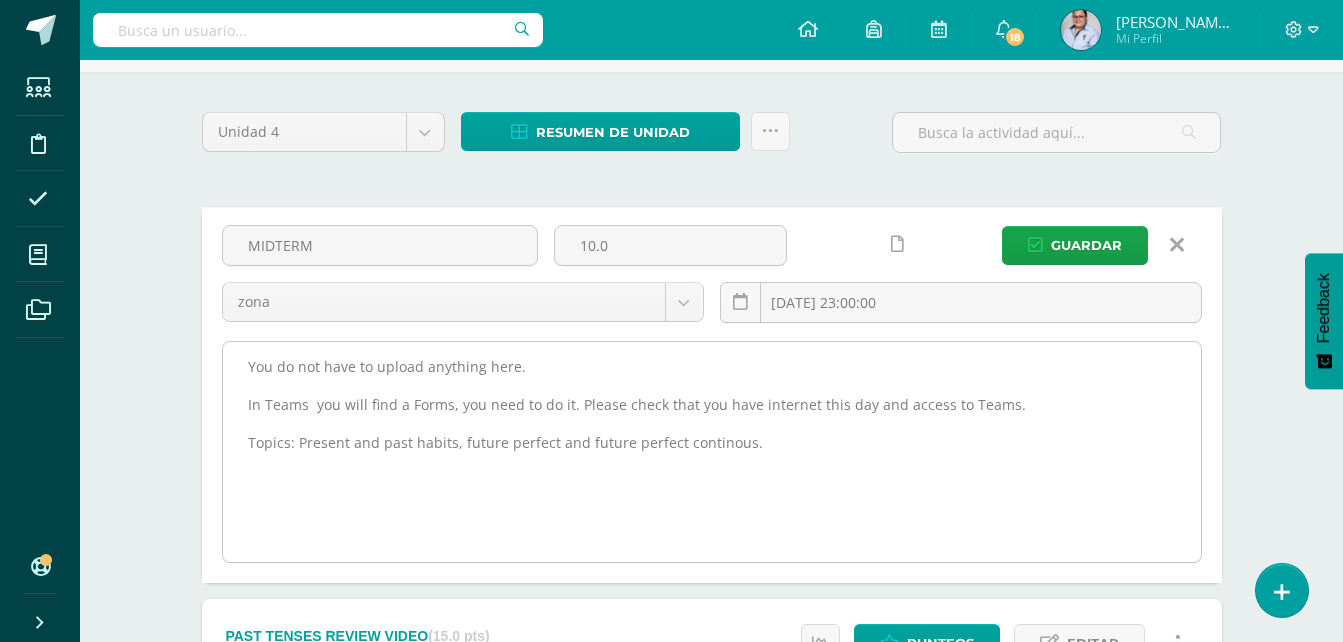 click on "You do not have to upload anything here.
In Teams  you will find a Forms, you need to do it. Please check that you have internet this day and access to Teams.
Topics: Present and past habits, future perfect and future perfect continous." at bounding box center [712, 452] 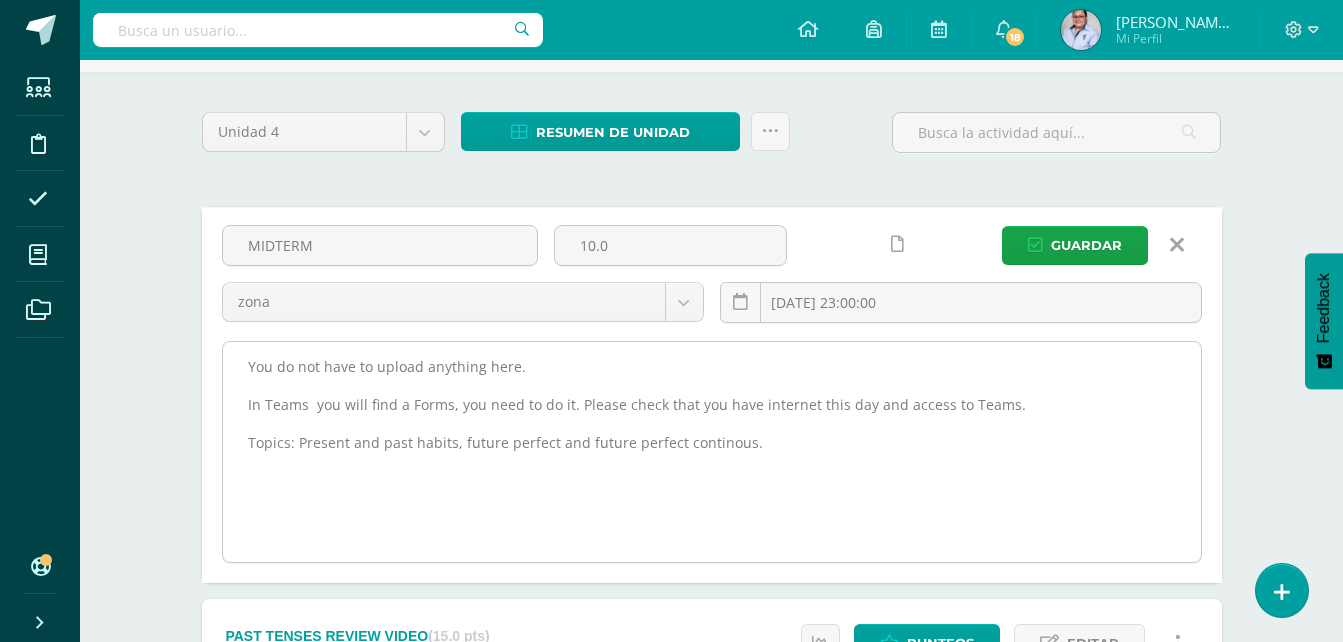 click on "You do not have to upload anything here.
In Teams  you will find a Forms, you need to do it. Please check that you have internet this day and access to Teams.
Topics: Present and past habits, future perfect and future perfect continous." at bounding box center [712, 452] 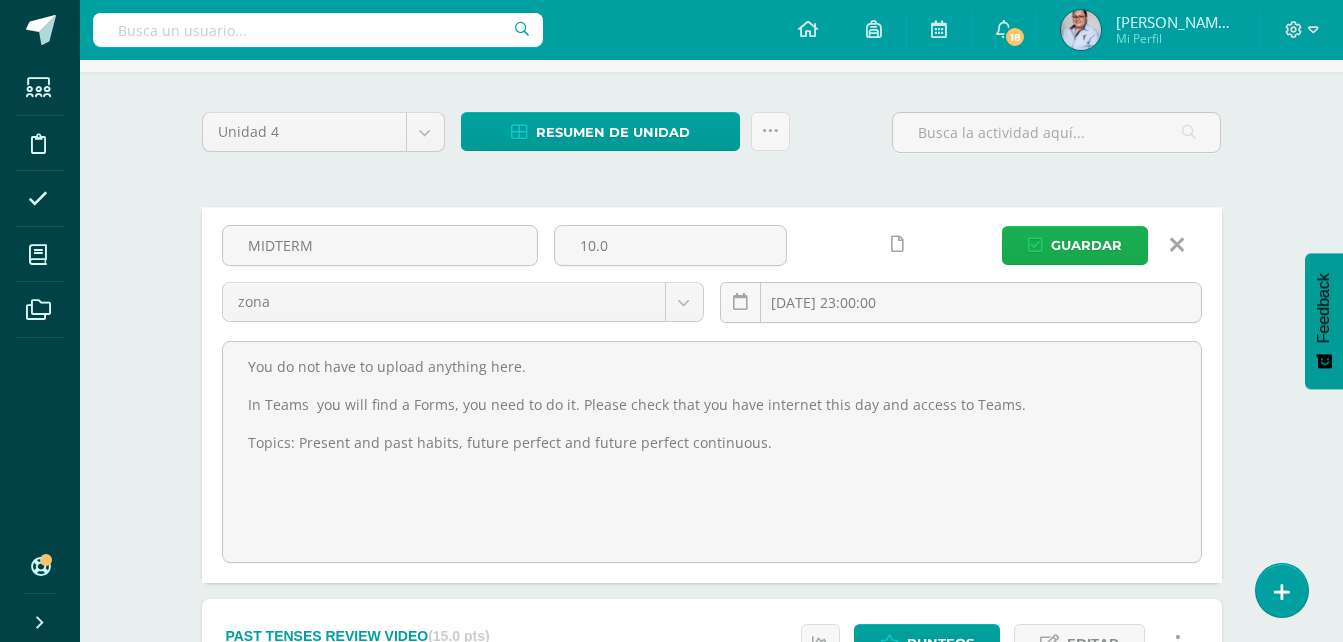 type on "You do not have to upload anything here.
In Teams  you will find a Forms, you need to do it. Please check that you have internet this day and access to Teams.
Topics: Present and past habits, future perfect and future perfect continuous." 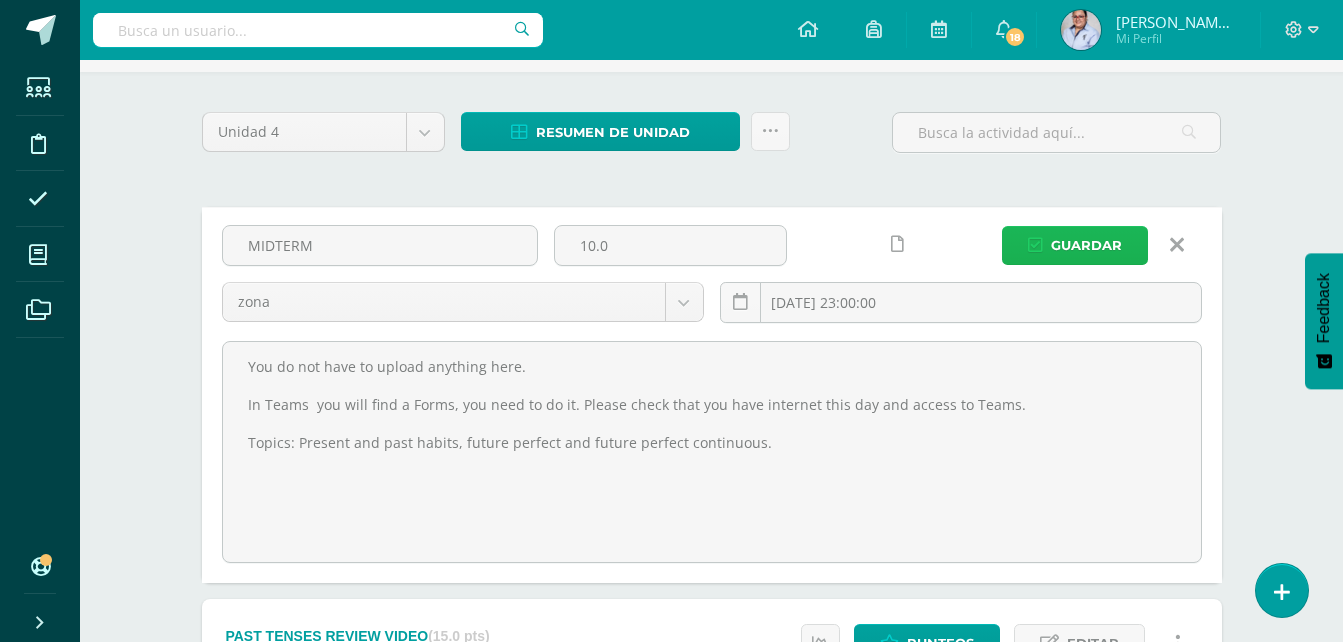 click on "Guardar" at bounding box center [1075, 245] 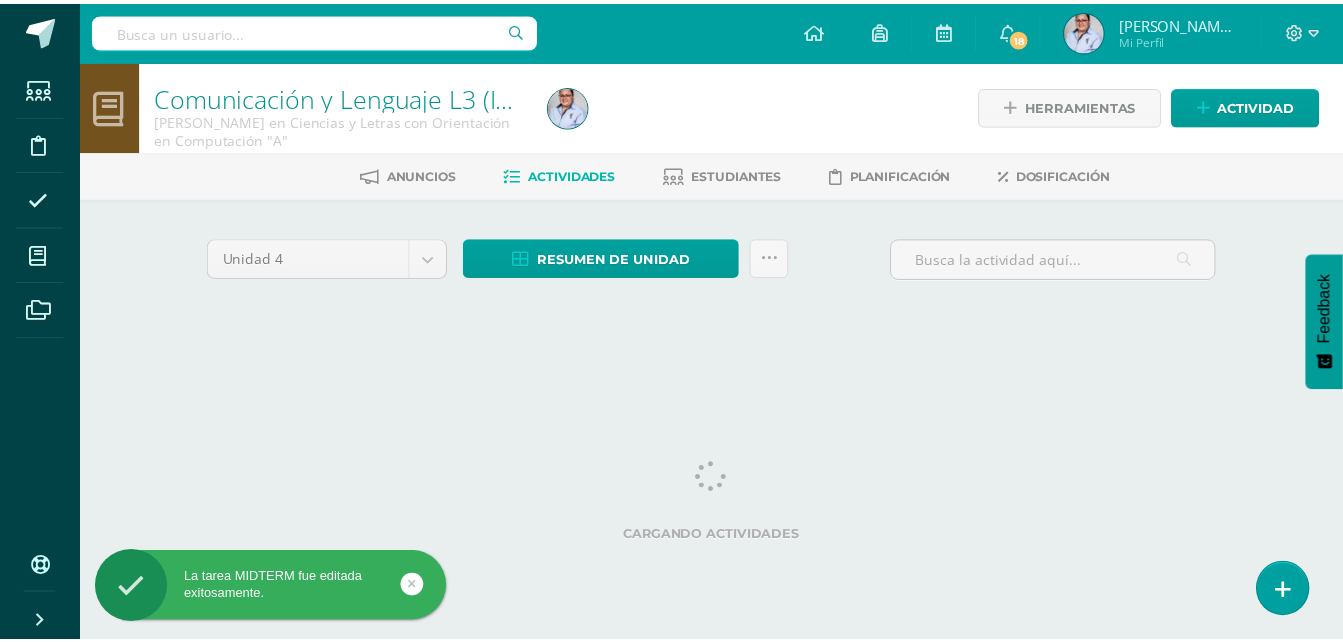 scroll, scrollTop: 0, scrollLeft: 0, axis: both 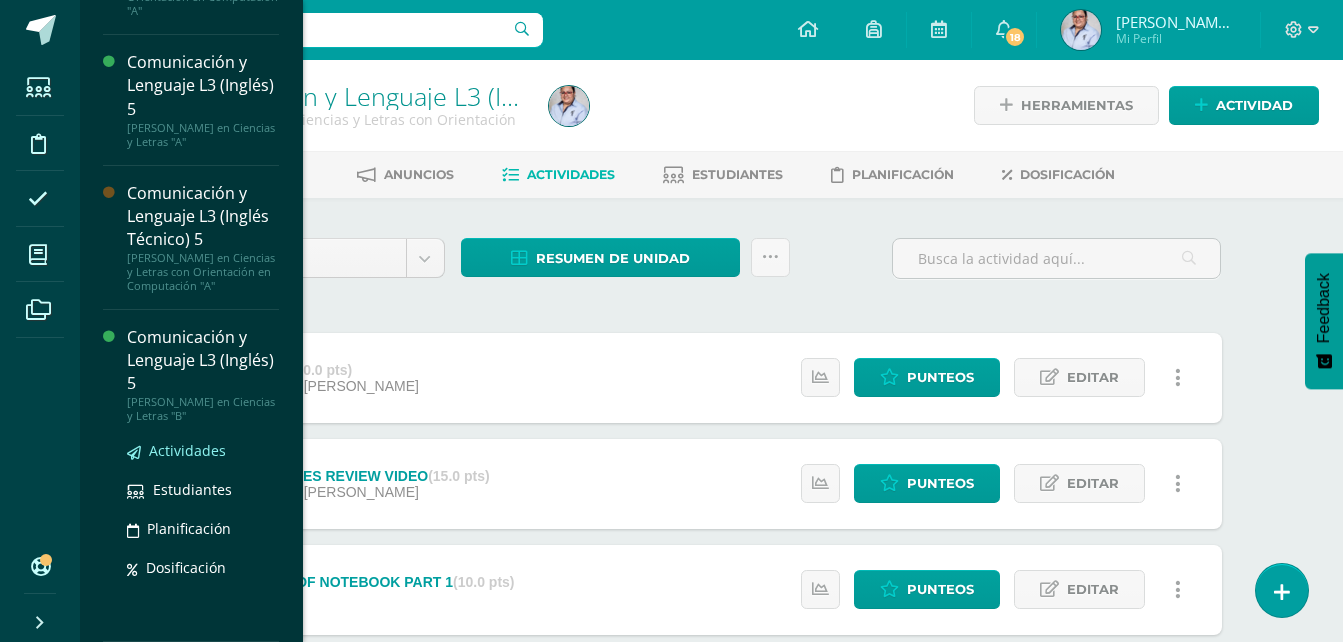 click on "Actividades" at bounding box center [187, 450] 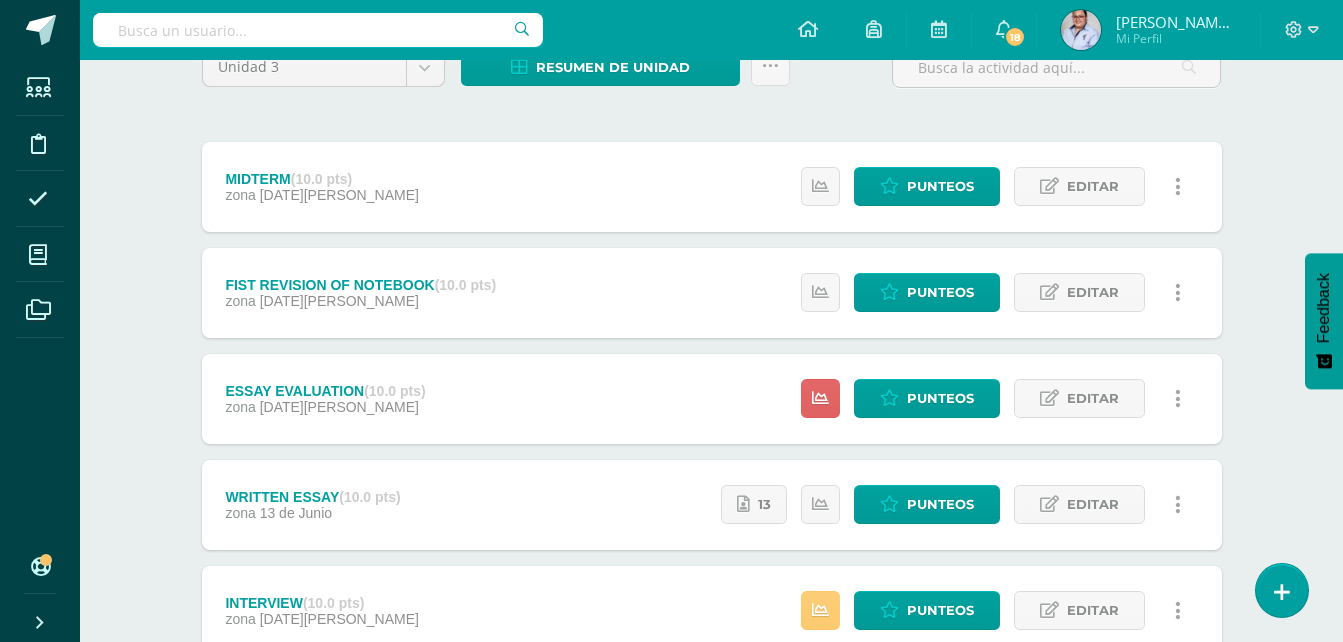 scroll, scrollTop: 200, scrollLeft: 0, axis: vertical 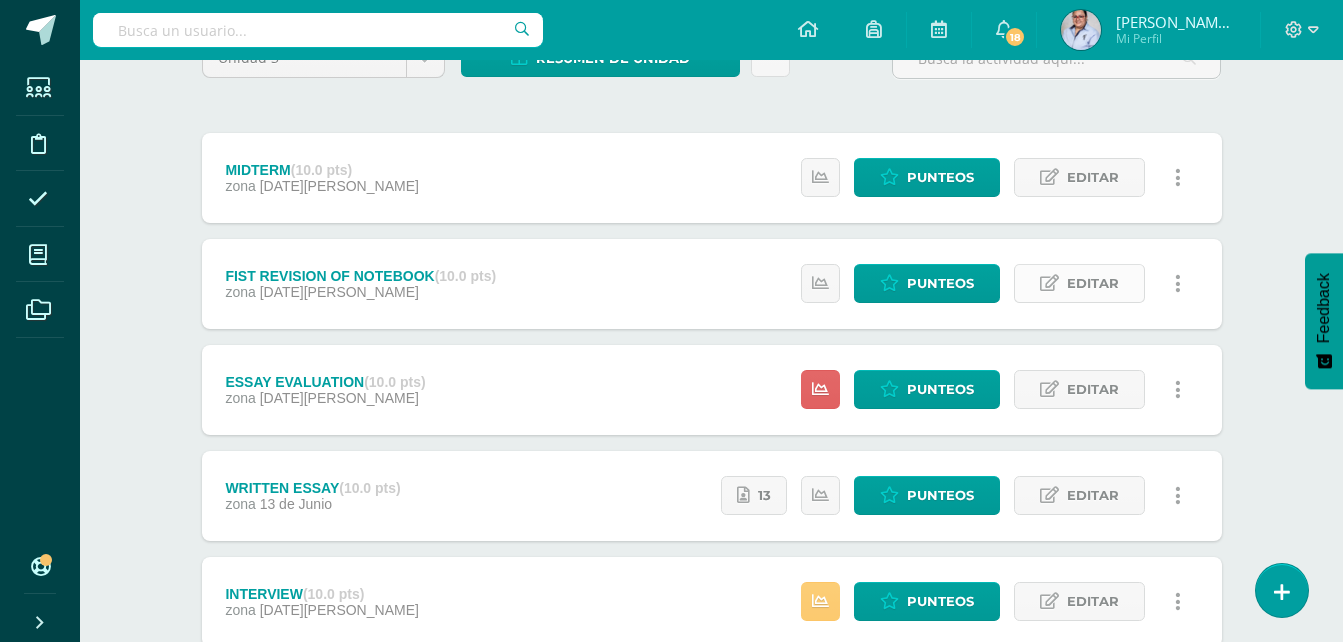click on "Editar" at bounding box center [1093, 283] 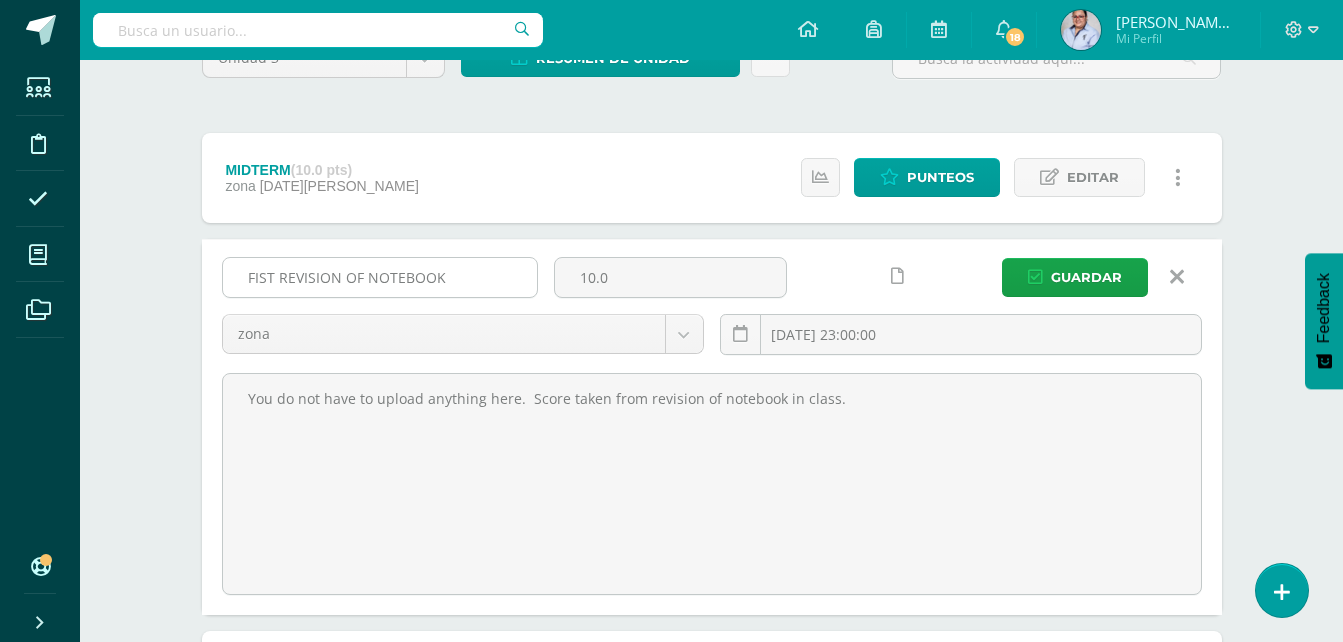 click on "FIST REVISION OF NOTEBOOK" at bounding box center (380, 277) 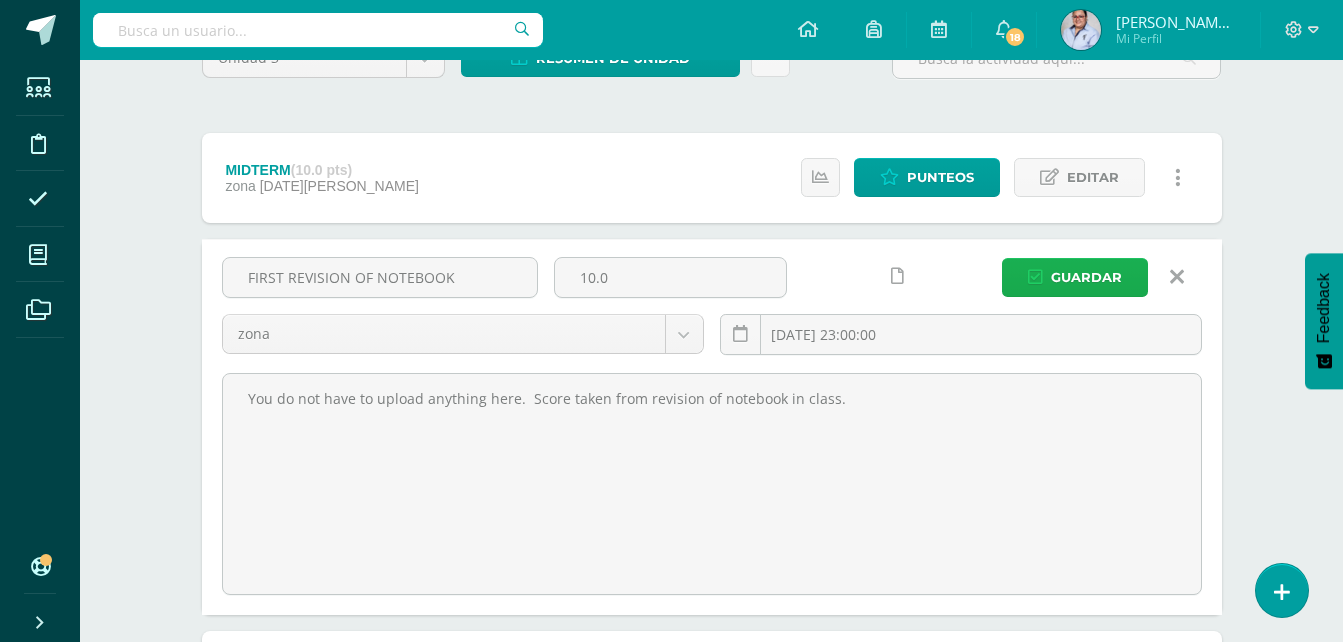type on "FIRST REVISION OF NOTEBOOK" 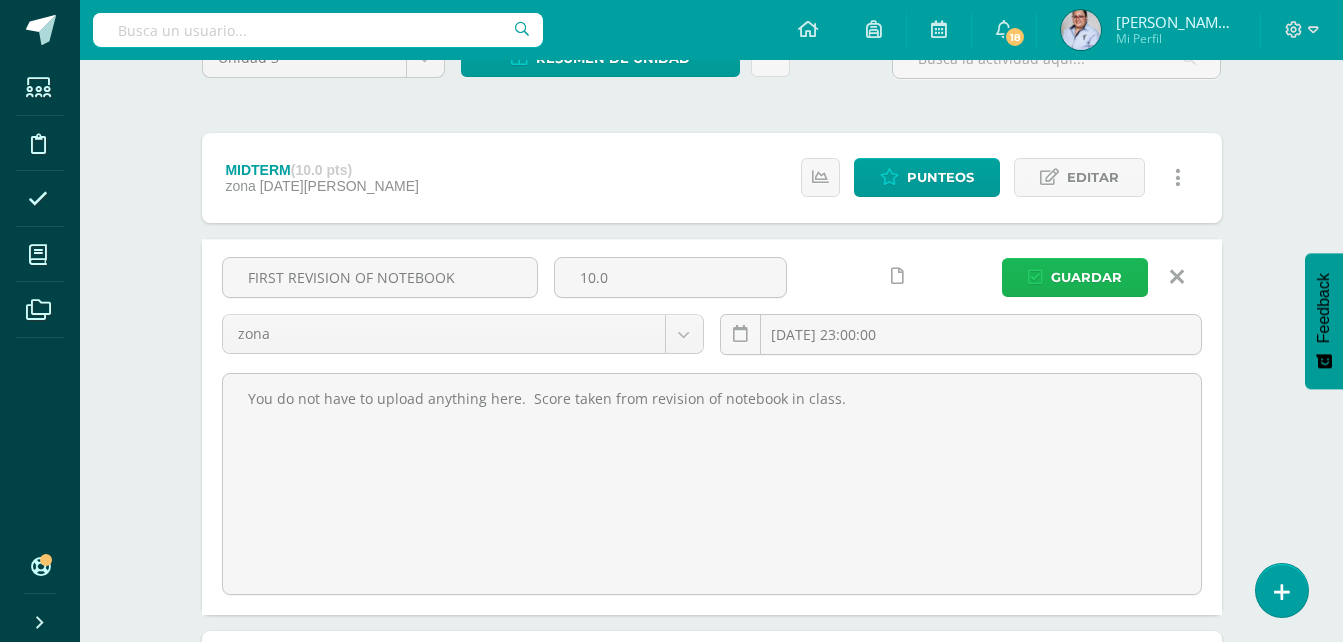 click on "Guardar" at bounding box center (1086, 277) 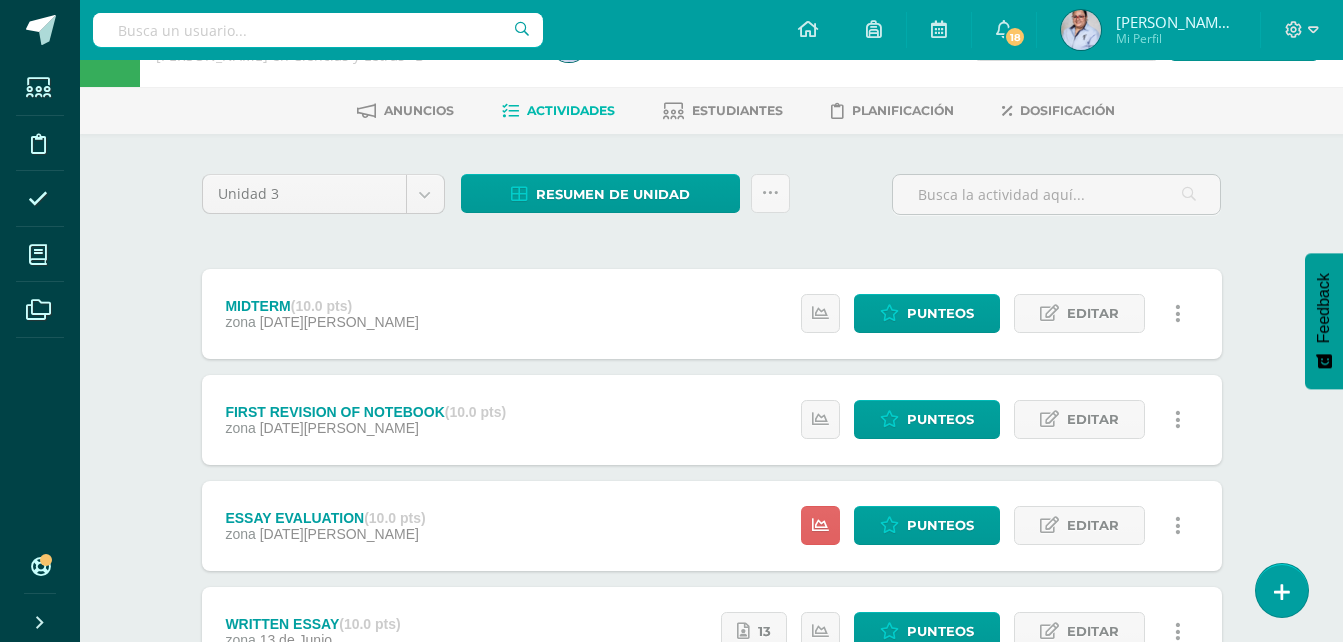 scroll, scrollTop: 50, scrollLeft: 0, axis: vertical 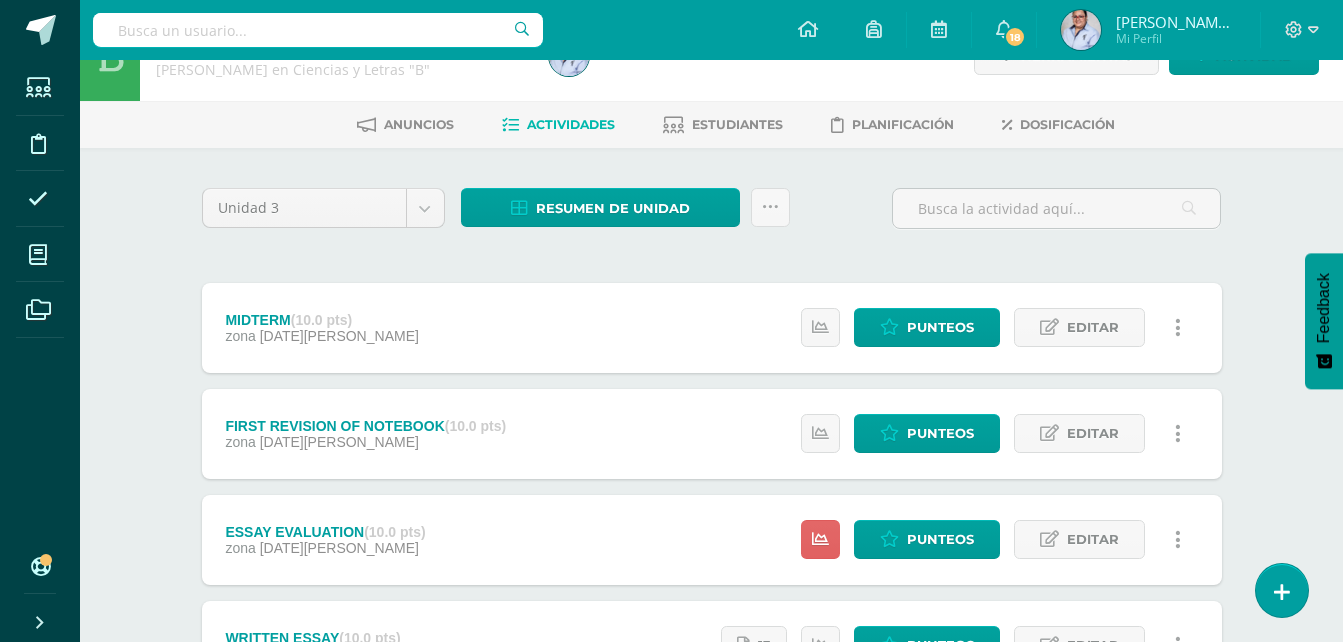 click on "Unidad 3                             Unidad 1 Unidad 2 Unidad 3 Unidad 4 Resumen de unidad
Descargar como HTML
Descargar como PDF
Descargar como XLS
Subir actividades en masa
Enviar punteos a revision
Historial de actividad
¿Estás seguro que deseas  Enviar a revisión  las notas de este curso?
Esta acción  enviará una notificación a tu supervisor y no podrás eliminar o cambiar tus notas.  Esta acción no podrá ser revertida a menos que se te conceda permiso
Cancelar
Enviar a revisión
Creación  y  Calificación   en masa.
Para poder crear actividades y calificar las mismas  20" at bounding box center (712, 645) 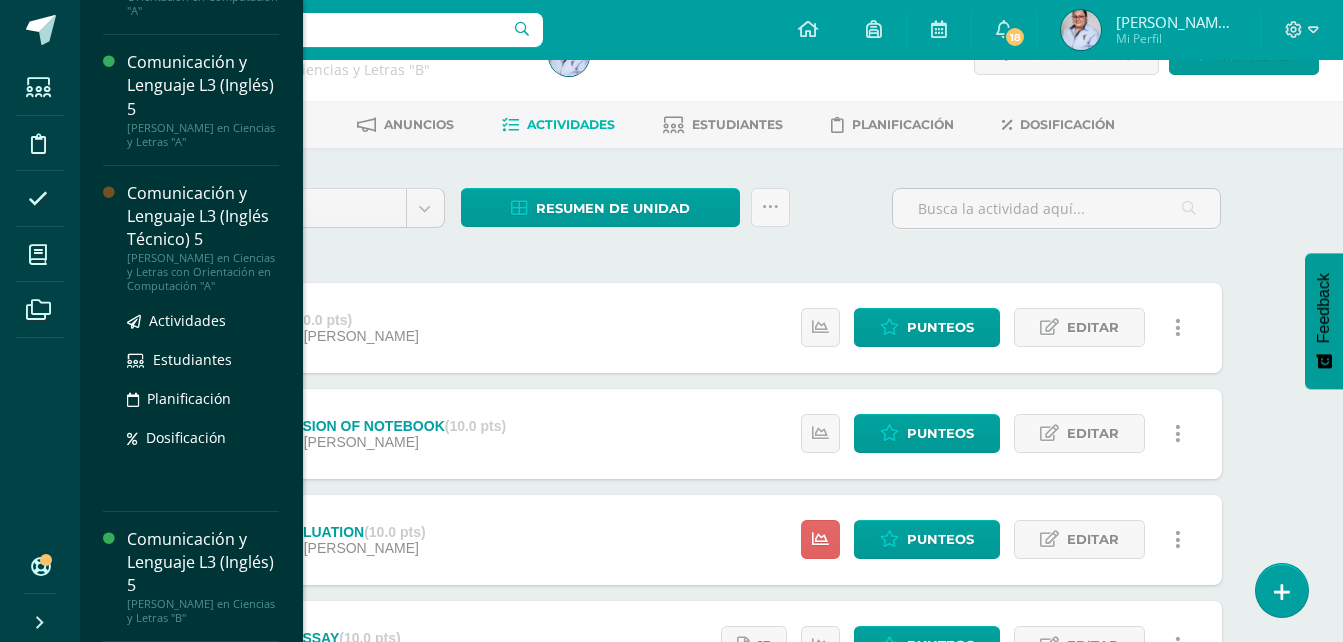 scroll, scrollTop: 498, scrollLeft: 0, axis: vertical 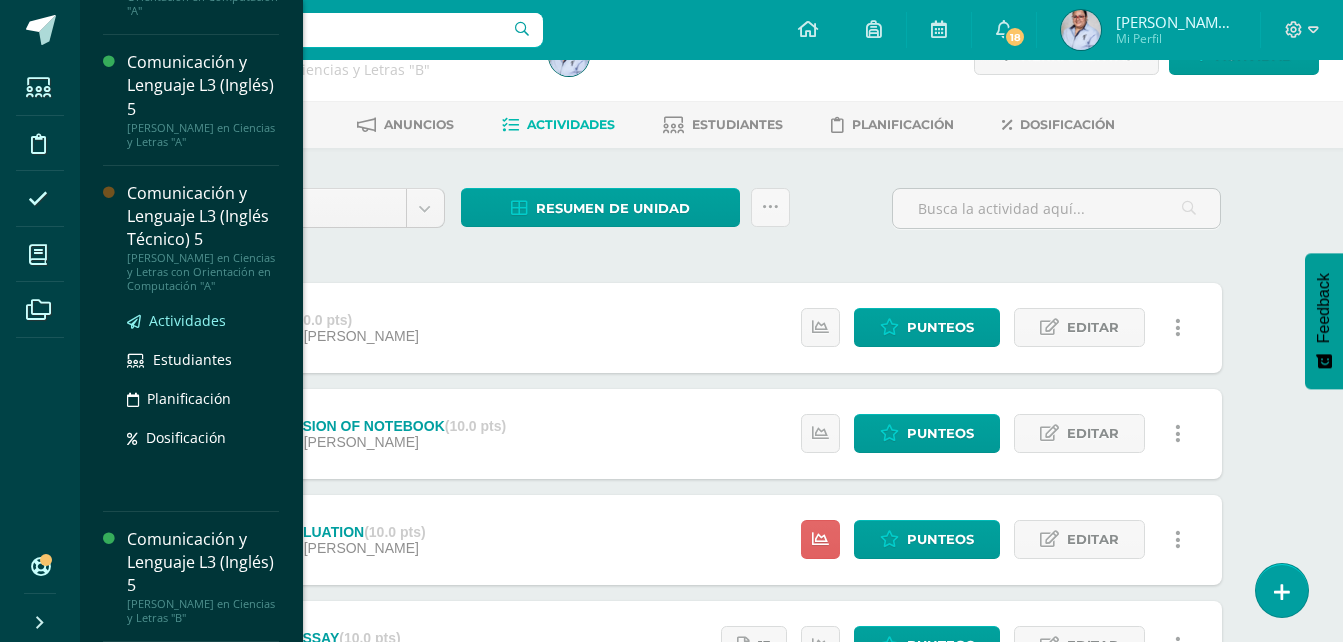 click on "Actividades" at bounding box center (187, 320) 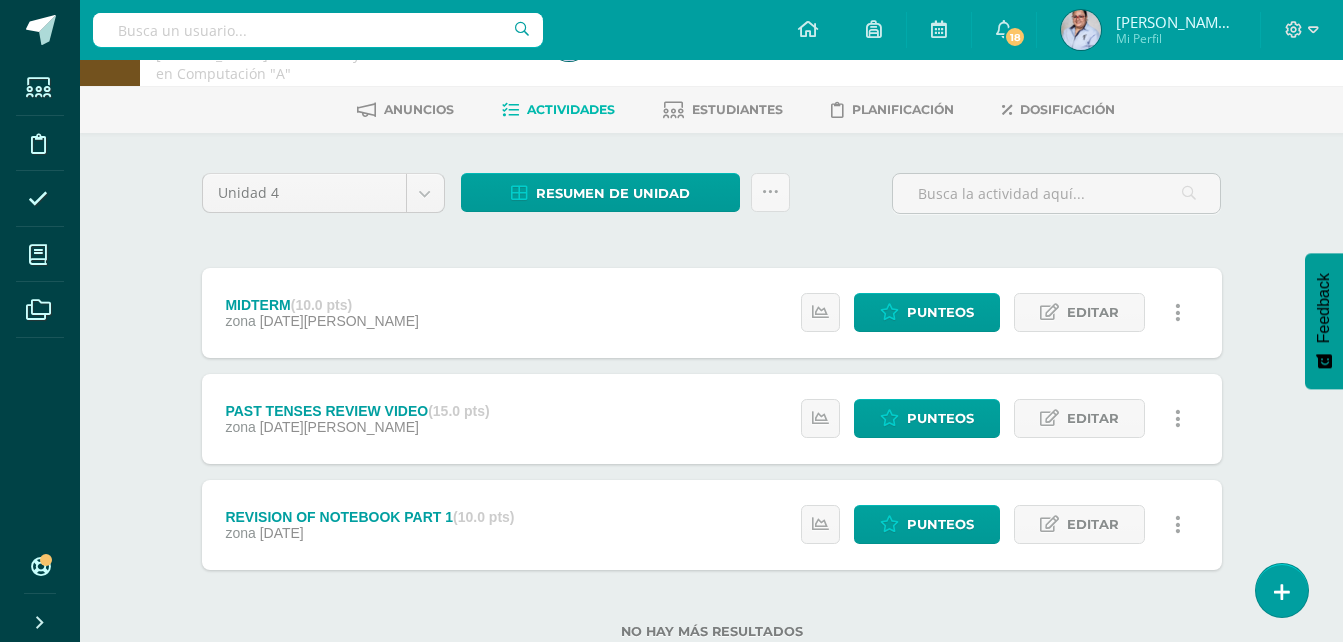 scroll, scrollTop: 0, scrollLeft: 0, axis: both 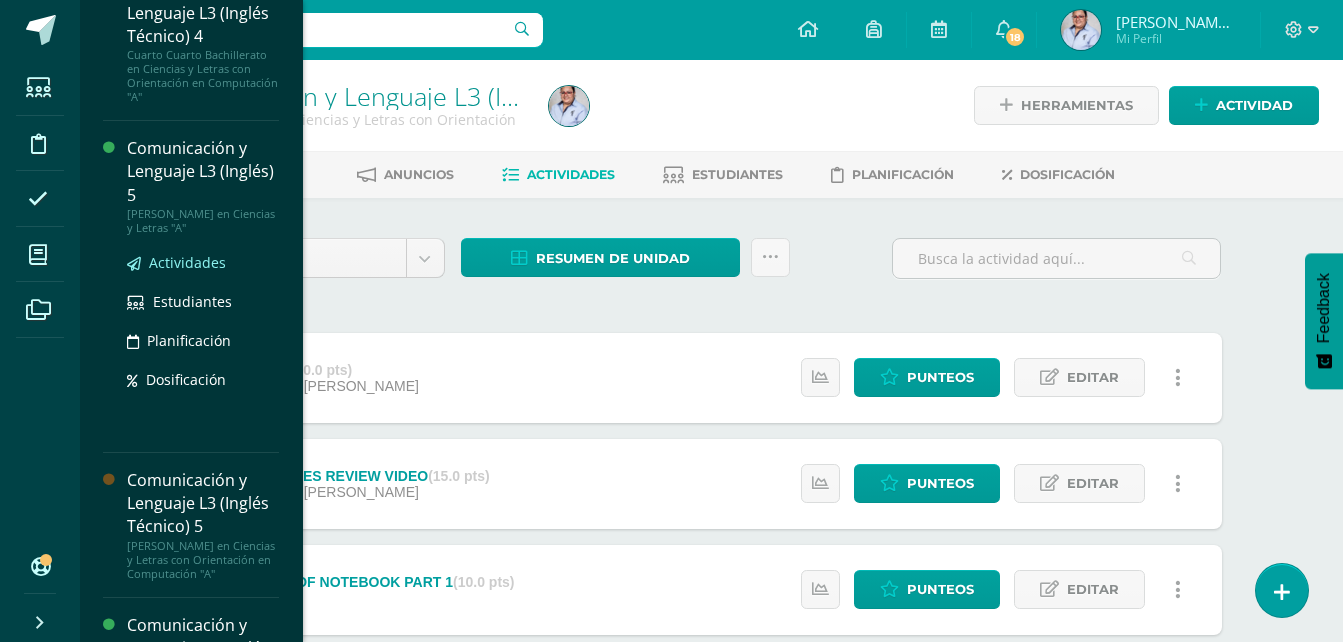 click on "Actividades" at bounding box center [187, 262] 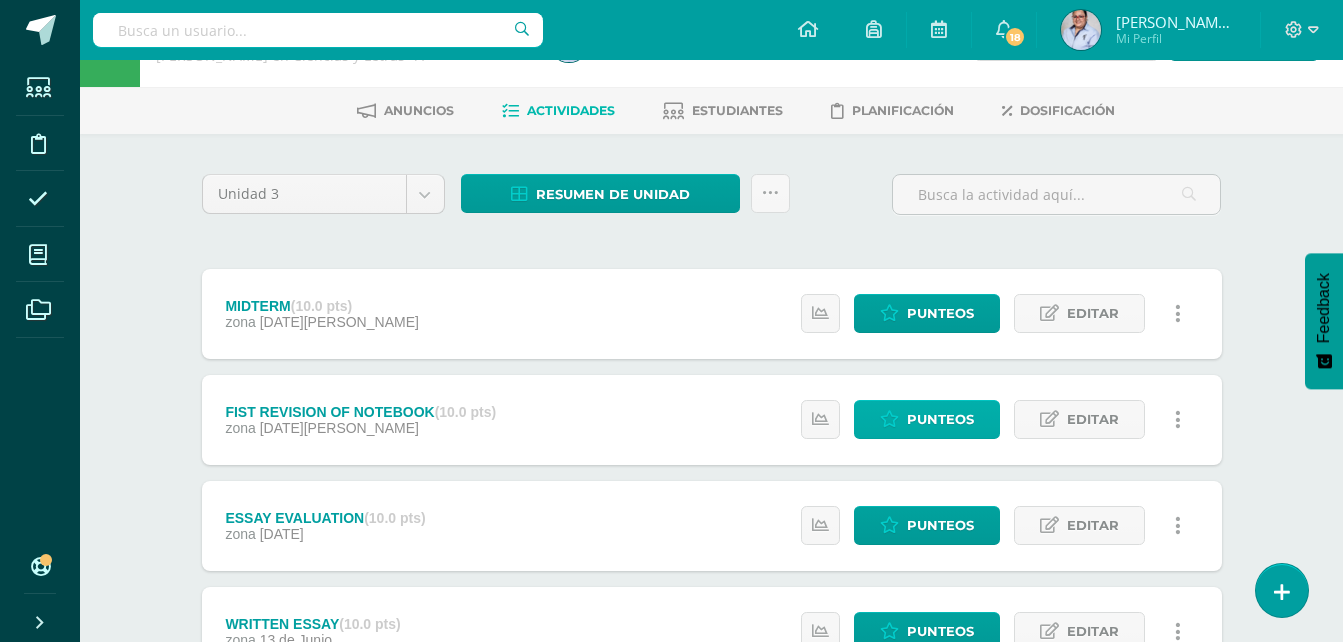 scroll, scrollTop: 100, scrollLeft: 0, axis: vertical 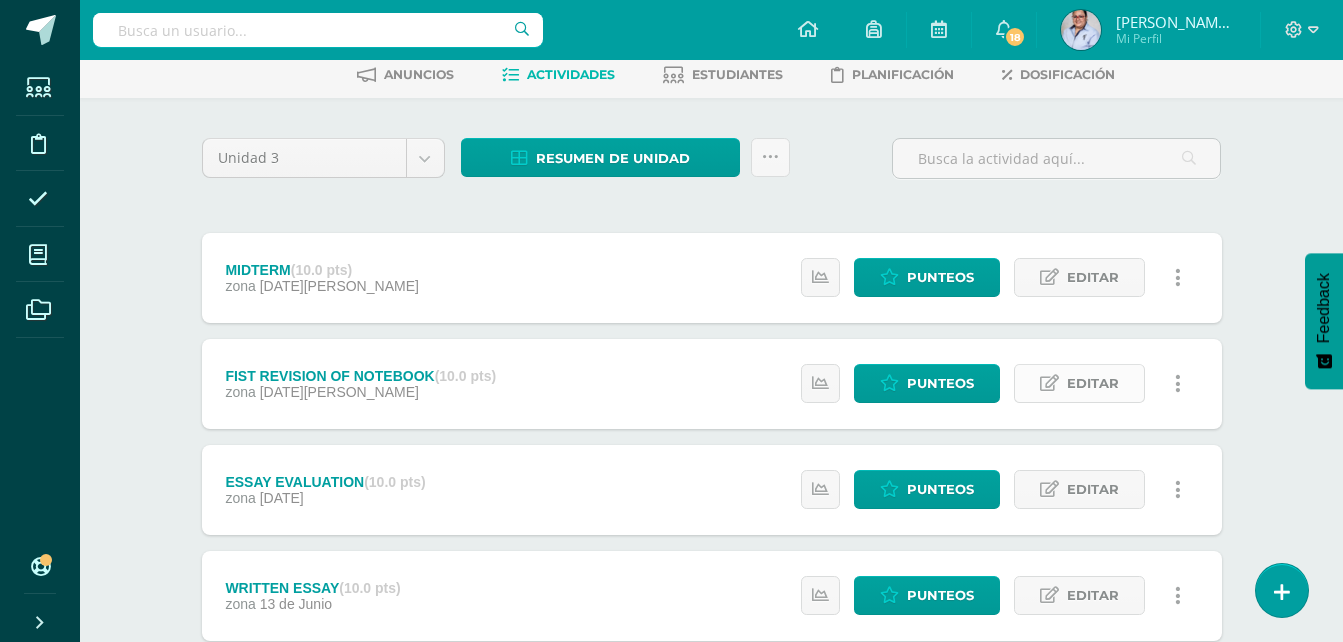 click on "Editar" at bounding box center [1093, 383] 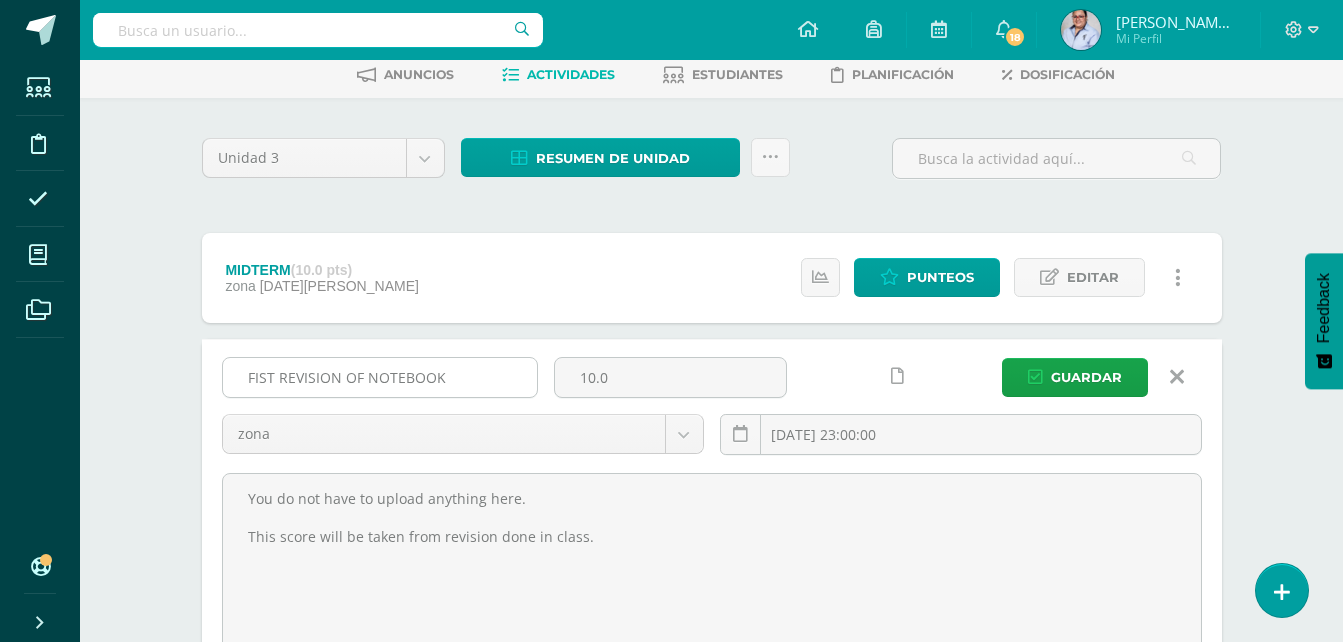 click on "FIST REVISION OF NOTEBOOK" at bounding box center (380, 377) 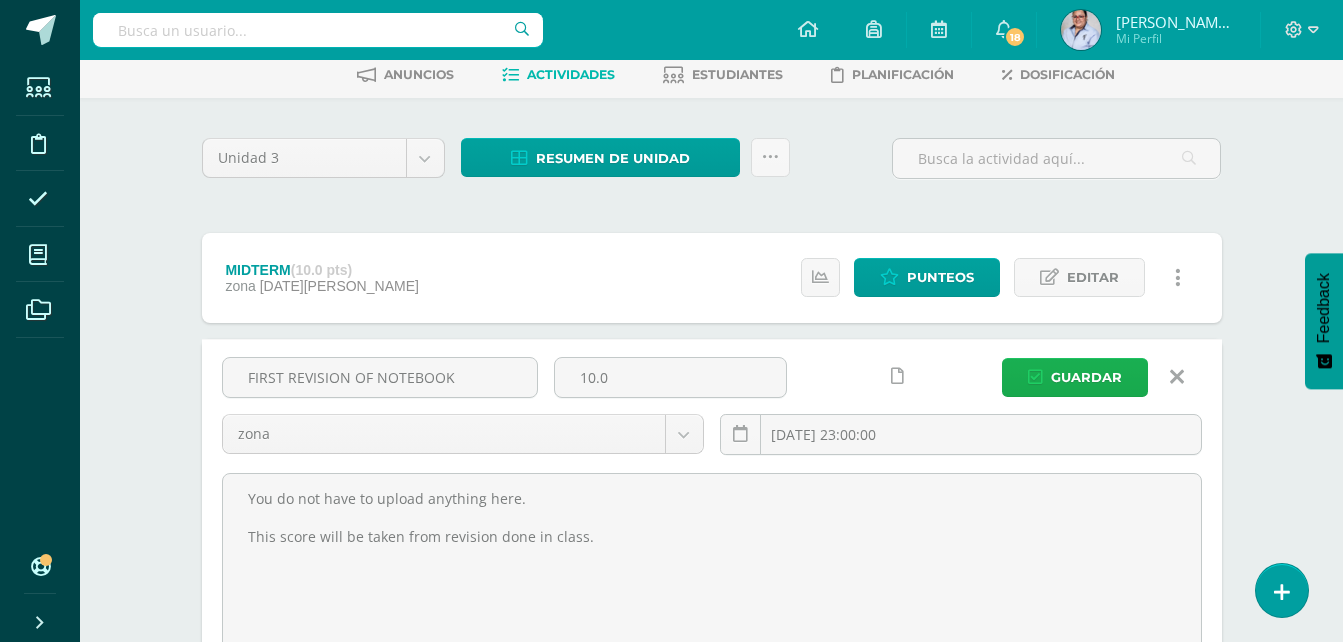 type on "FIRST REVISION OF NOTEBOOK" 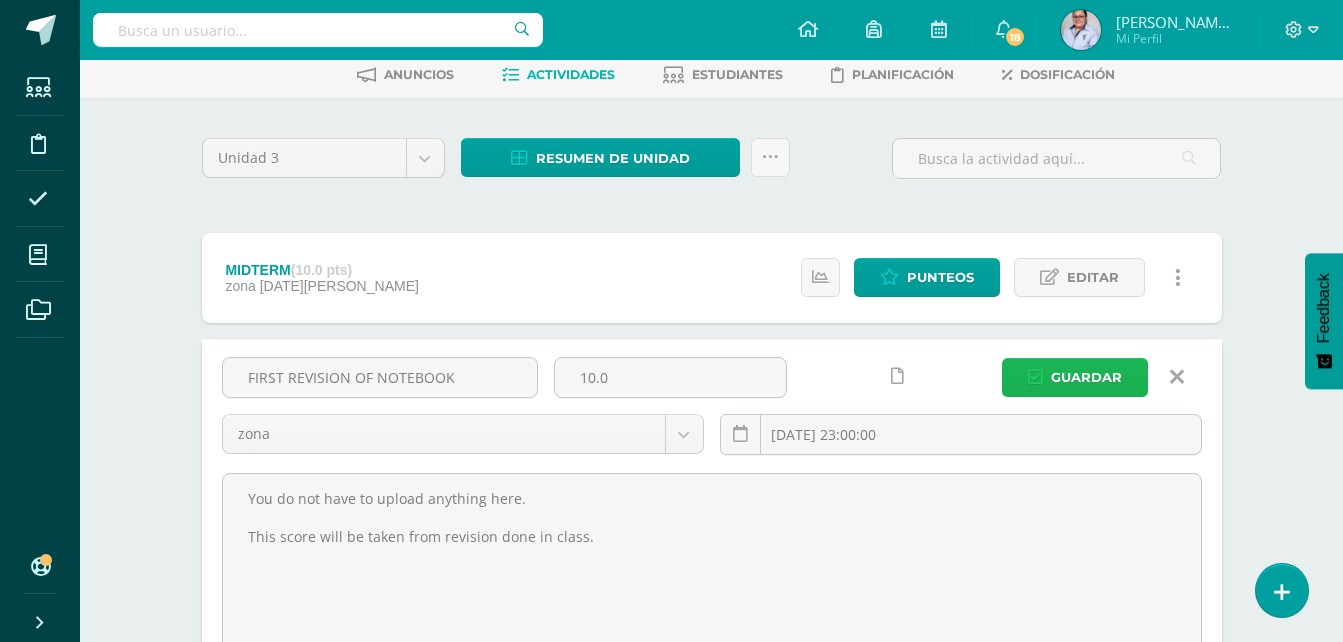 click on "Guardar" at bounding box center (1086, 377) 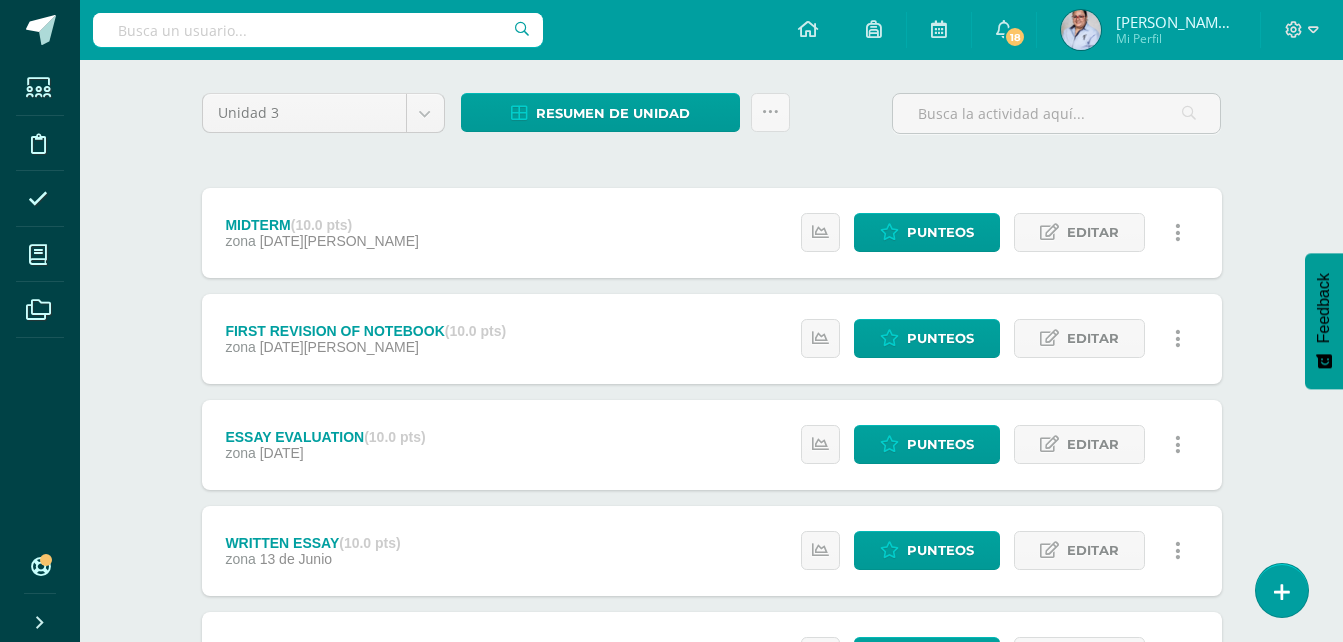 scroll, scrollTop: 150, scrollLeft: 0, axis: vertical 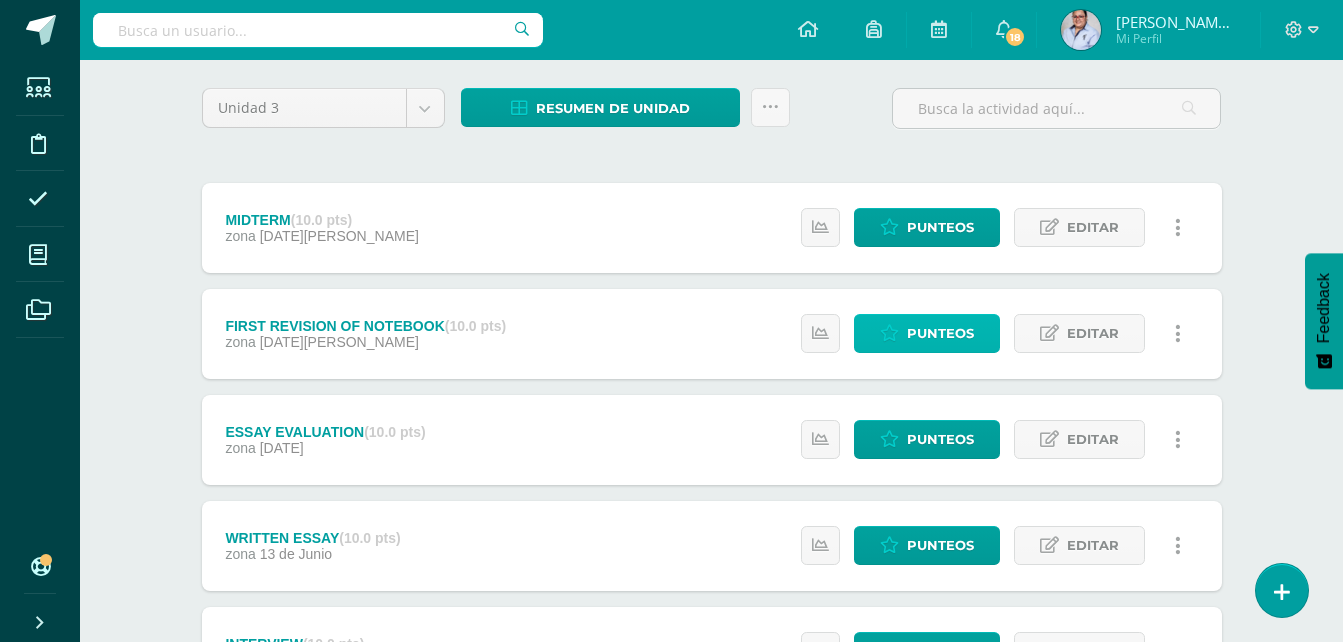 click on "Punteos" at bounding box center [940, 333] 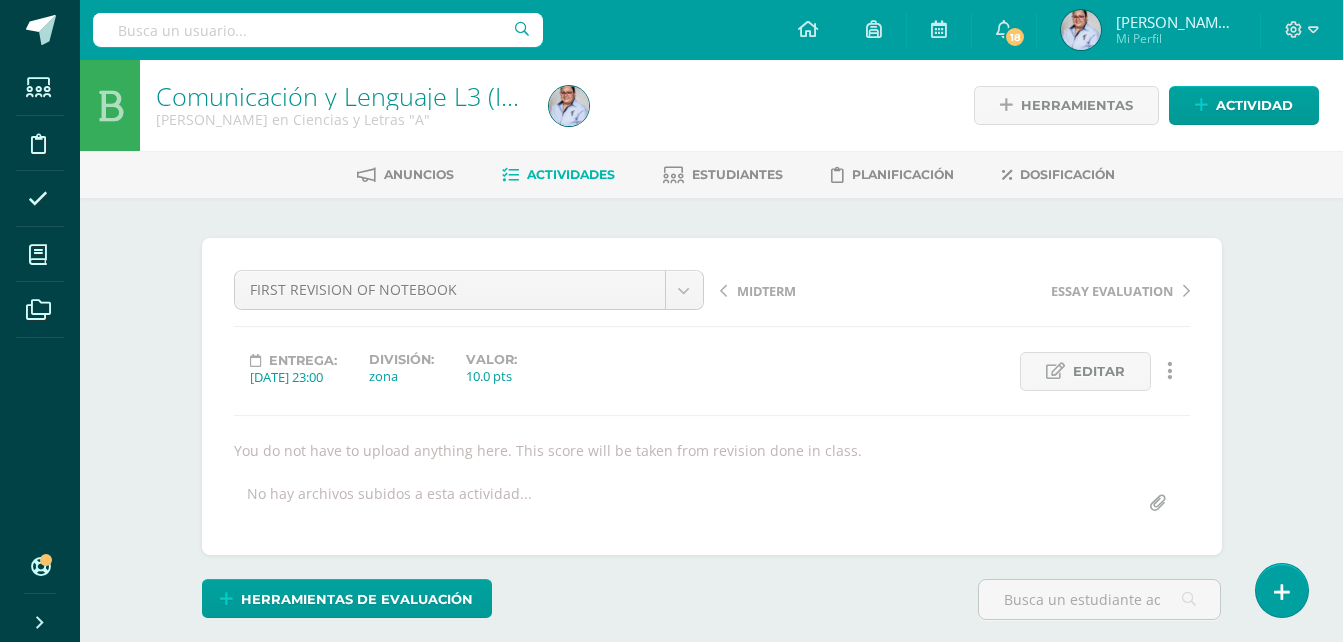 scroll, scrollTop: 1, scrollLeft: 0, axis: vertical 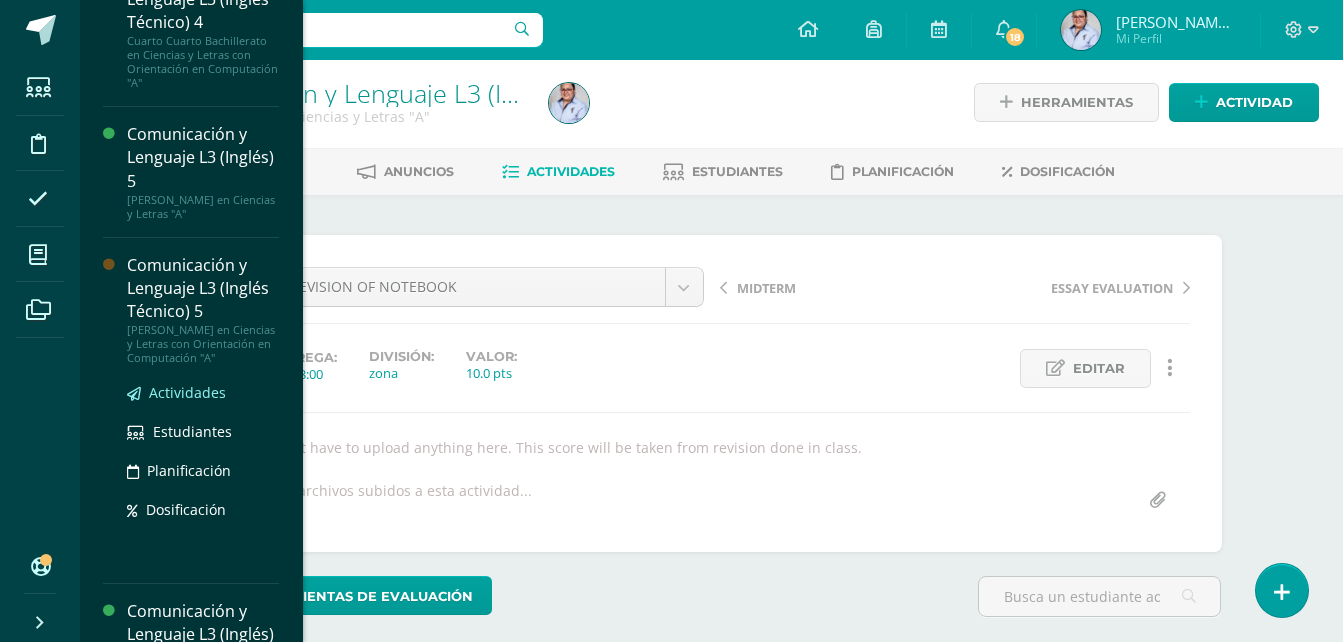 click on "Actividades" at bounding box center (187, 392) 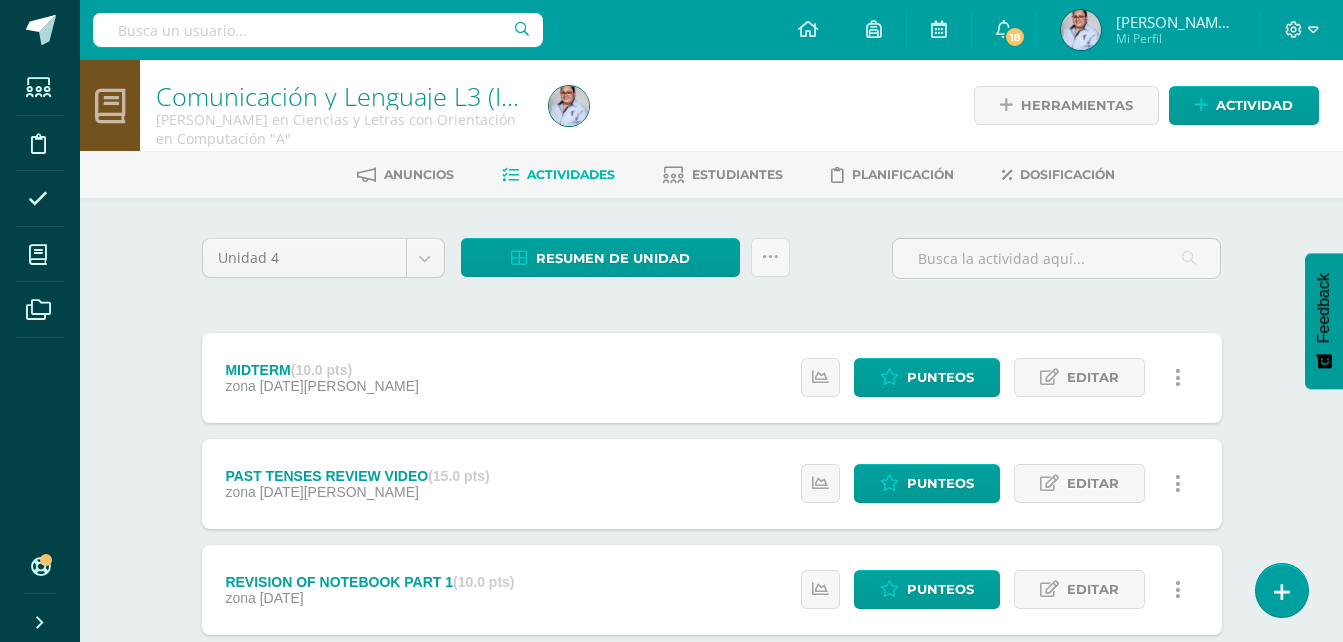 scroll, scrollTop: 100, scrollLeft: 0, axis: vertical 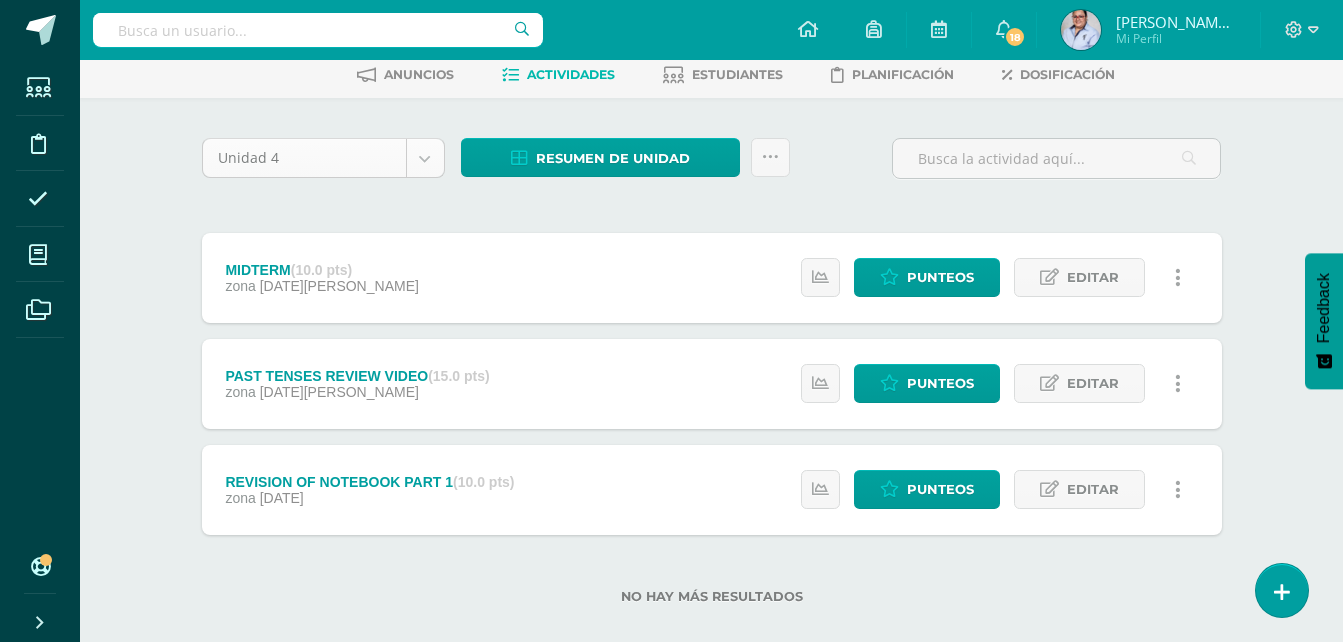 click on "Estudiantes Disciplina Asistencia Mis cursos Archivos Soporte
Centro de ayuda
Últimas actualizaciones
10+ Cerrar panel
Comunicación y Lenguaje Idioma Extranjero Inglés
Tercero
Básico
"A"
Actividades Estudiantes Planificación Dosificación
Comunicación y Lenguaje Idioma Extranjero Inglés
Tercero
Básico
"B"
Actividades Estudiantes Planificación Dosificación
Comunicación y Lenguaje L3 (Inglés) 4
Cuarto
Cuarto Bachillerato en Ciencias y Letras
"A"
Actividades Estudiantes Planificación Dosificación" at bounding box center [671, 284] 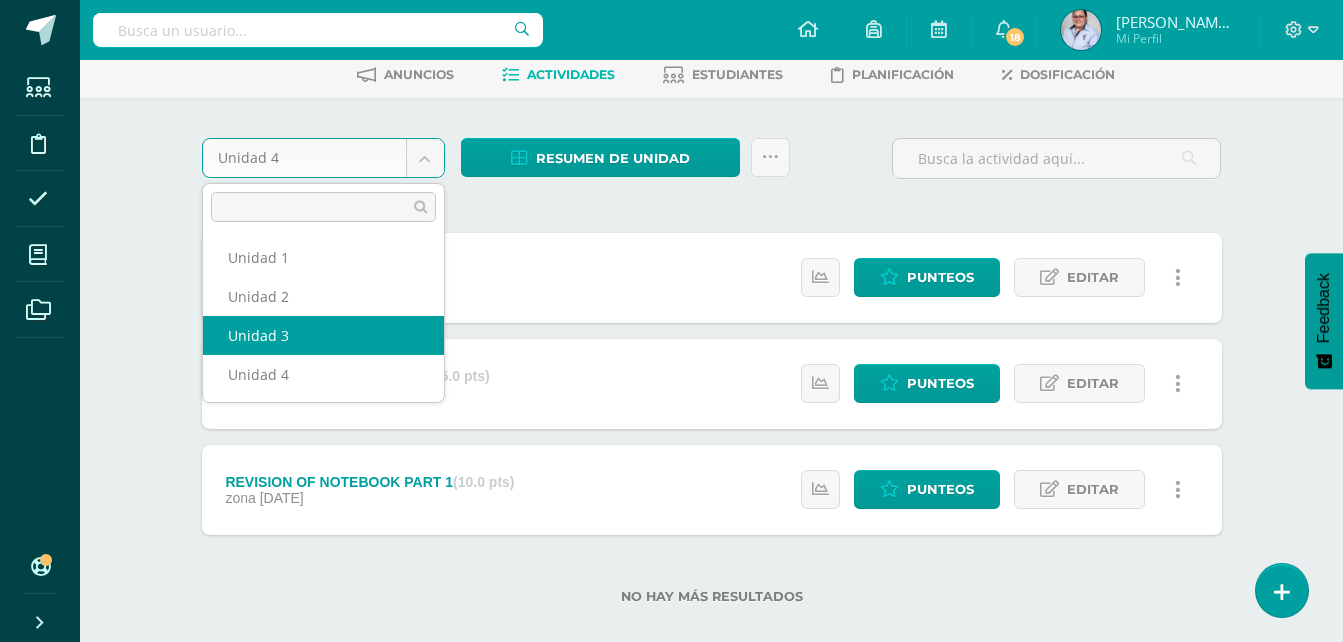 select on "Unidad 3" 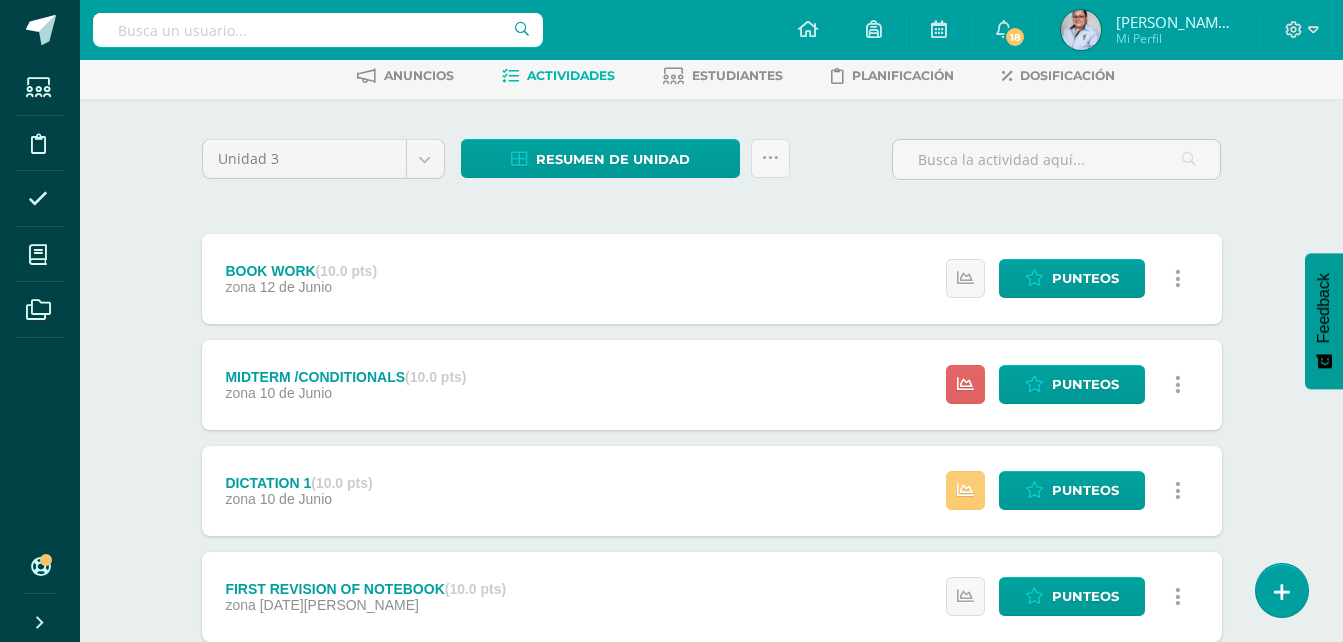 scroll, scrollTop: 100, scrollLeft: 0, axis: vertical 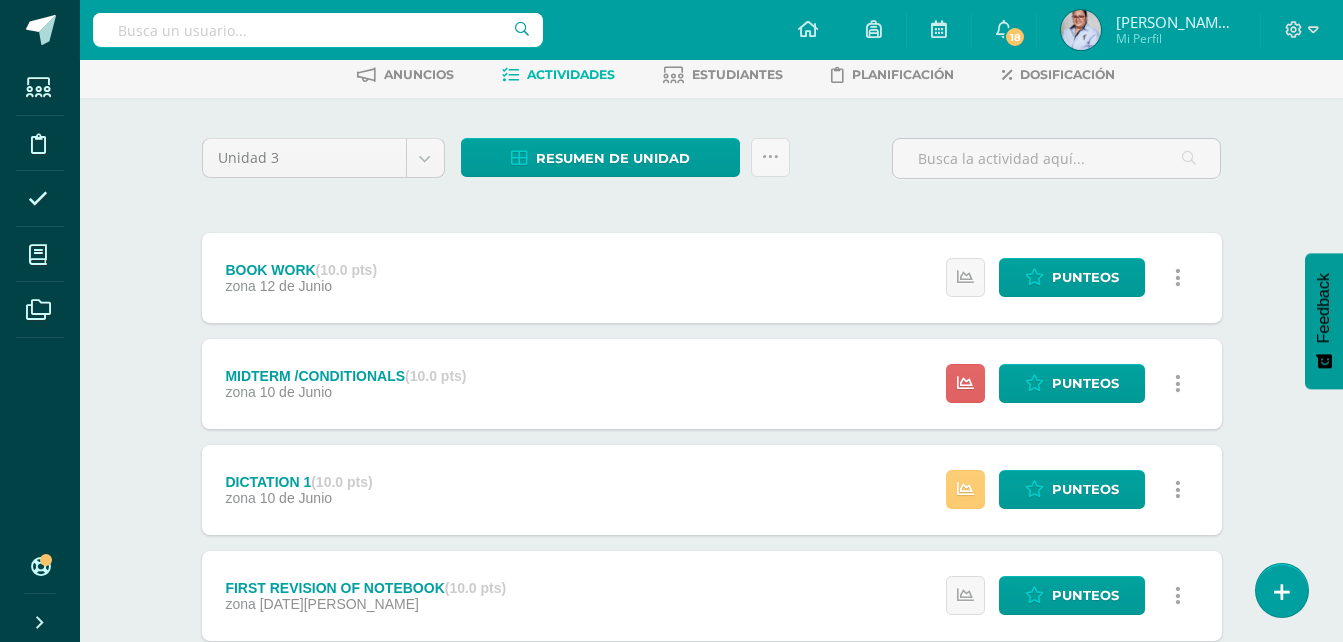 click at bounding box center [1178, 278] 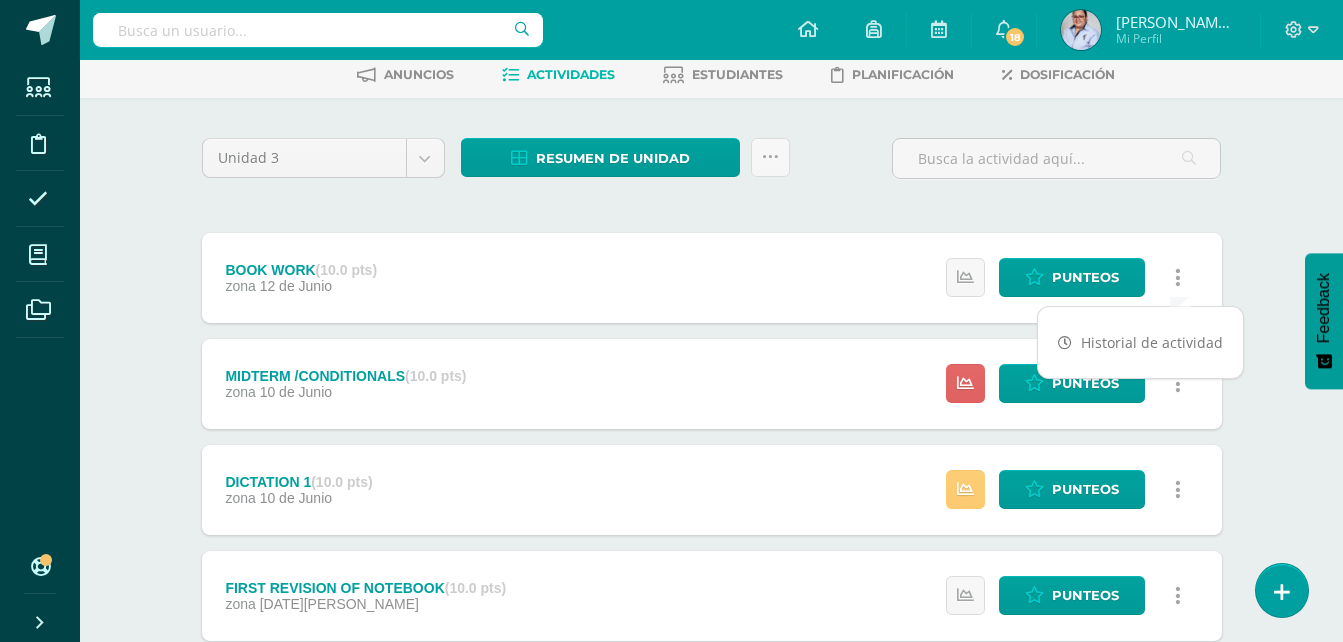 click on "BOOK WORK  (10.0 pts)" at bounding box center [301, 270] 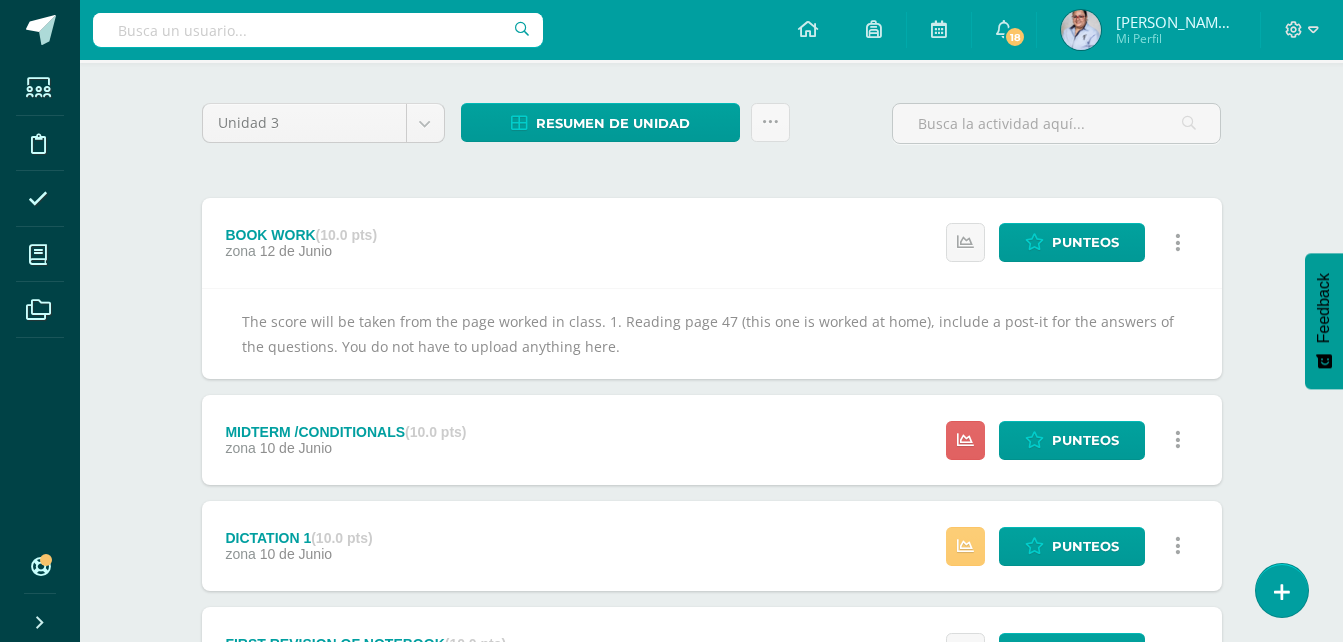 scroll, scrollTop: 0, scrollLeft: 0, axis: both 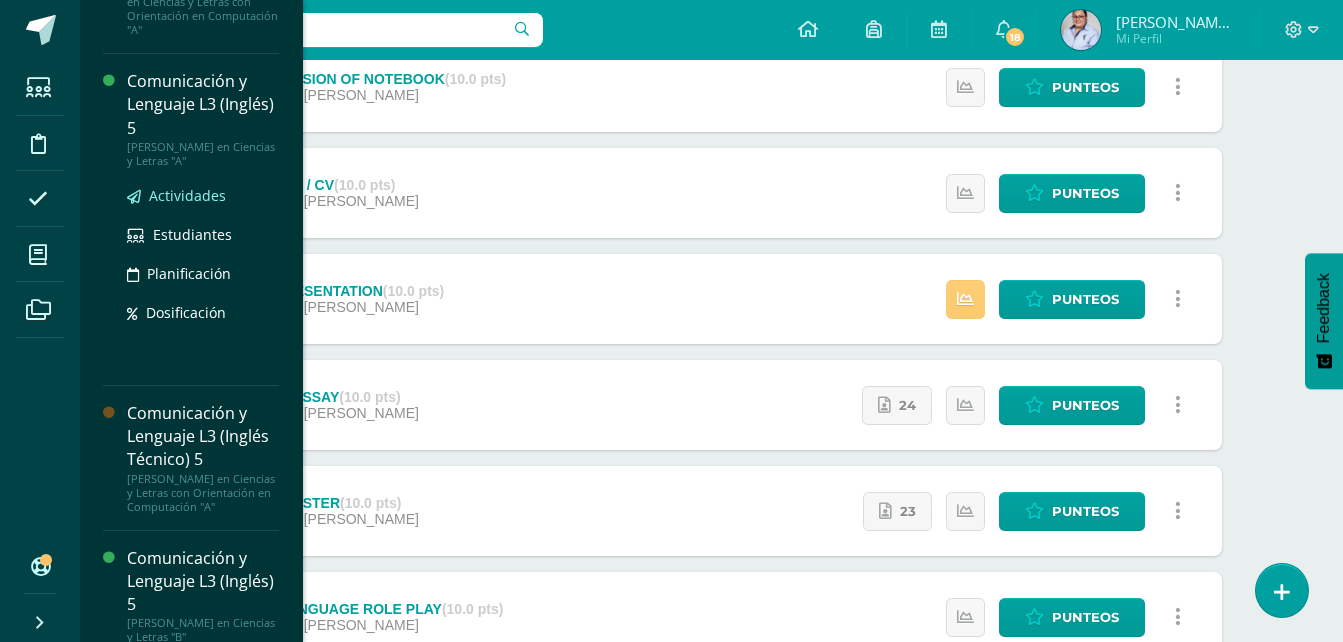 click on "Actividades" at bounding box center [187, 195] 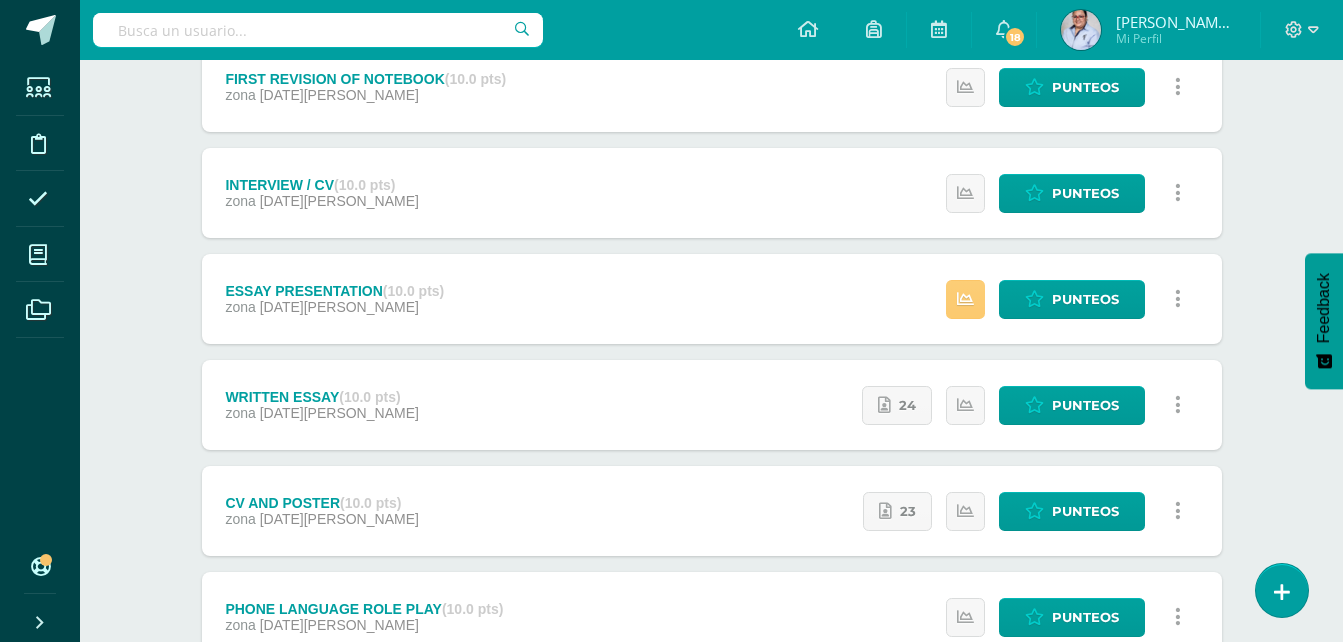 scroll, scrollTop: 298, scrollLeft: 0, axis: vertical 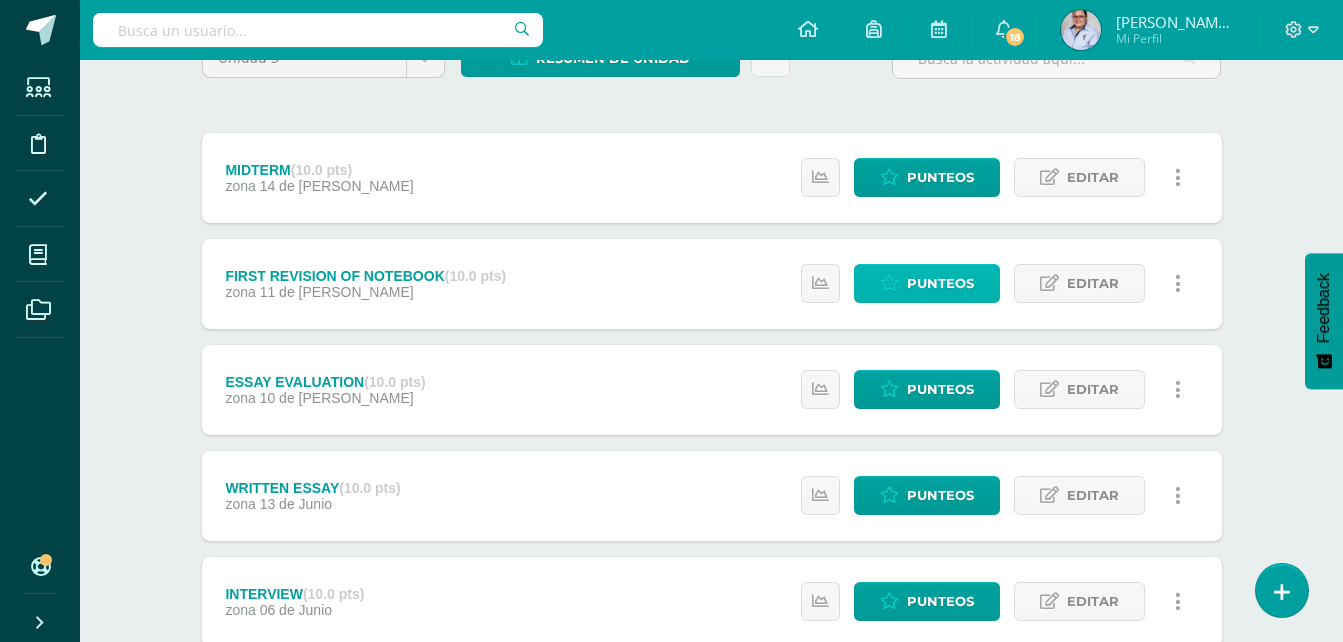 click on "Punteos" at bounding box center (940, 283) 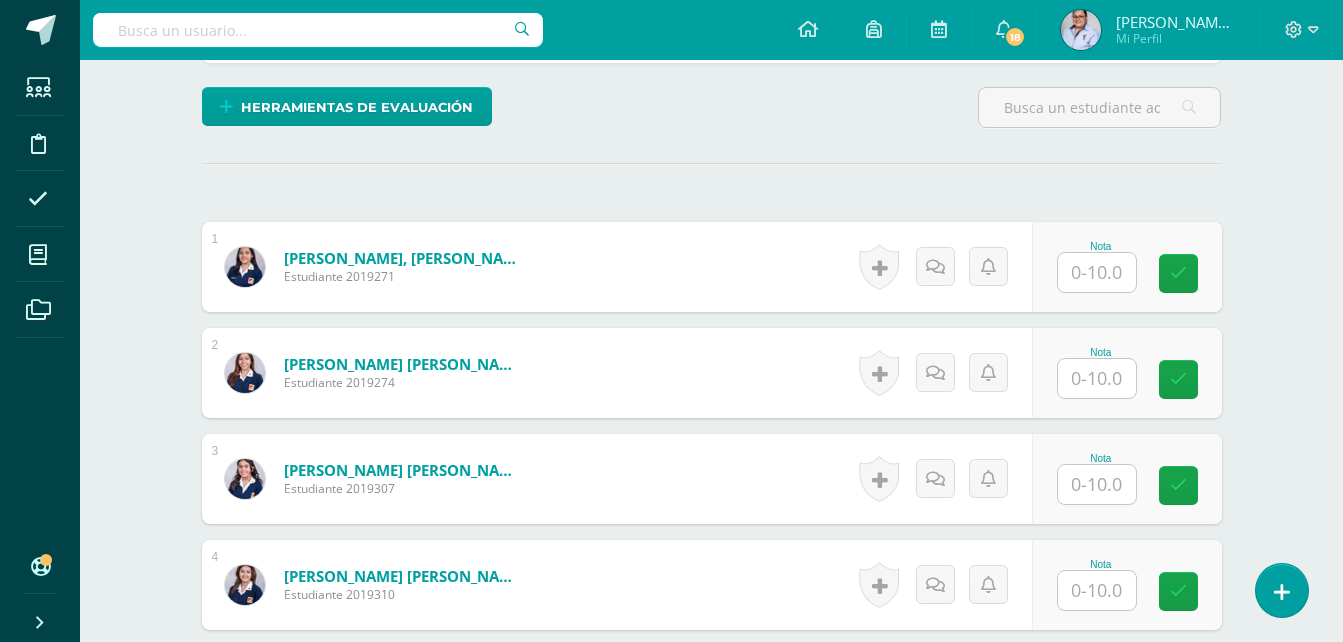 scroll, scrollTop: 493, scrollLeft: 0, axis: vertical 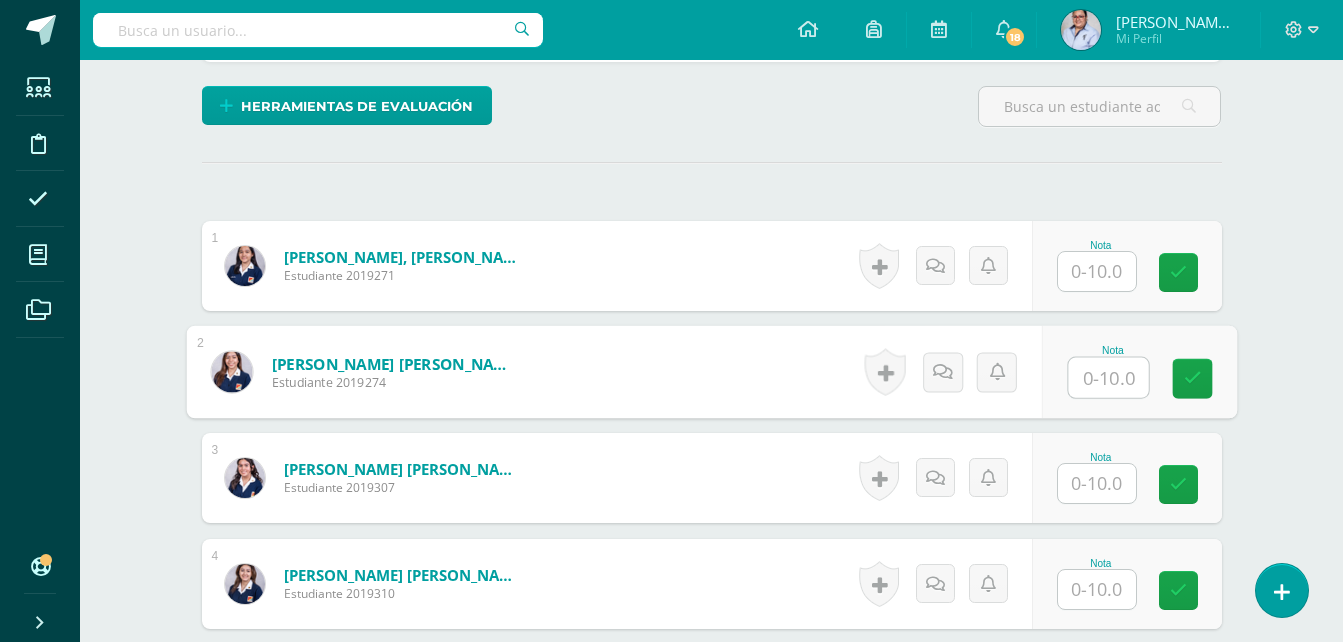 click at bounding box center (1108, 378) 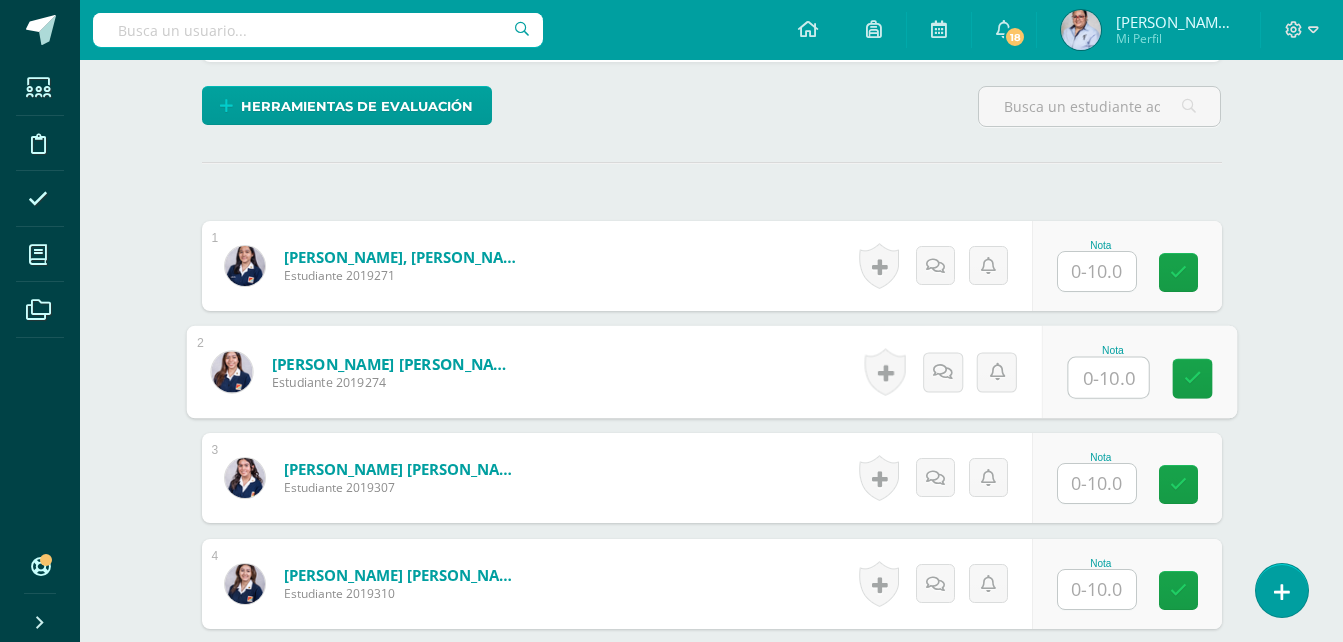 type on "1" 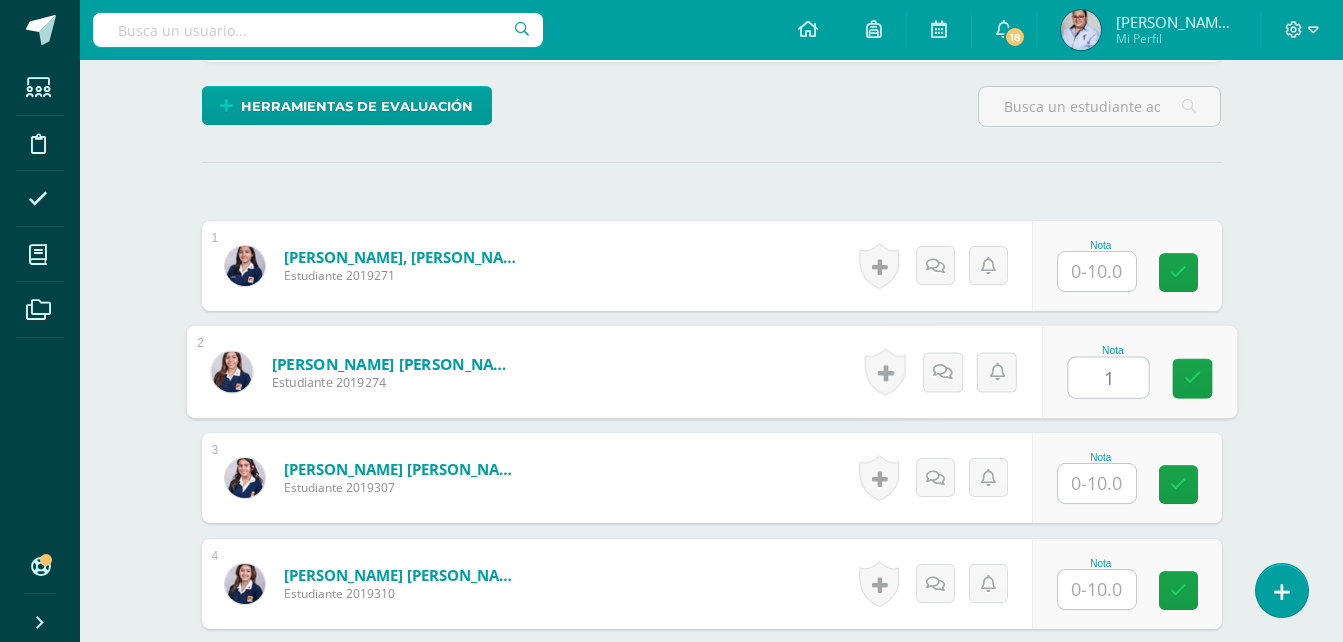 type on "10" 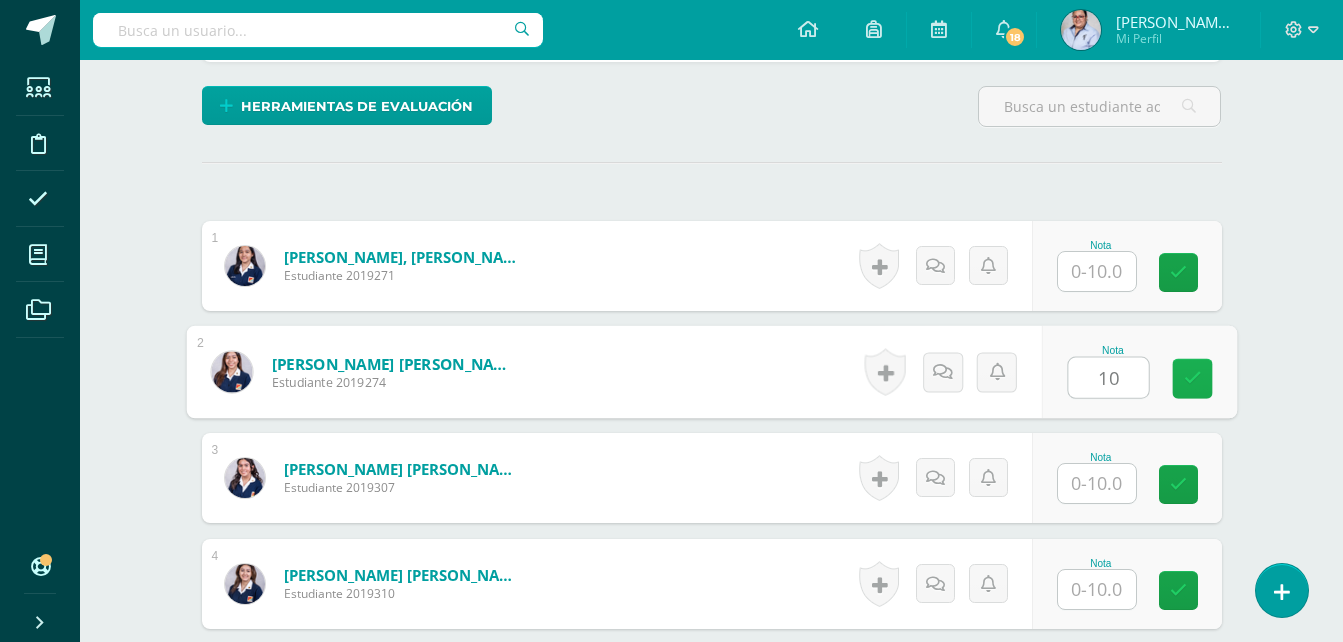 click at bounding box center [1192, 378] 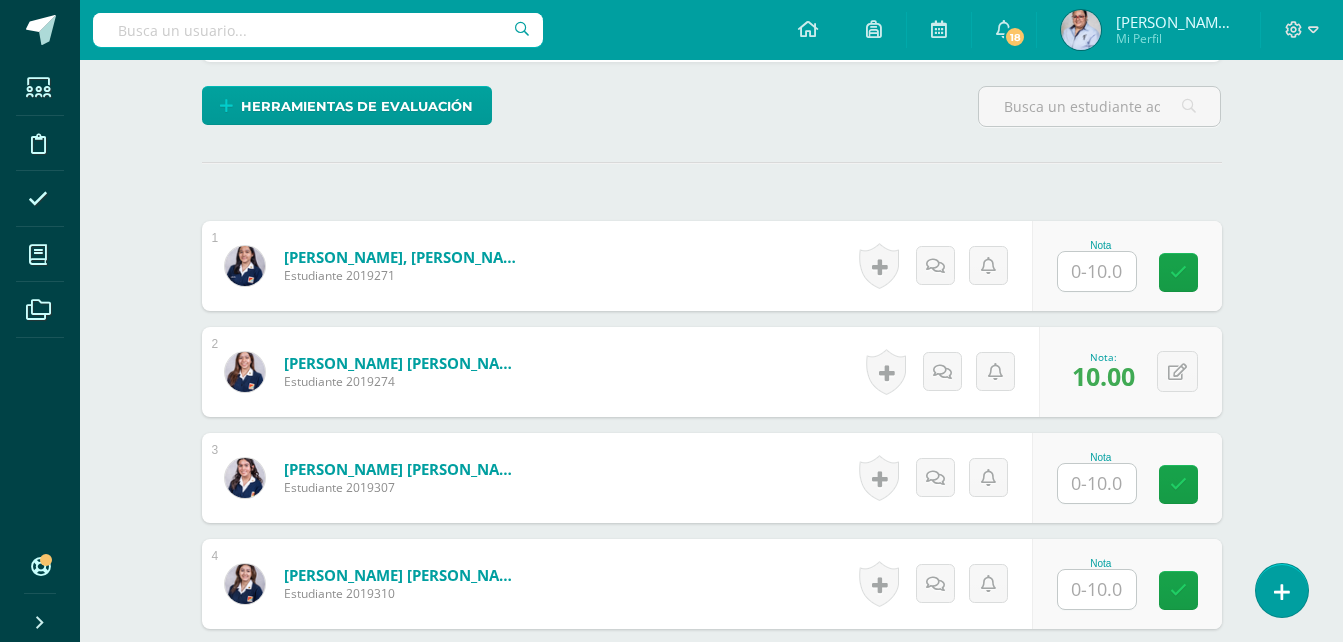 click at bounding box center [1097, 483] 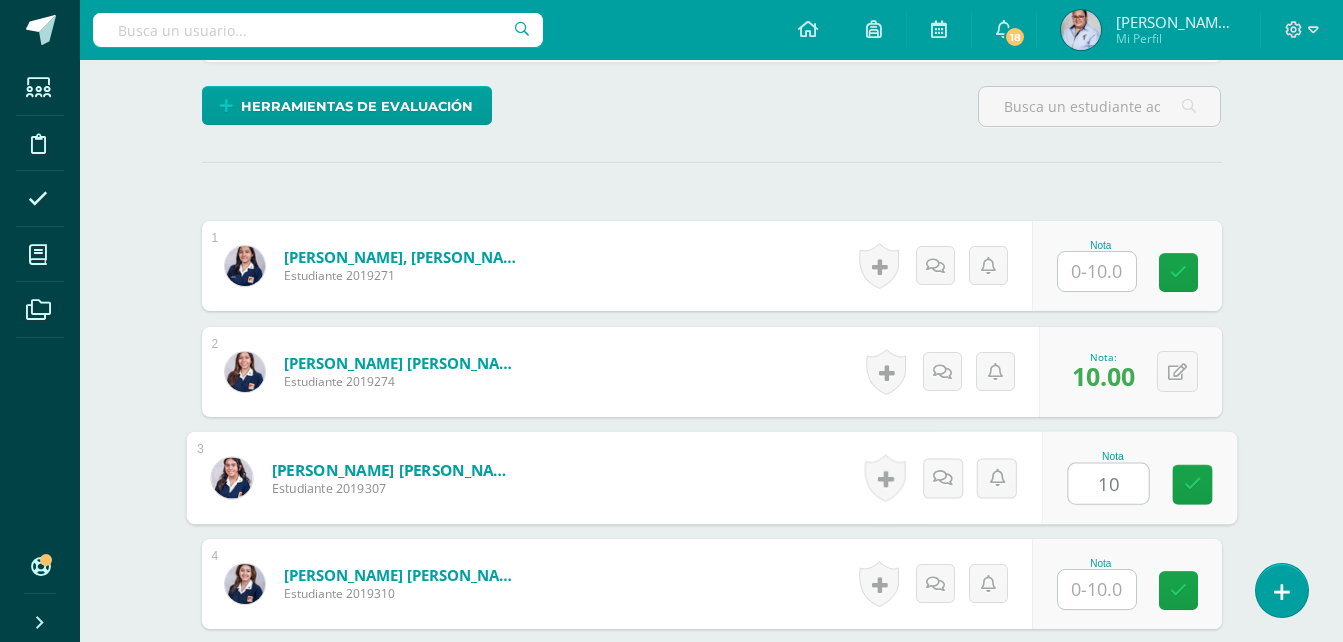 type on "10" 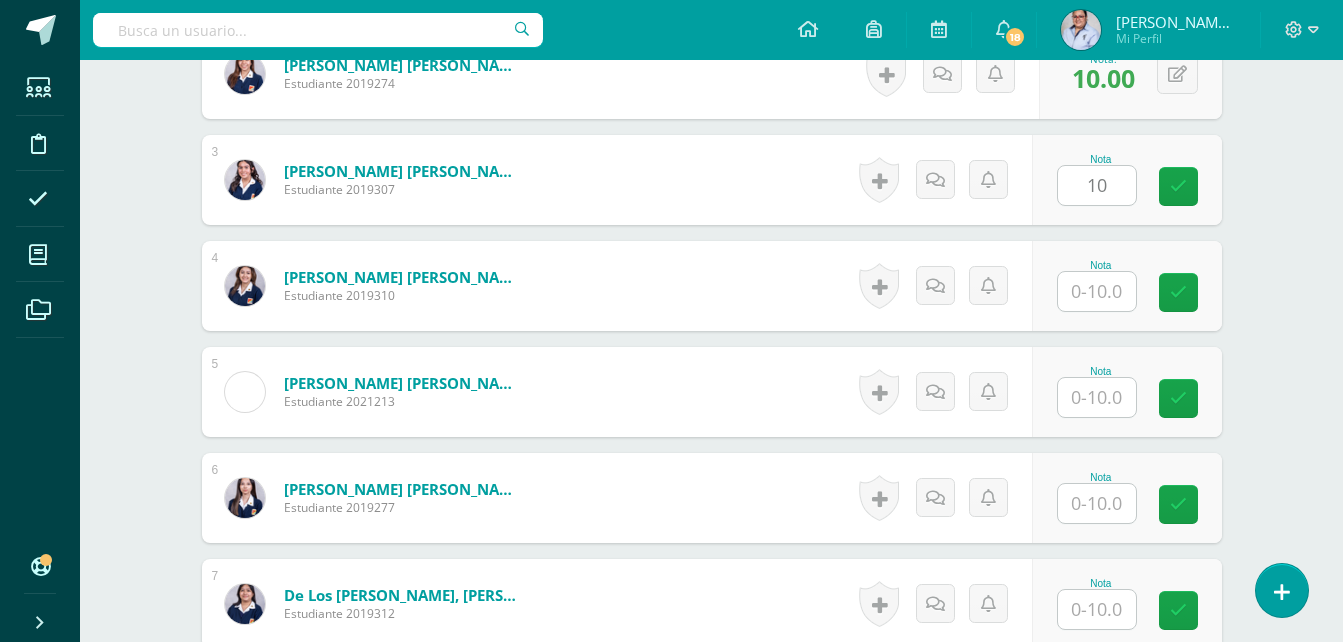 scroll, scrollTop: 793, scrollLeft: 0, axis: vertical 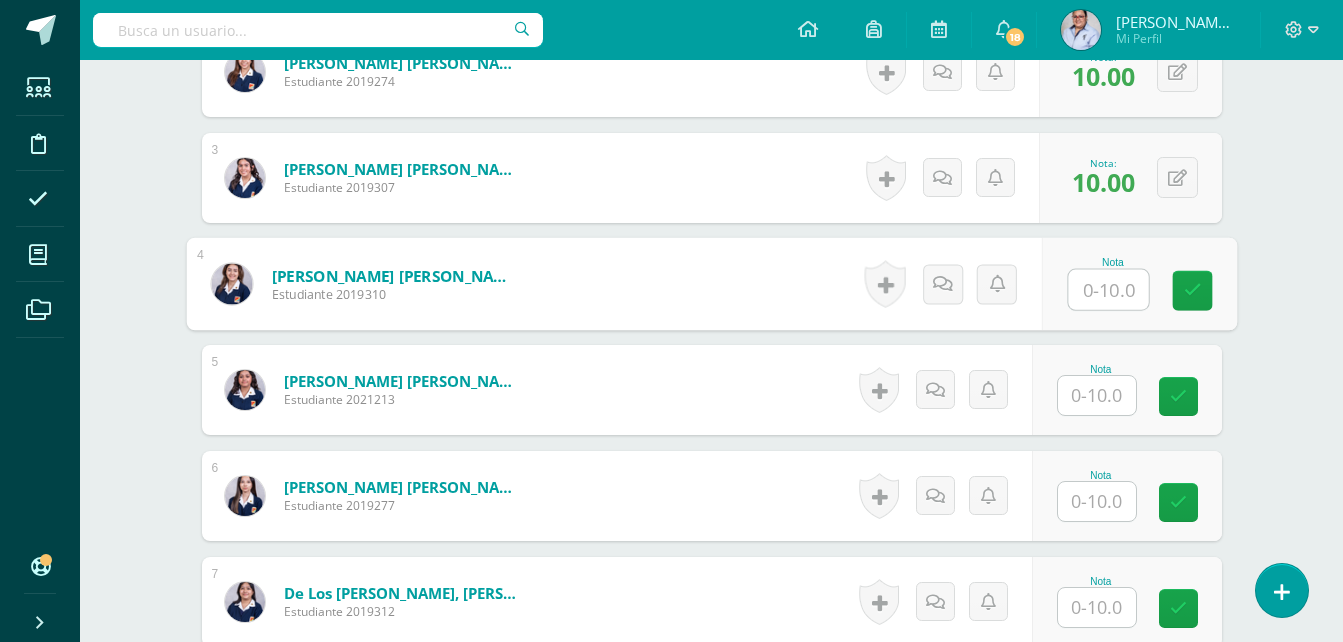click at bounding box center [1108, 290] 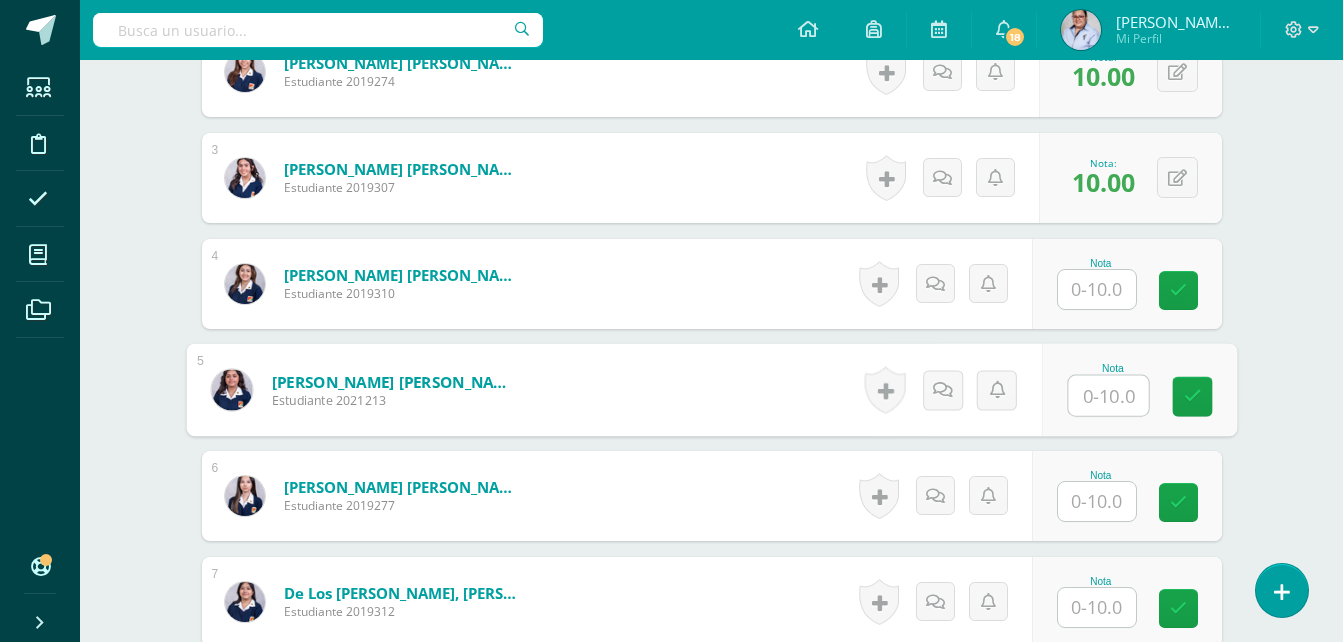 click at bounding box center (1108, 396) 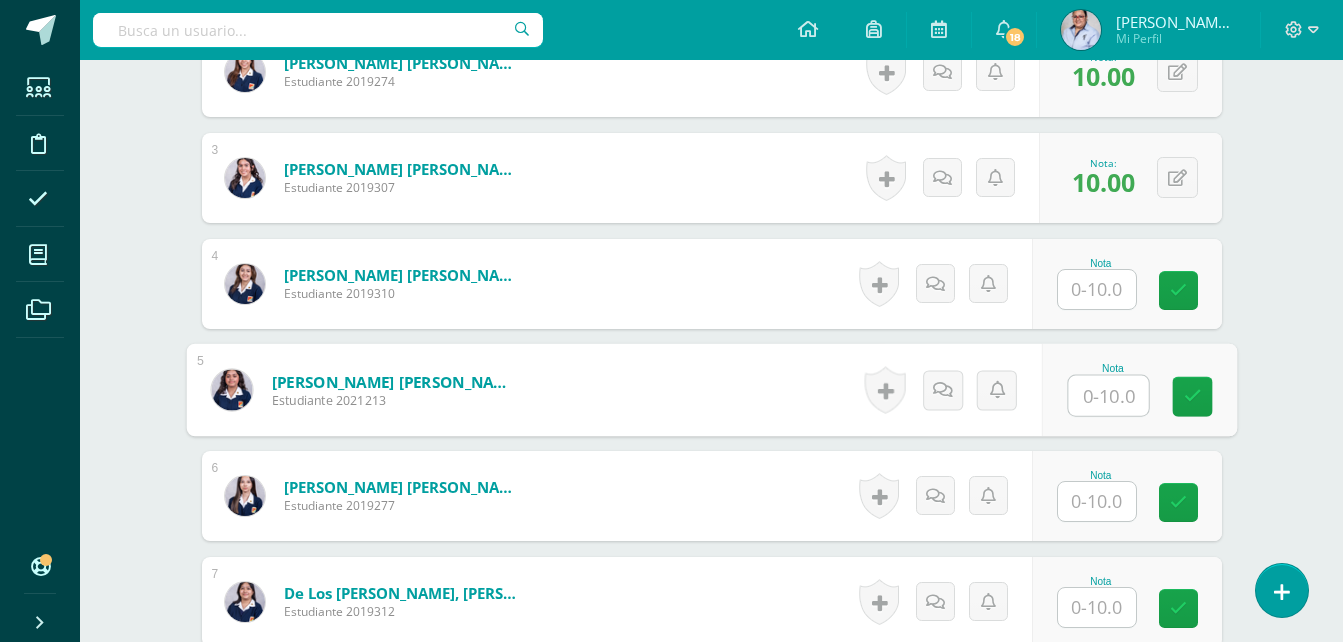 click at bounding box center [1097, 501] 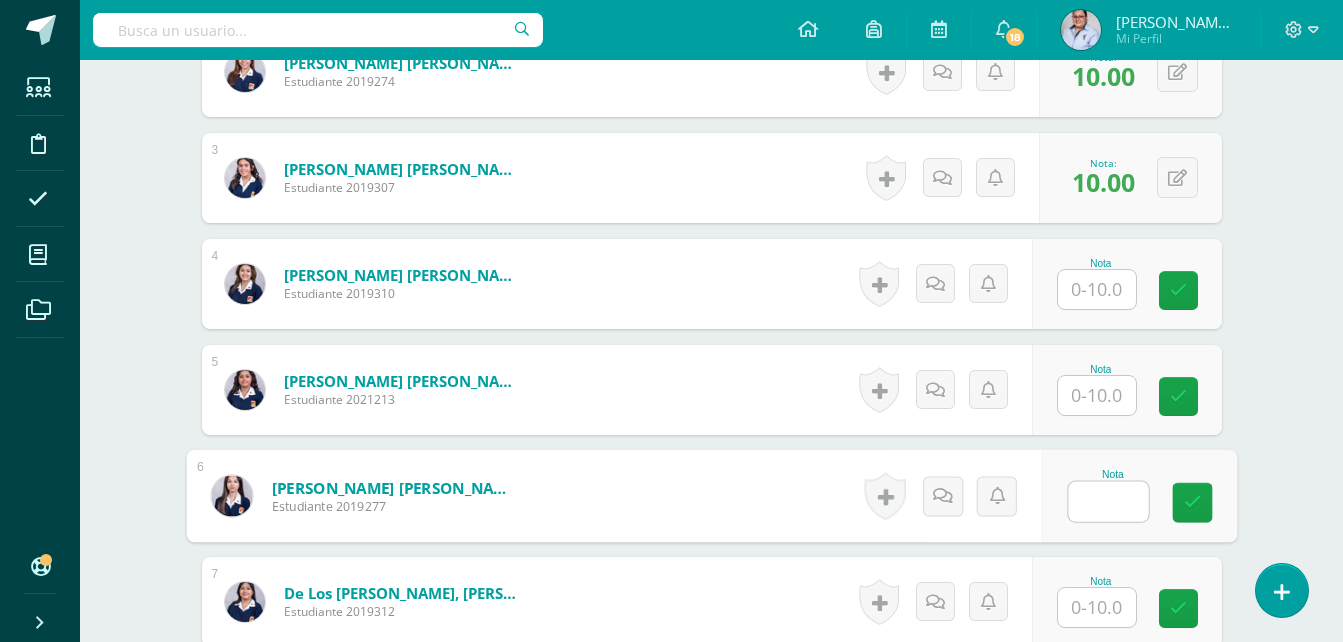 scroll, scrollTop: 0, scrollLeft: 11899, axis: horizontal 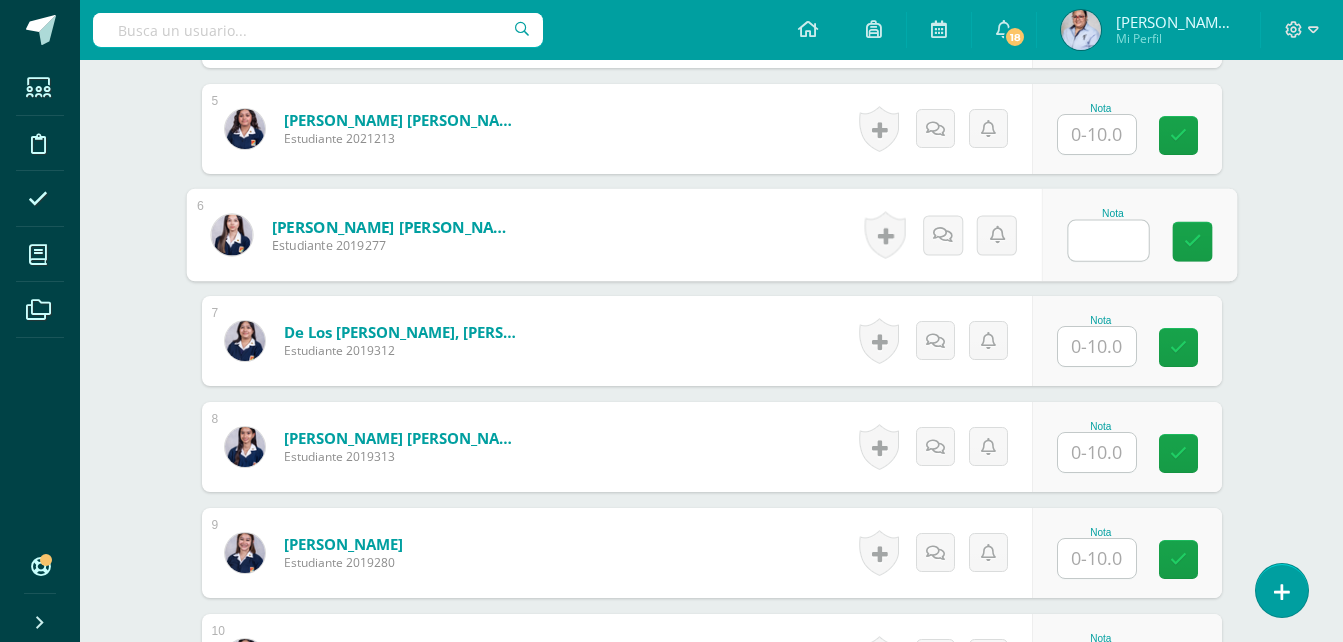 type on "..." 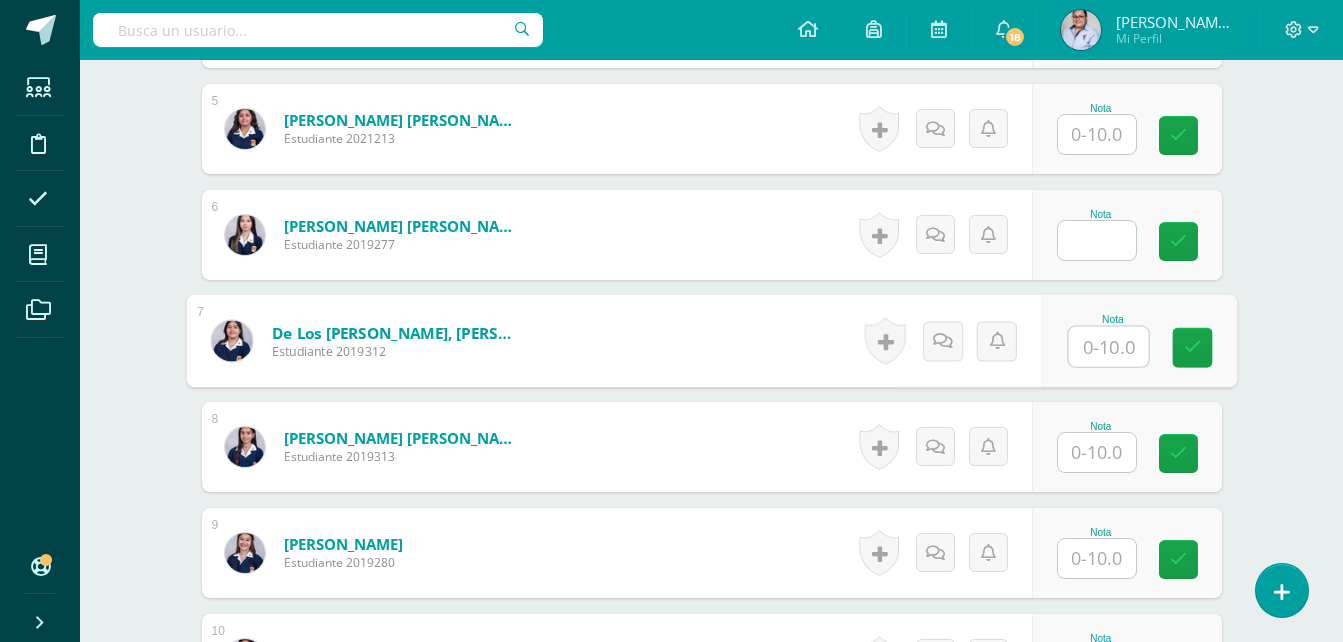 click at bounding box center [1108, 347] 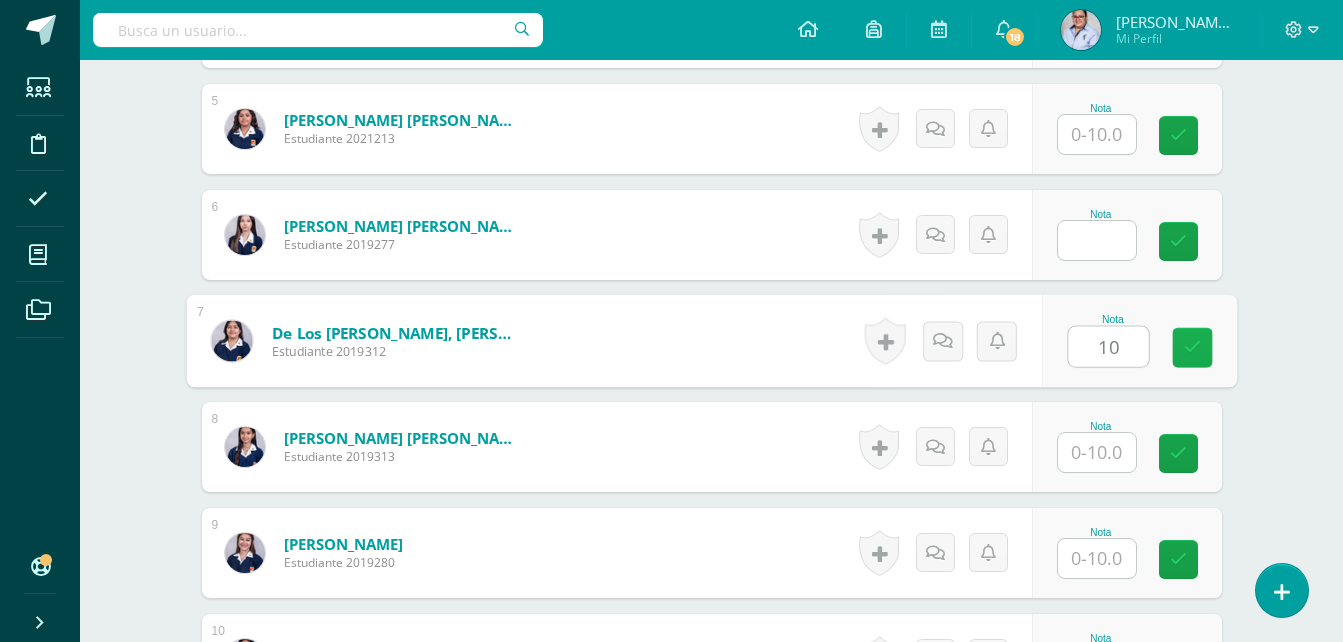 click at bounding box center (1192, 347) 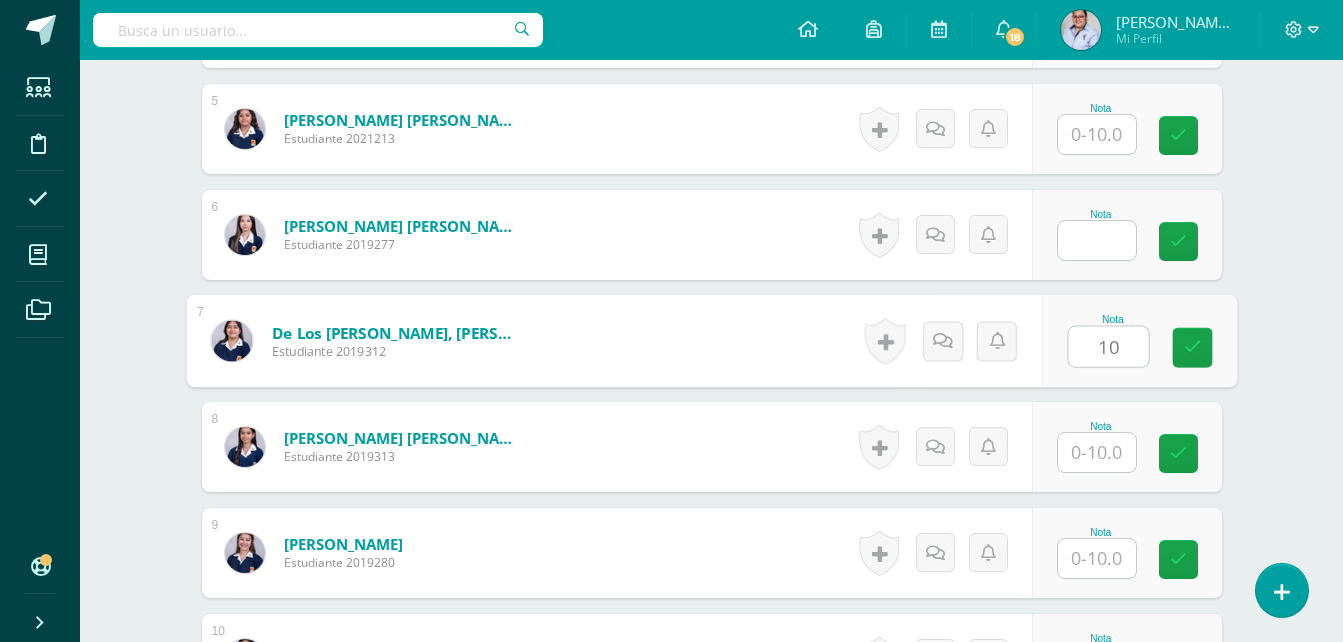 type on "10" 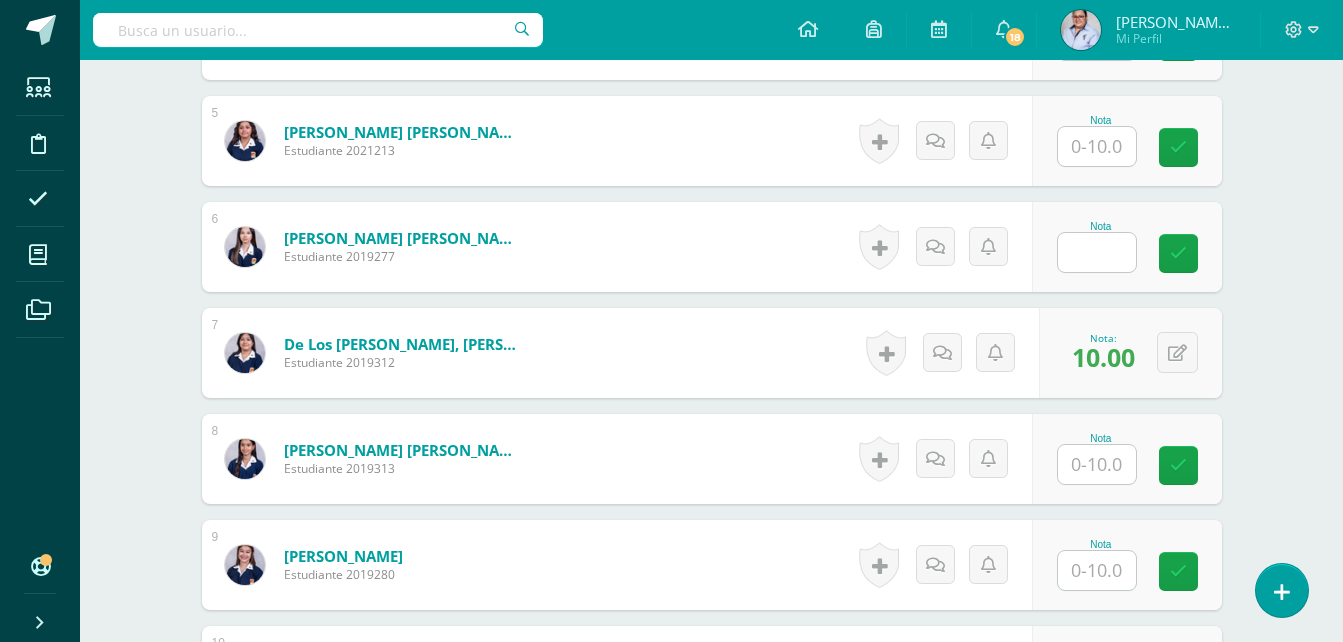 scroll, scrollTop: 1054, scrollLeft: 0, axis: vertical 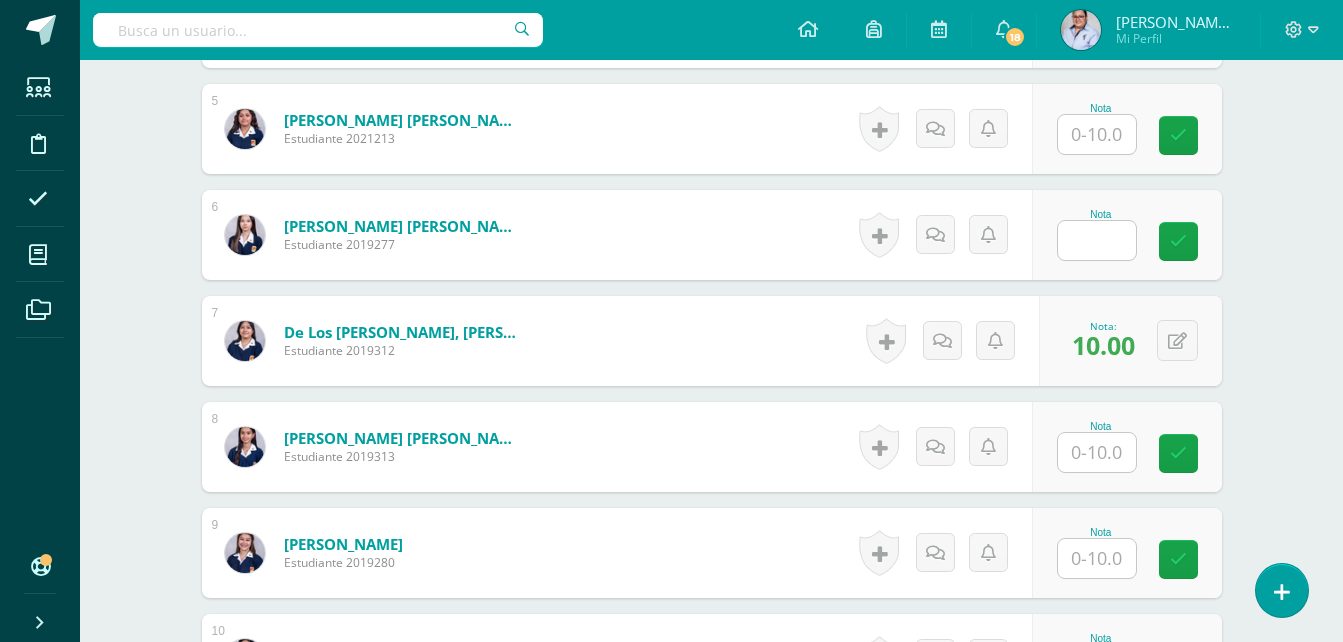 click at bounding box center [1097, 452] 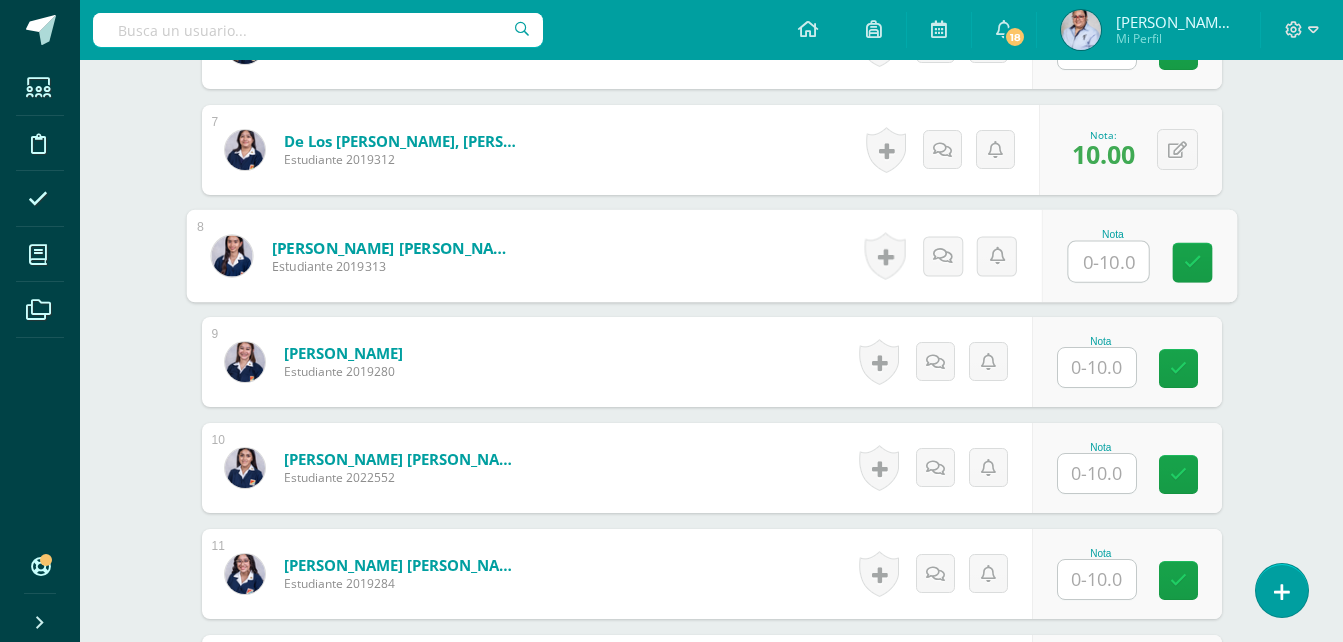 scroll, scrollTop: 1254, scrollLeft: 0, axis: vertical 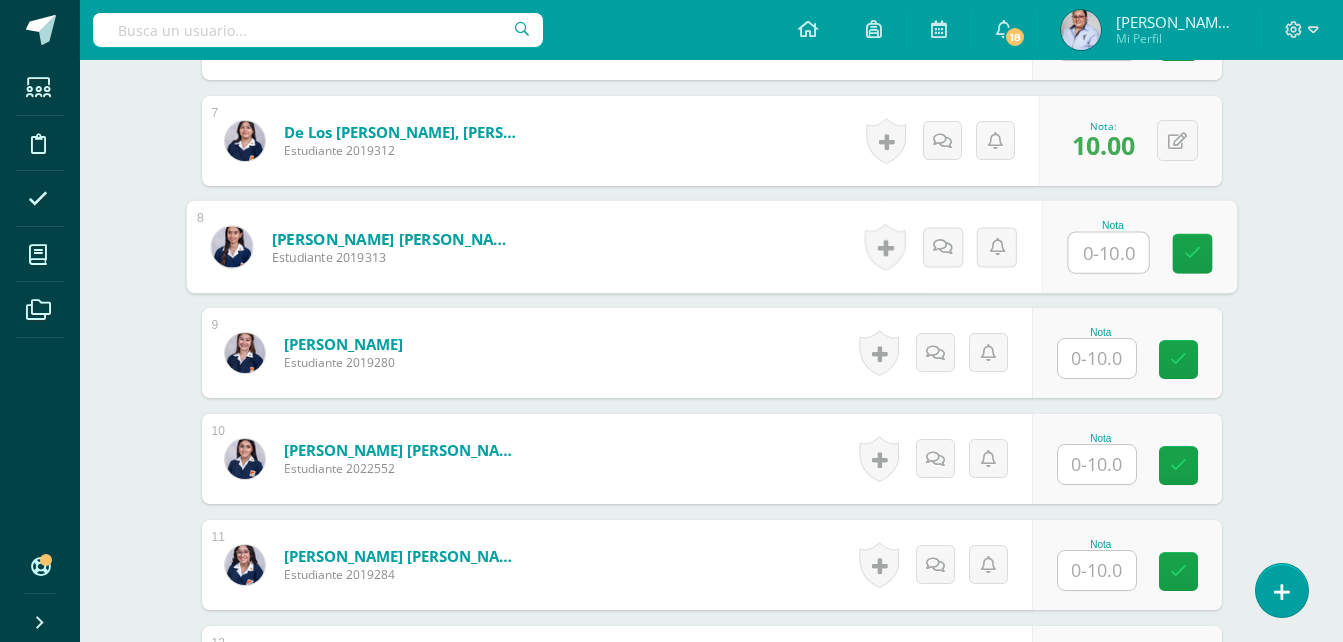 click at bounding box center (1097, 358) 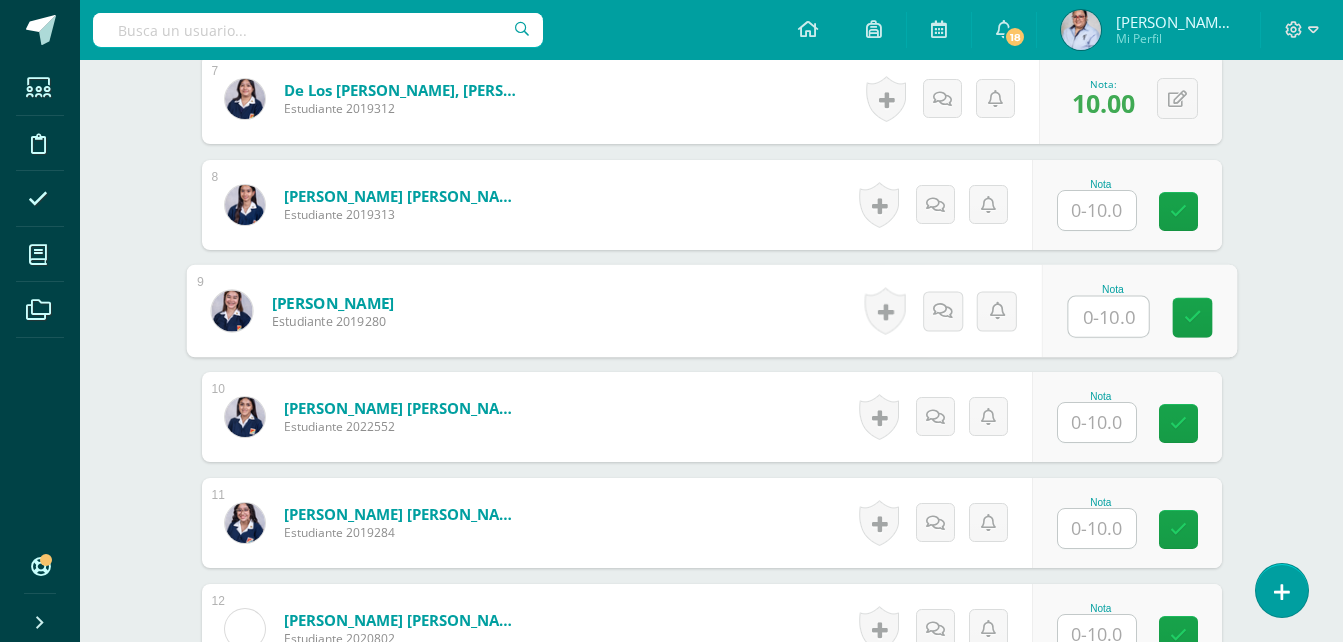 scroll, scrollTop: 1154, scrollLeft: 0, axis: vertical 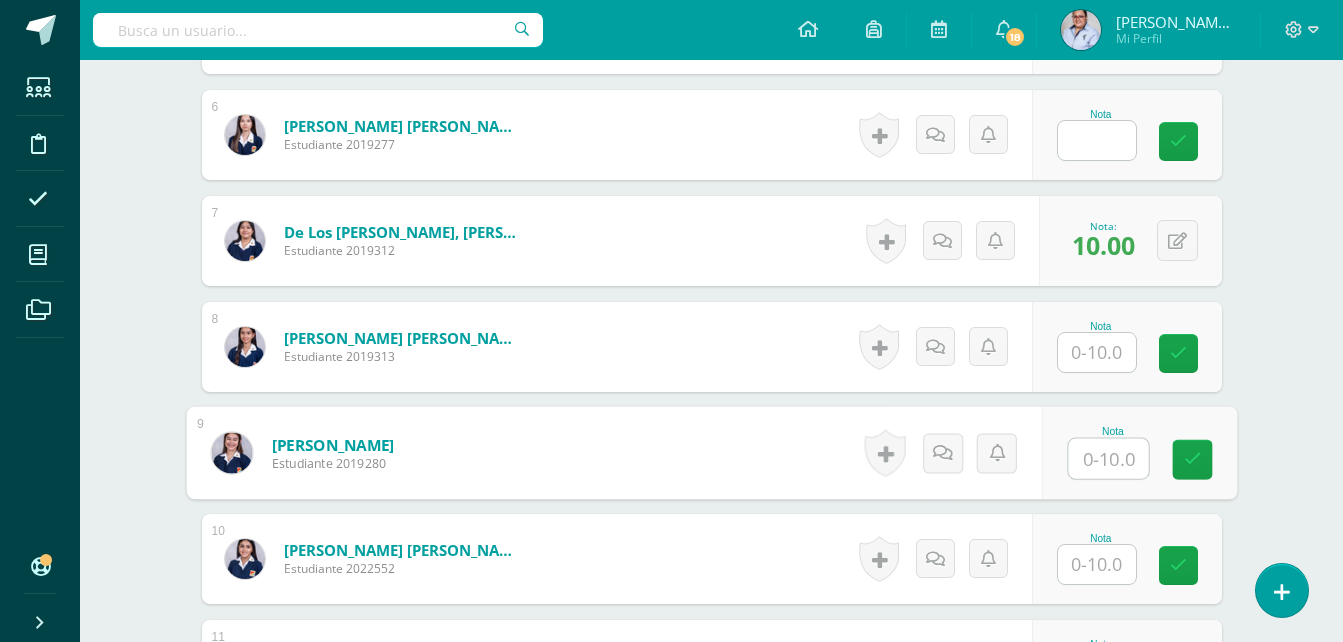click at bounding box center [1097, 352] 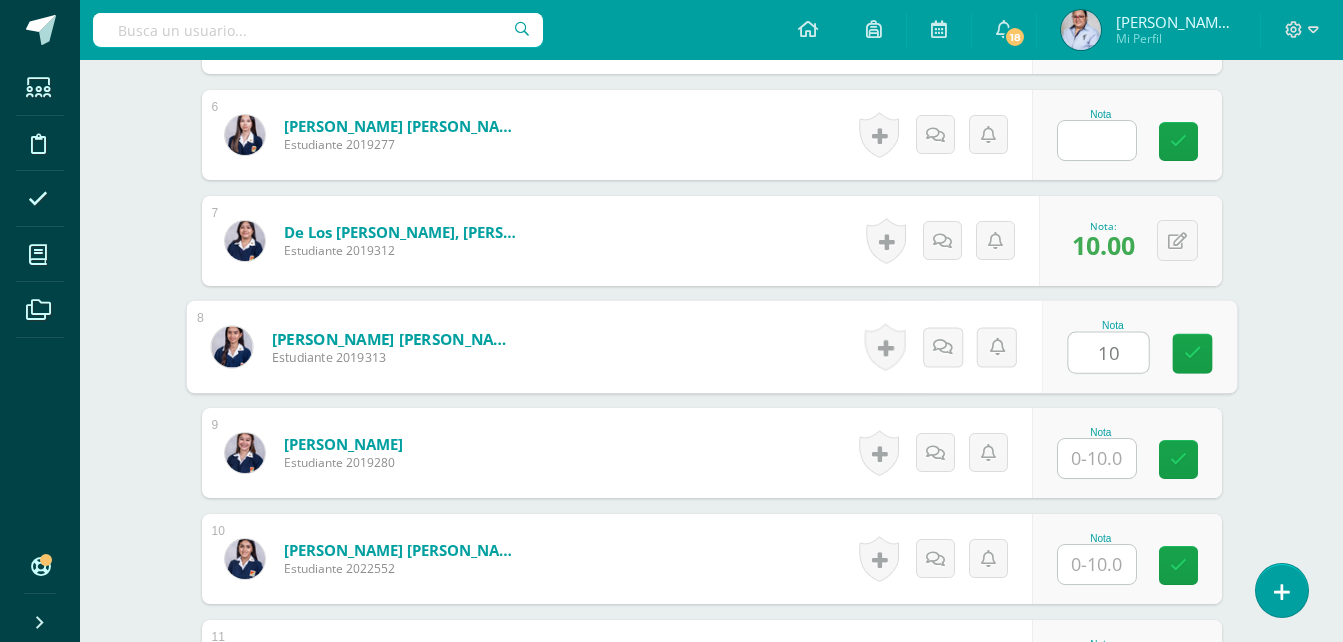 type on "10" 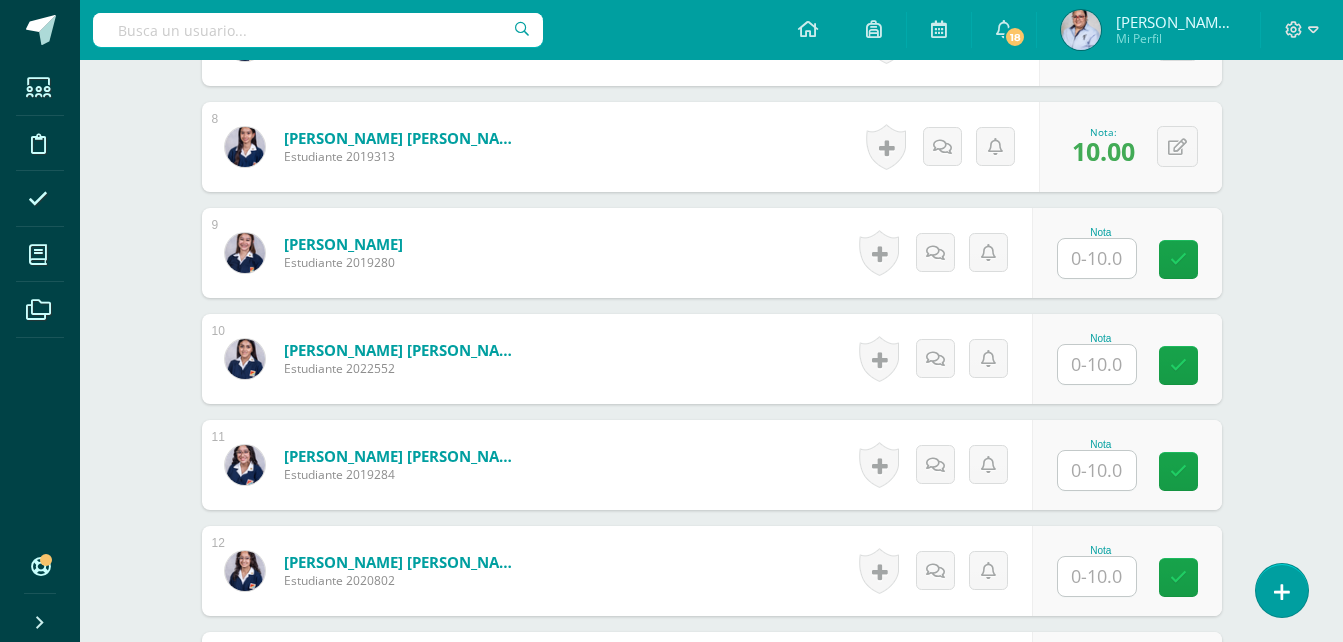 scroll, scrollTop: 1454, scrollLeft: 0, axis: vertical 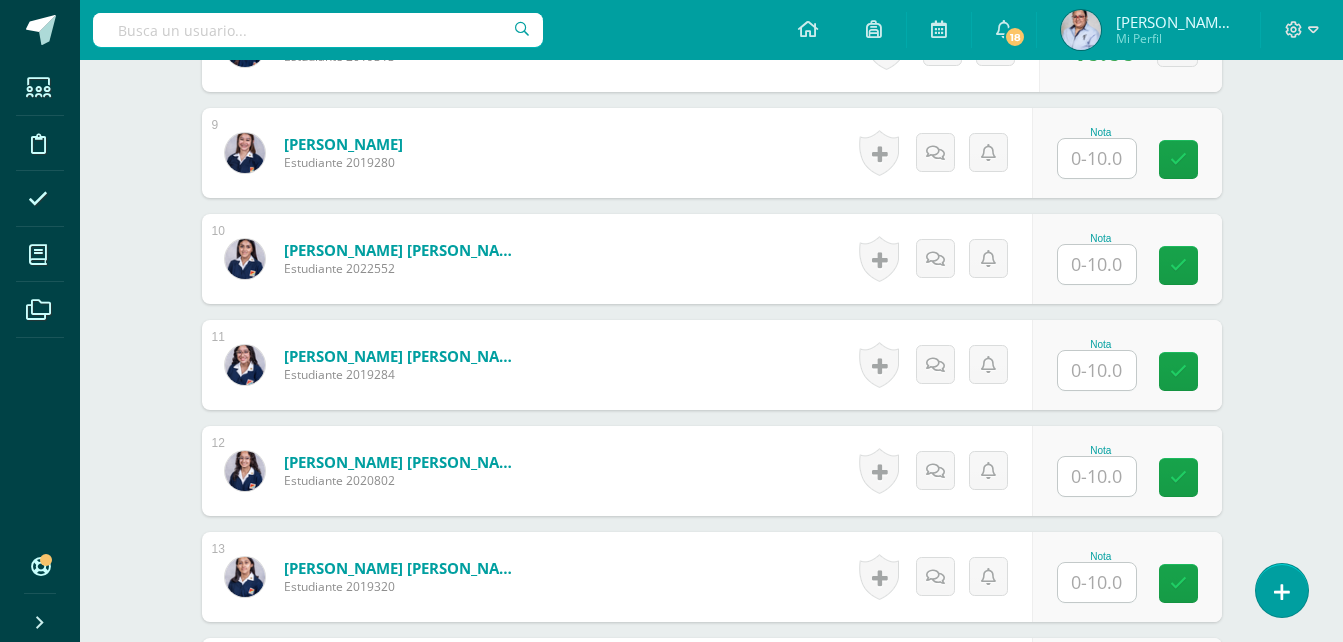 click at bounding box center (1097, 476) 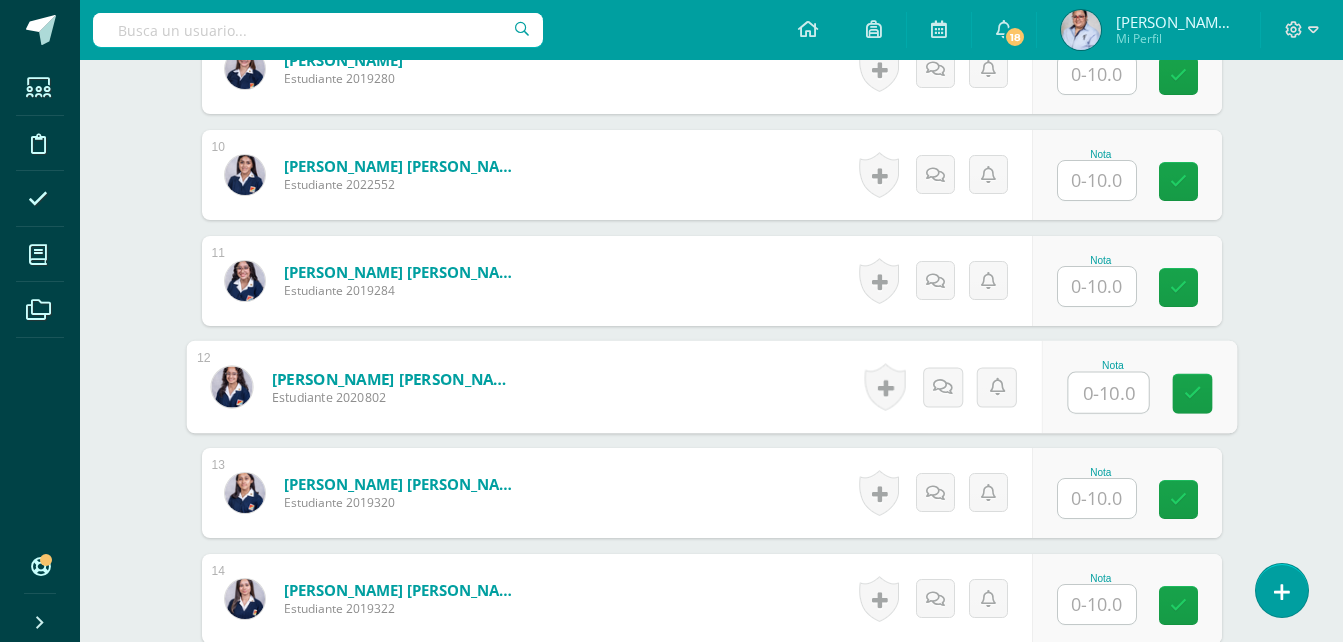 scroll, scrollTop: 1654, scrollLeft: 0, axis: vertical 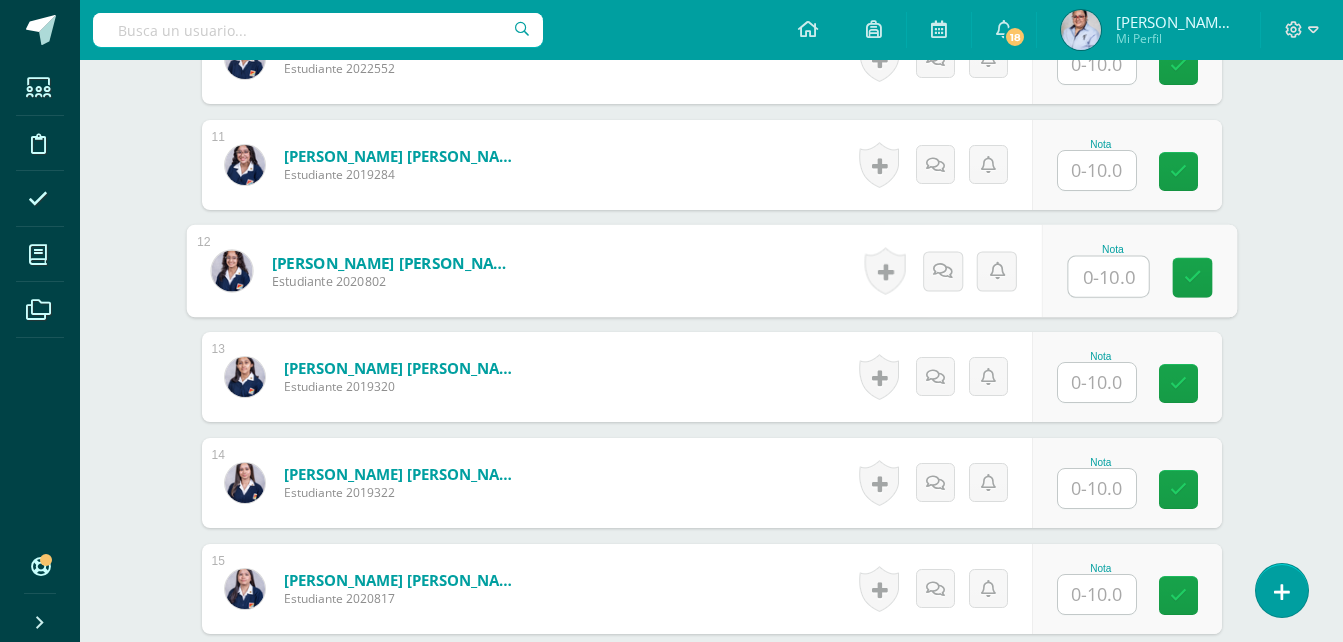 click at bounding box center [1097, 382] 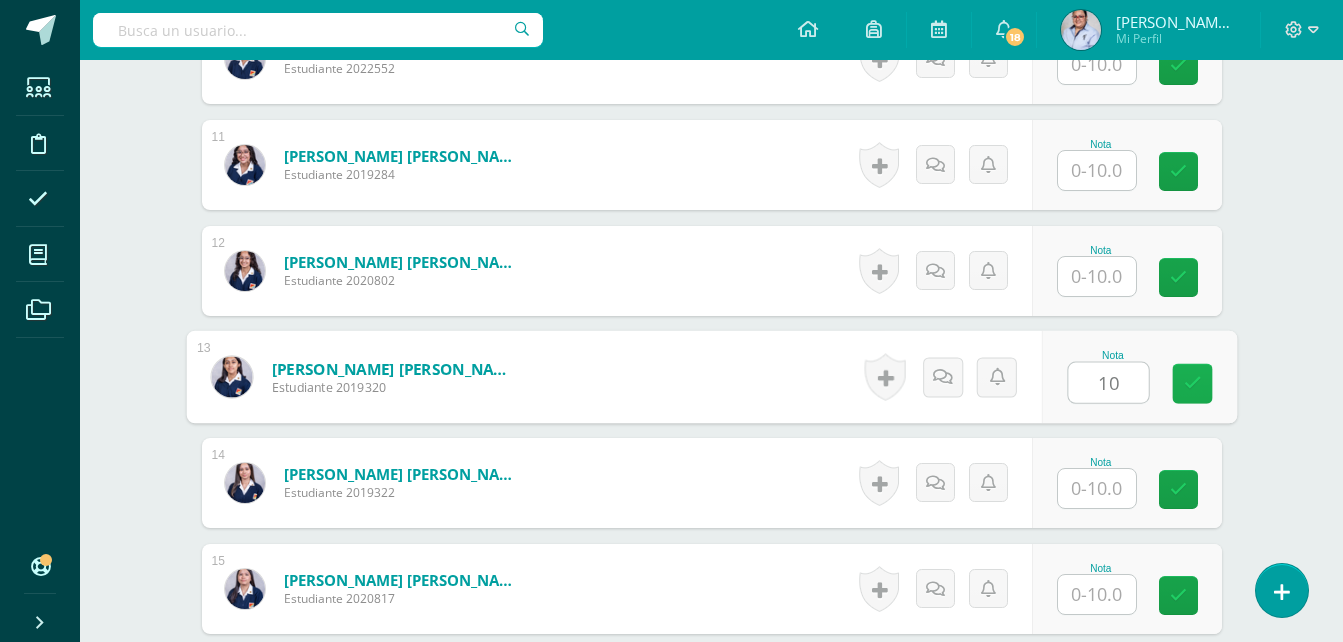 click at bounding box center [1192, 383] 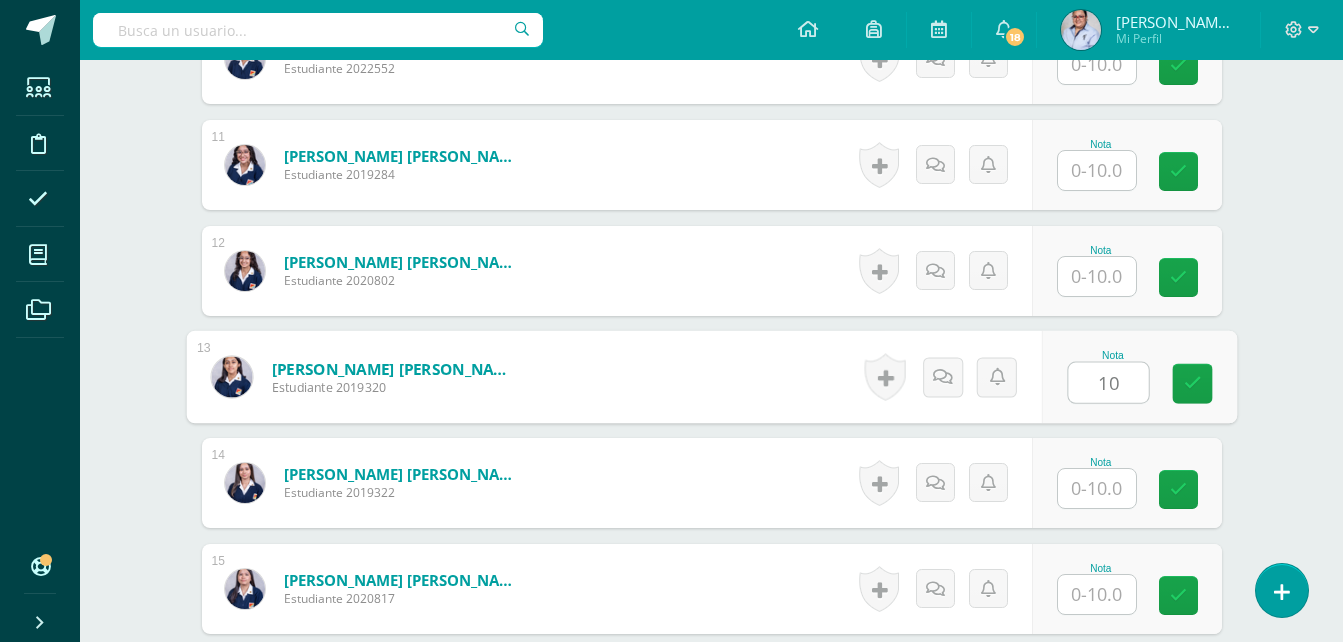 type on "10" 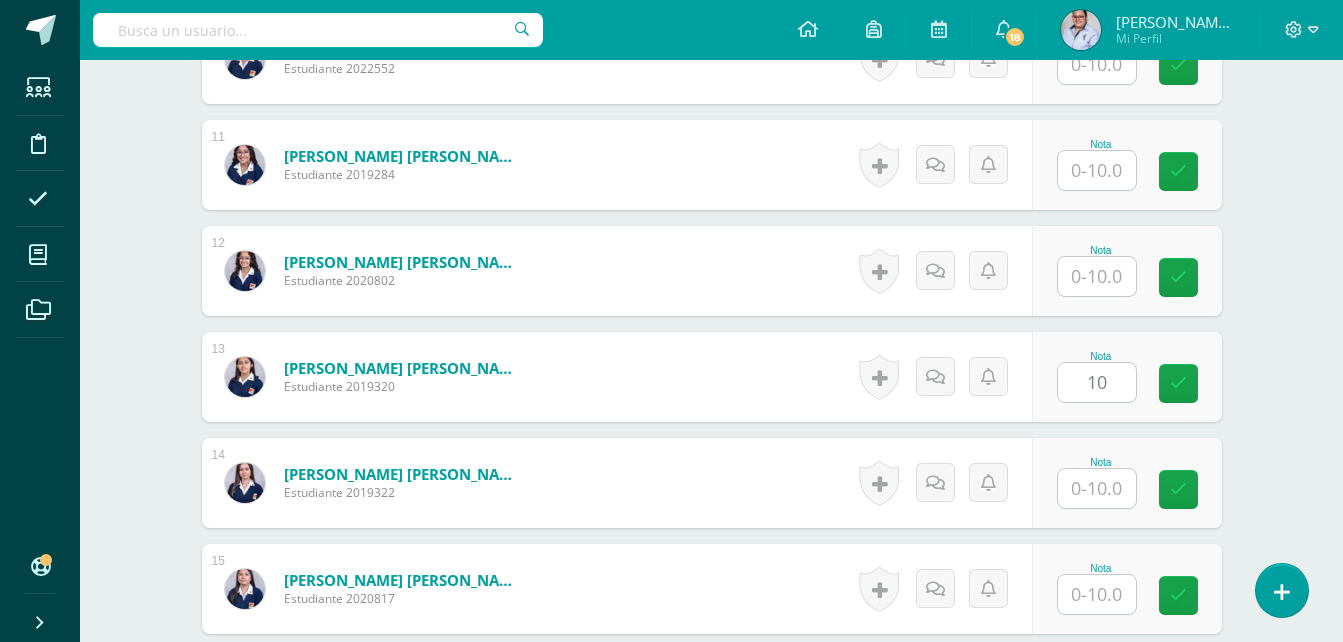 click on "Comunicación y Lenguaje L3 (Inglés) 5
Quinto Quinto Bachillerato en Ciencias y Letras "A"
Herramientas
Detalle de asistencias
Actividad
Anuncios
Actividades
Estudiantes
Planificación
Dosificación
¿Estás seguro que quieres  eliminar  esta actividad?
Esto borrará la actividad y cualquier nota que hayas registrado
permanentemente. Esta acción no se puede revertir. Cancelar Eliminar
Administración de escalas de valoración
escala de valoración
Aún no has creado una escala de valoración.
Cancelar Cancelar     Mostrar todos     1" at bounding box center (711, -101) 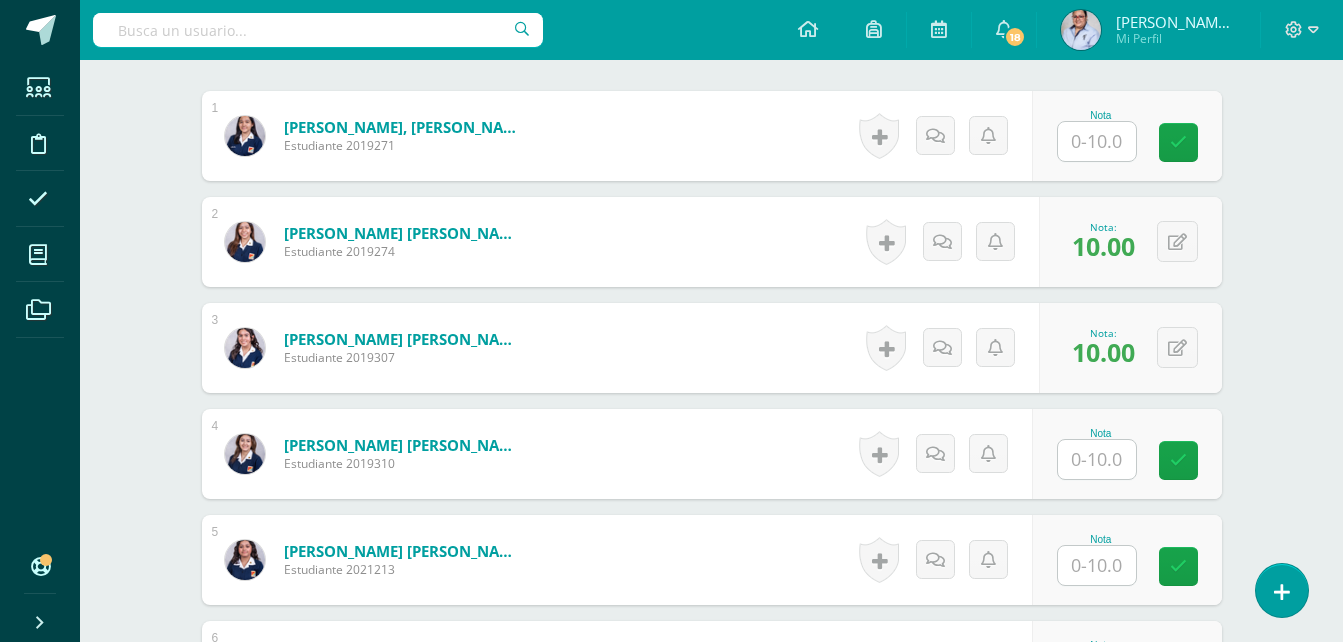 scroll, scrollTop: 305, scrollLeft: 0, axis: vertical 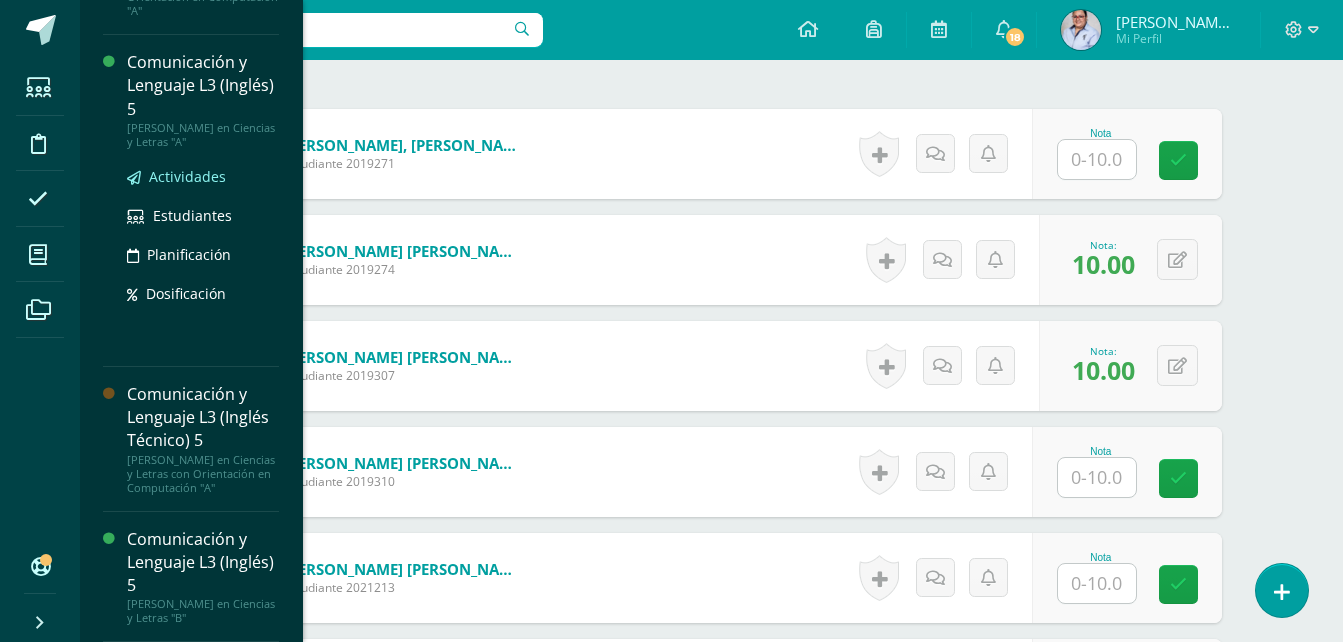 click on "Actividades" at bounding box center [187, 176] 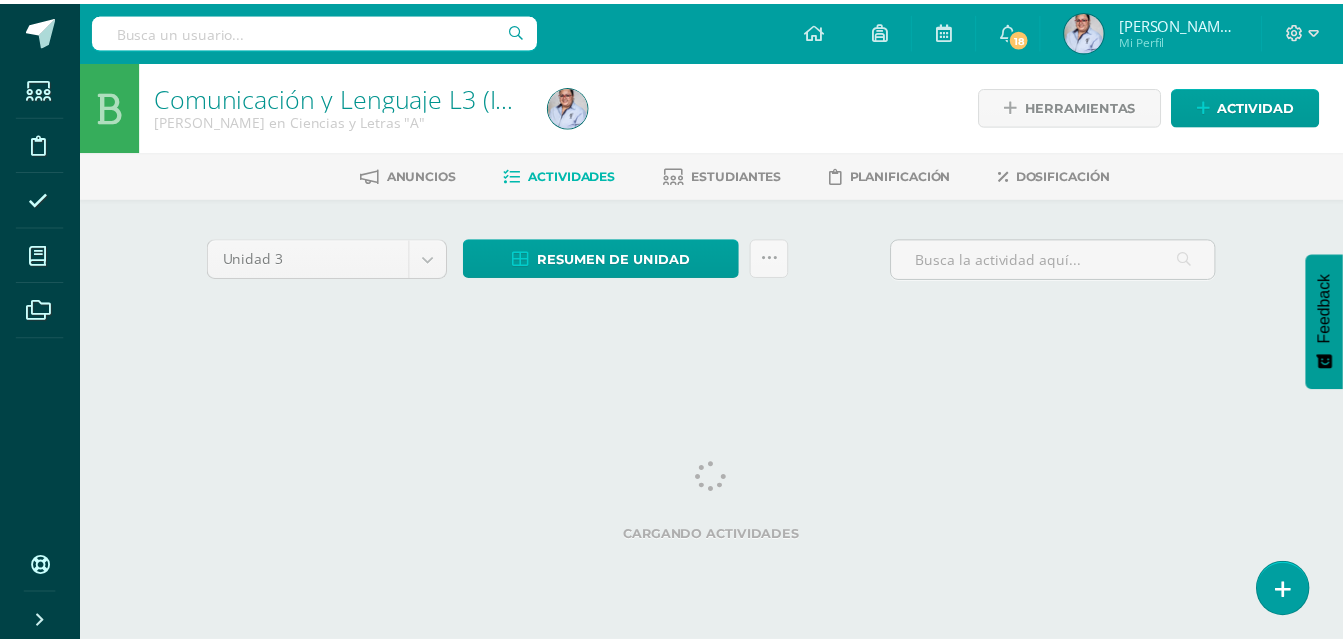 scroll, scrollTop: 0, scrollLeft: 0, axis: both 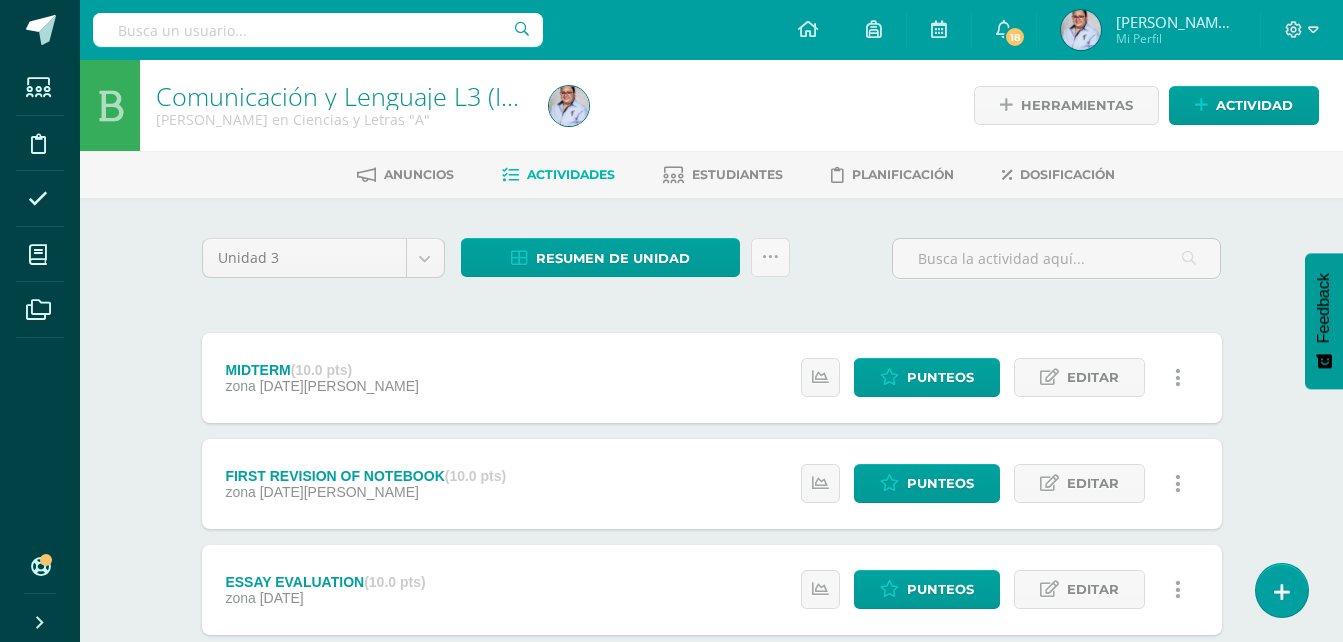 click on "Unidad 3                             Unidad 1 Unidad 2 Unidad 3 Unidad 4 Resumen de unidad
Descargar como HTML
Descargar como PDF
Descargar como XLS
Subir actividades en masa
Enviar punteos a revision
Historial de actividad
¿Estás seguro que deseas  Enviar a revisión  las notas de este curso?
Esta acción  enviará una notificación a tu supervisor y no podrás eliminar o cambiar tus notas.  Esta acción no podrá ser revertida a menos que se te conceda permiso
Cancelar
Enviar a revisión
Creación  y  Calificación   en masa.
Para poder crear actividades y calificar las mismas  20" at bounding box center [712, 695] 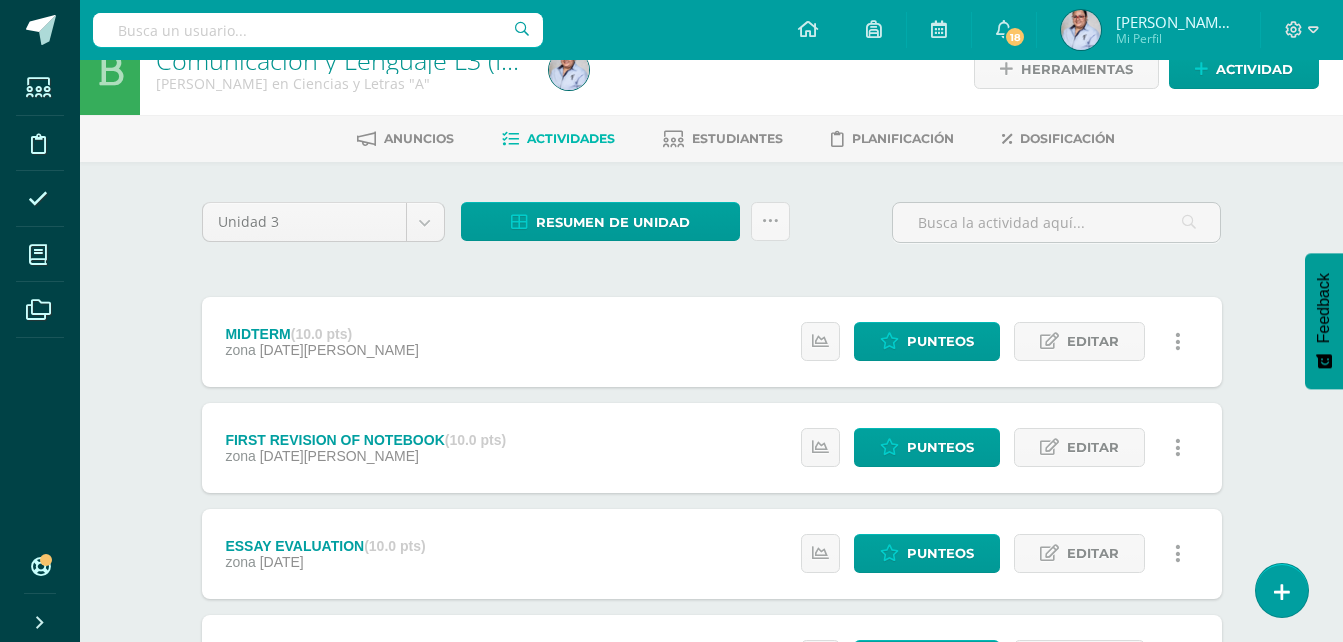scroll, scrollTop: 0, scrollLeft: 0, axis: both 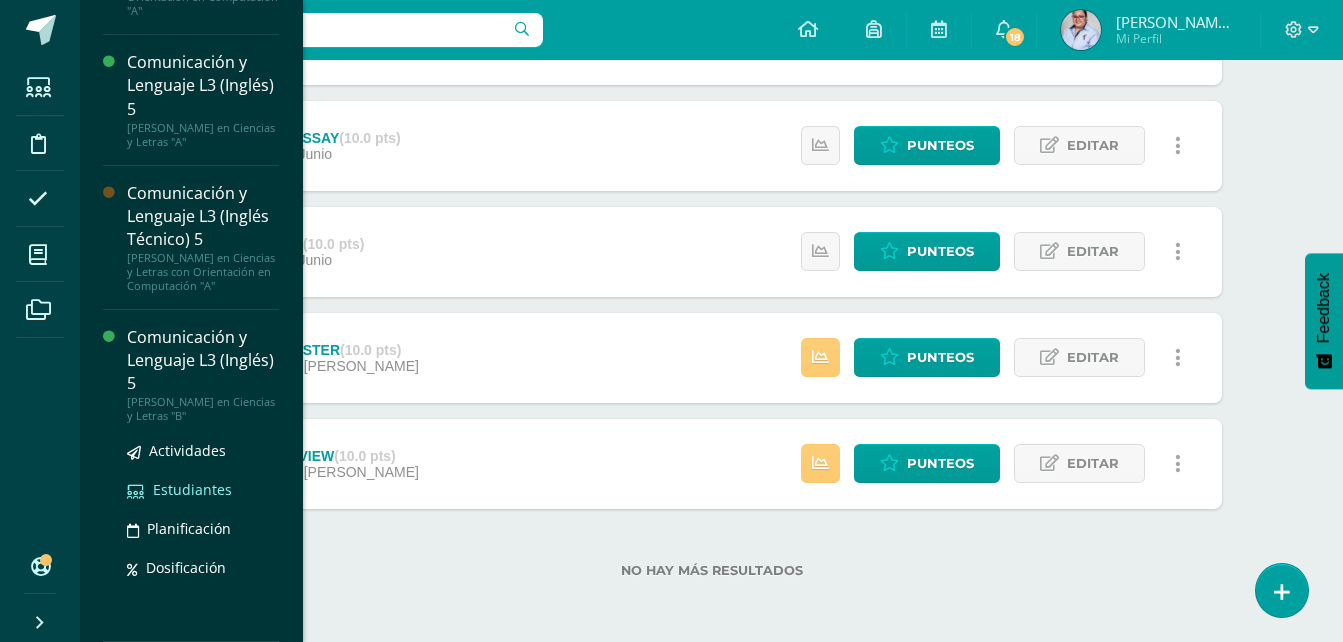 click on "Estudiantes" at bounding box center (192, 489) 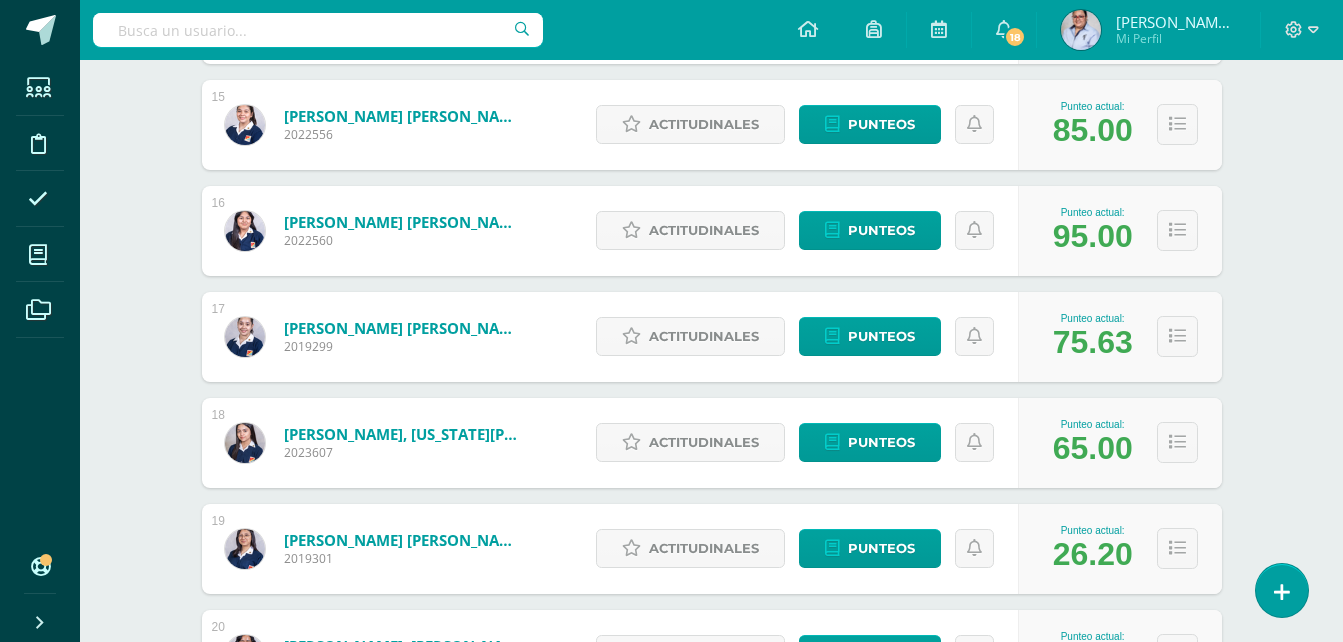 scroll, scrollTop: 1723, scrollLeft: 0, axis: vertical 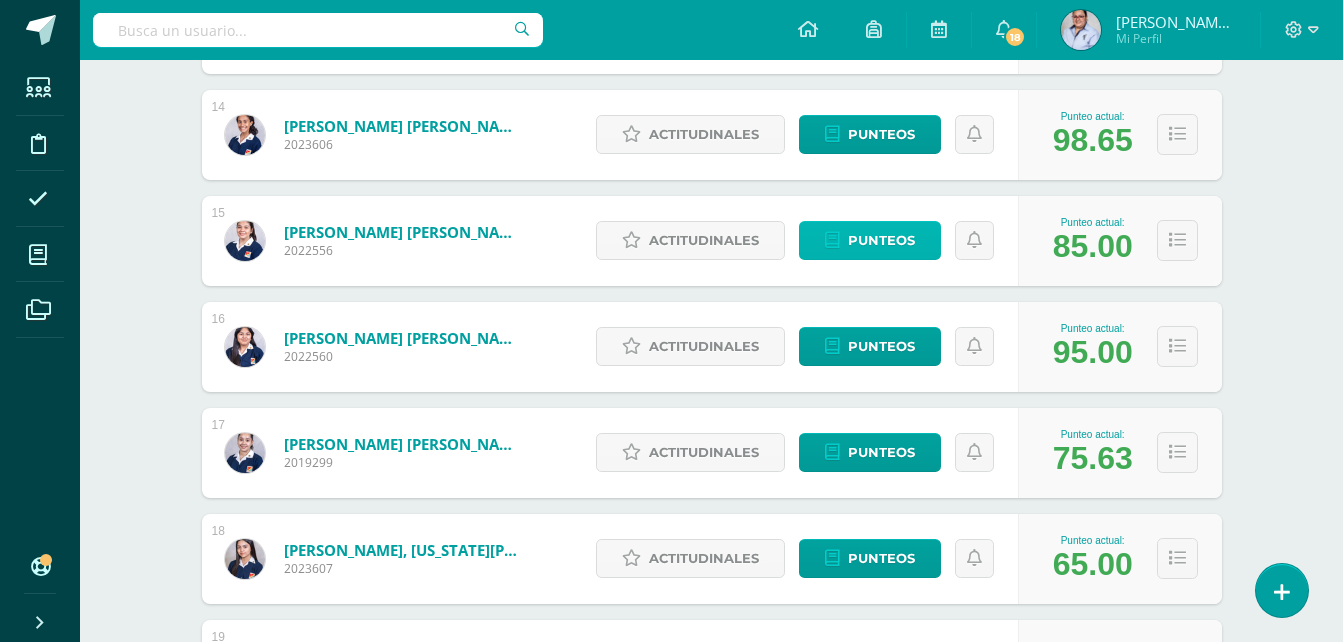 click on "Punteos" at bounding box center (881, 240) 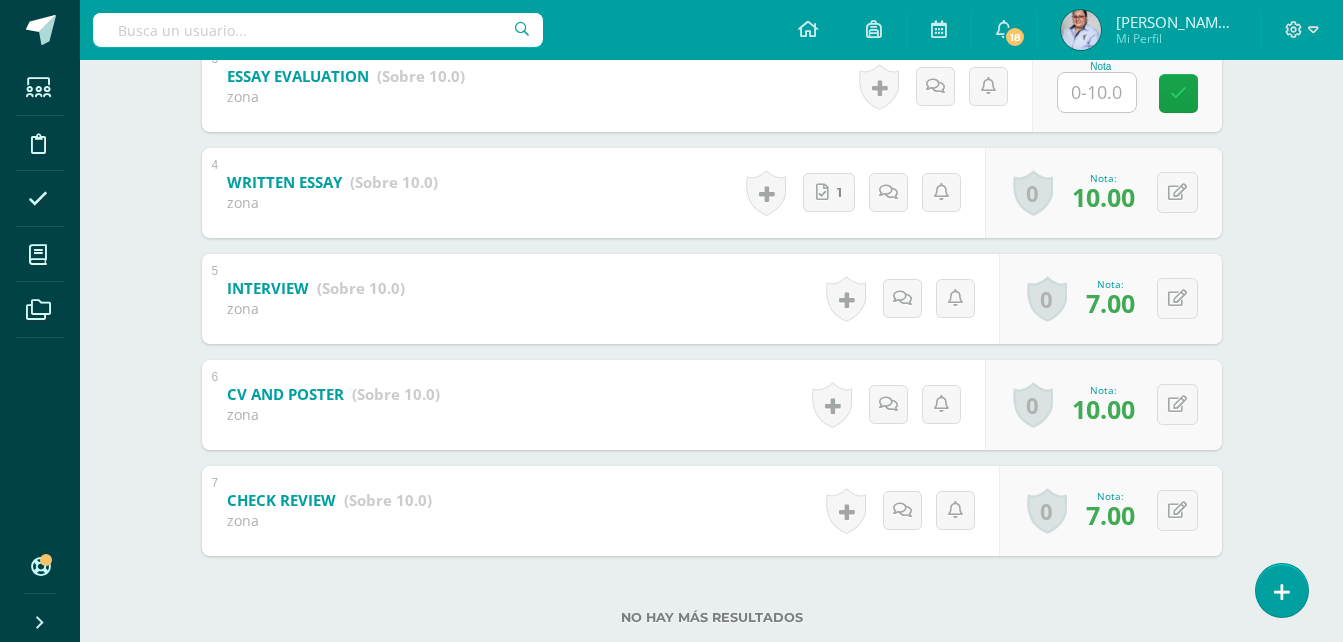 scroll, scrollTop: 716, scrollLeft: 0, axis: vertical 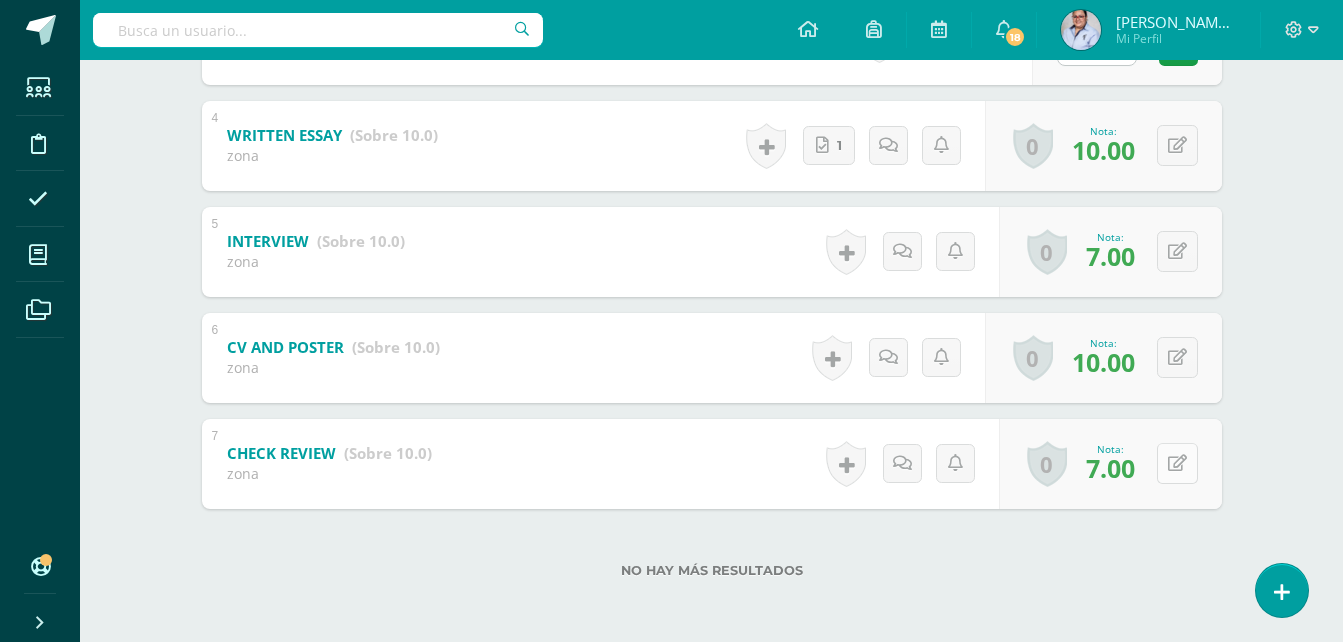 click at bounding box center (1177, 463) 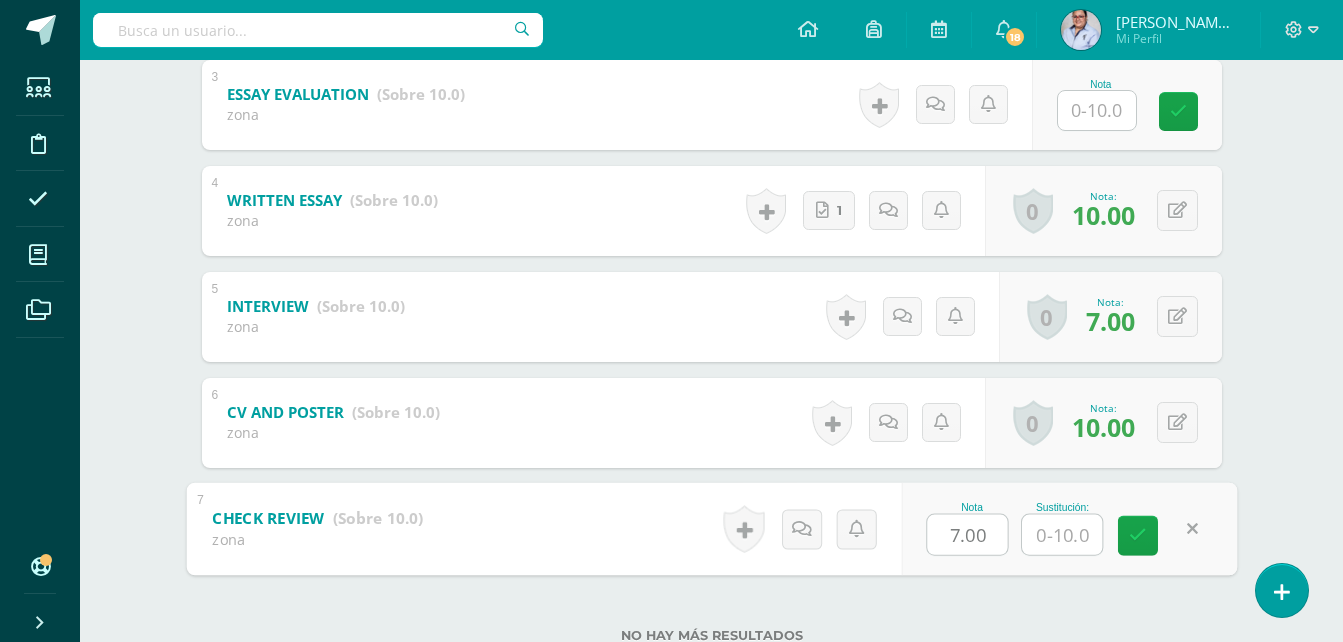 scroll, scrollTop: 616, scrollLeft: 0, axis: vertical 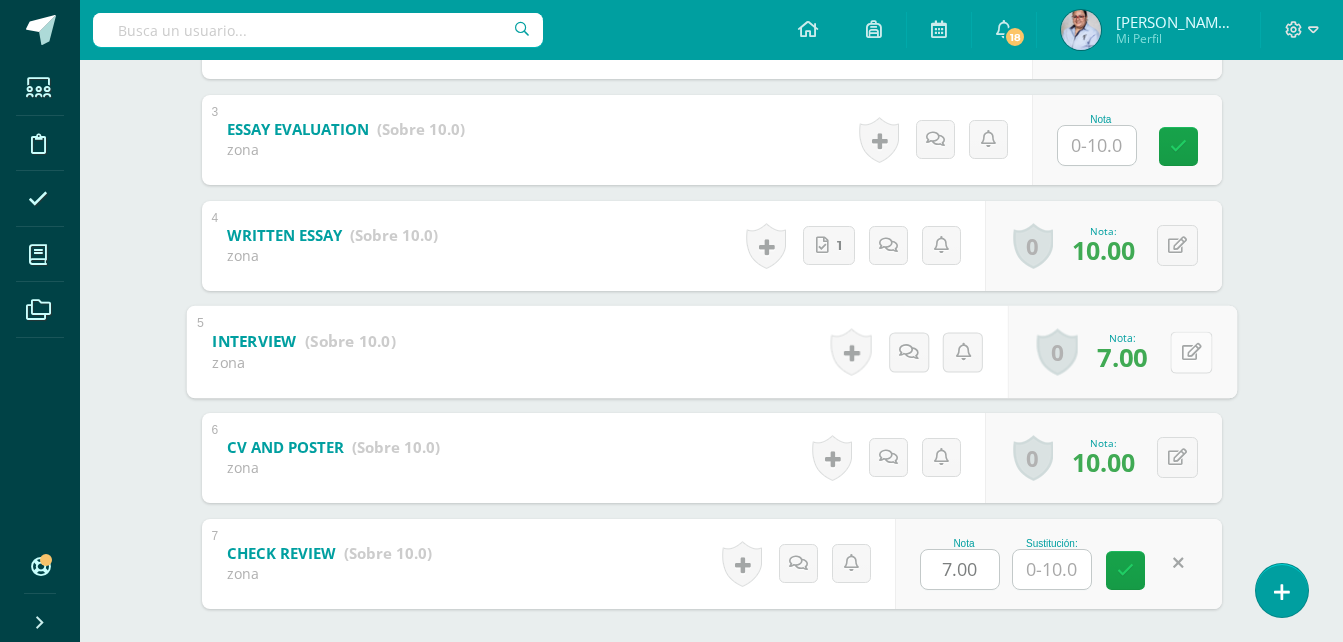 click at bounding box center [1191, 352] 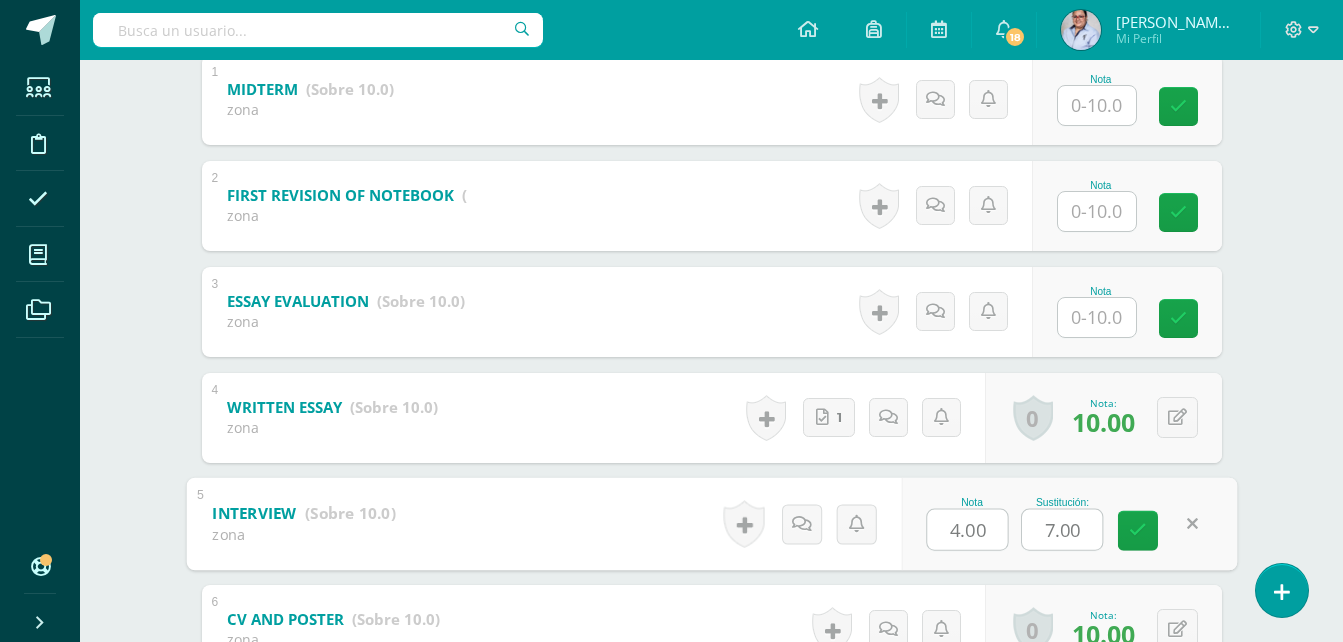 scroll, scrollTop: 616, scrollLeft: 0, axis: vertical 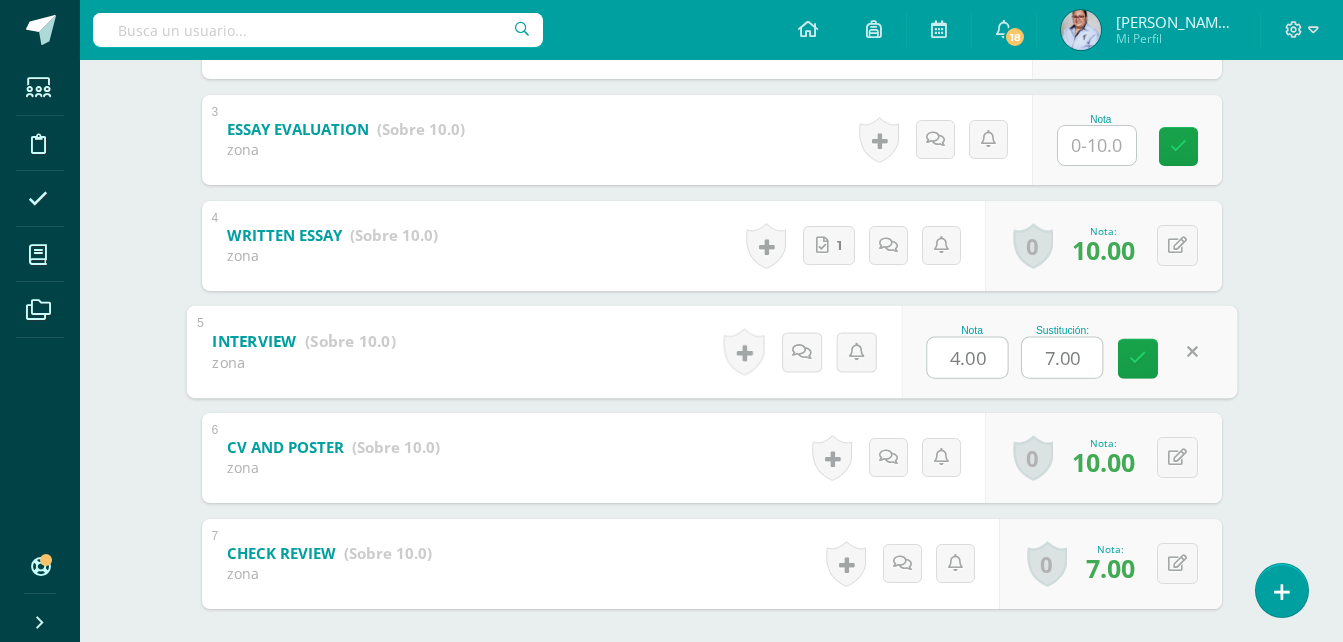 click at bounding box center [1192, 352] 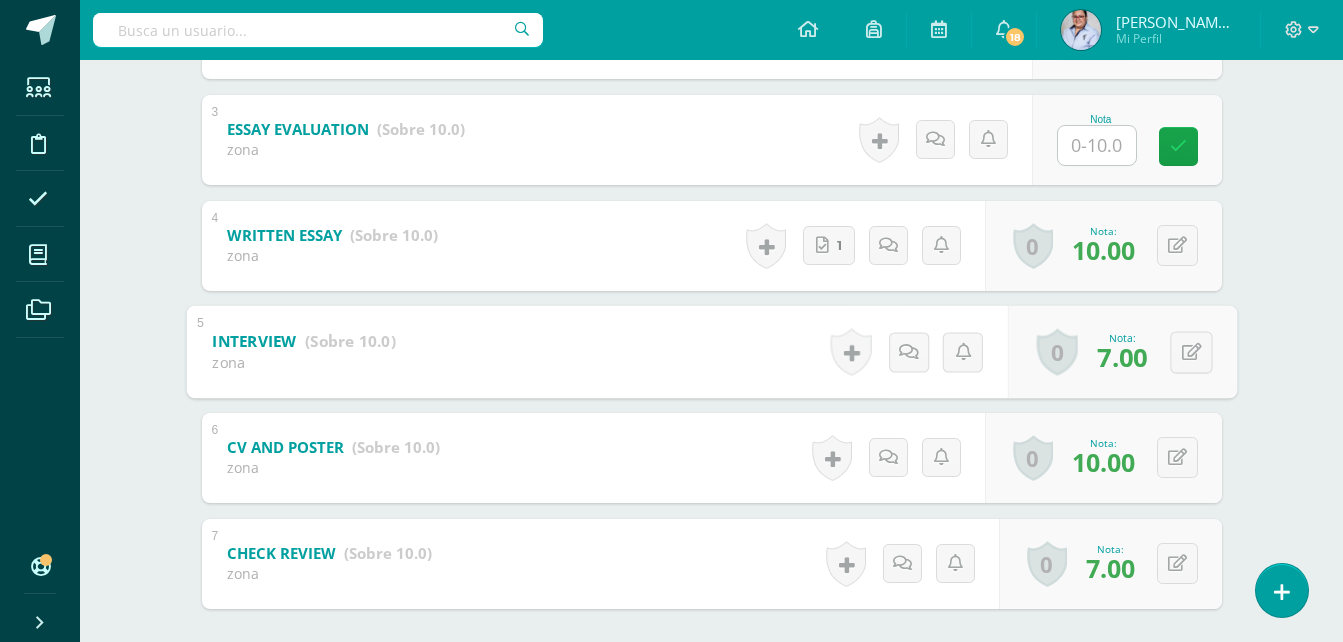 click on "Comunicación y Lenguaje L3 (Inglés) 5
[PERSON_NAME] en Ciencias y Letras "B"
Herramientas
Detalle de asistencias
Actividad
Anuncios
Actividades
Estudiantes
Planificación
Dosificación
[PERSON_NAME]                             [PERSON_NAME] [PERSON_NAME] [PERSON_NAME] [PERSON_NAME] de [PERSON_NAME] [PERSON_NAME] [PERSON_NAME] [PERSON_NAME] [PERSON_NAME] [PERSON_NAME] [PERSON_NAME] [PERSON_NAME] [PERSON_NAME] [PERSON_NAME] [PERSON_NAME] [PERSON_NAME] [PERSON_NAME] [US_STATE][PERSON_NAME] [PERSON_NAME] [PERSON_NAME]     Unidad 3                             Unidad 1 Unidad 2 Unidad 3 Unidad 4
Promedio actual:
85.0 /100
Asignación de logros
Todos                 1" at bounding box center (711, 93) 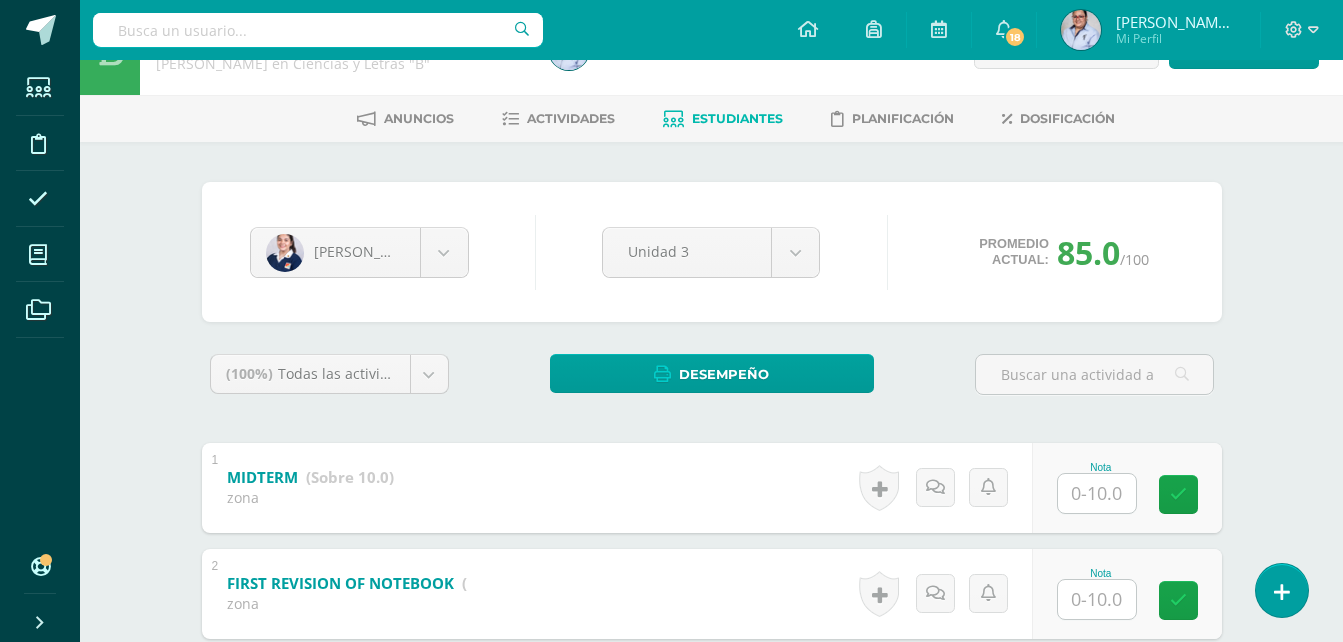 scroll, scrollTop: 0, scrollLeft: 0, axis: both 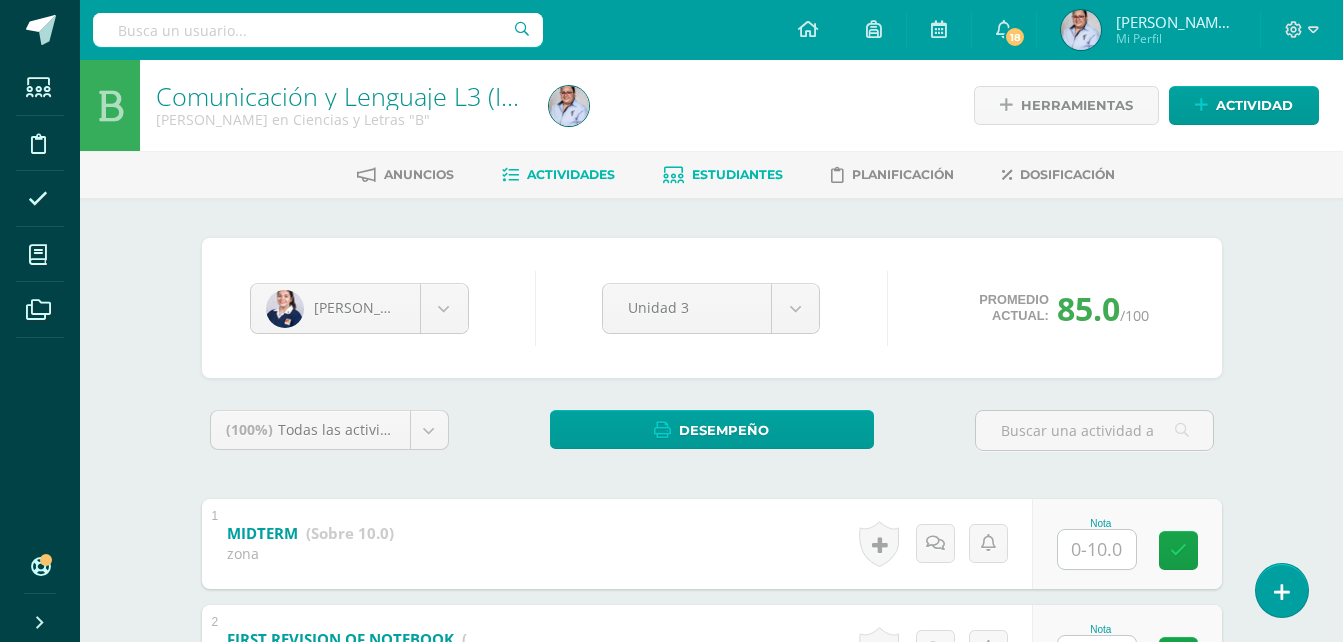 click on "Actividades" at bounding box center [571, 174] 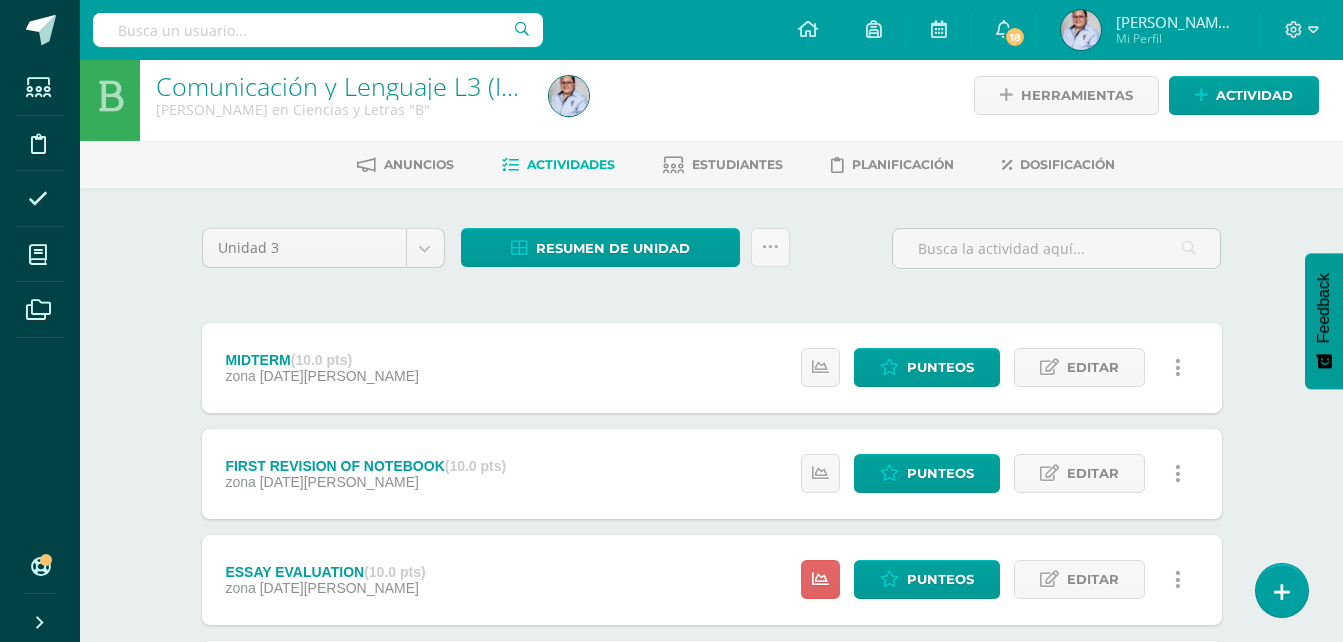 scroll, scrollTop: 0, scrollLeft: 0, axis: both 